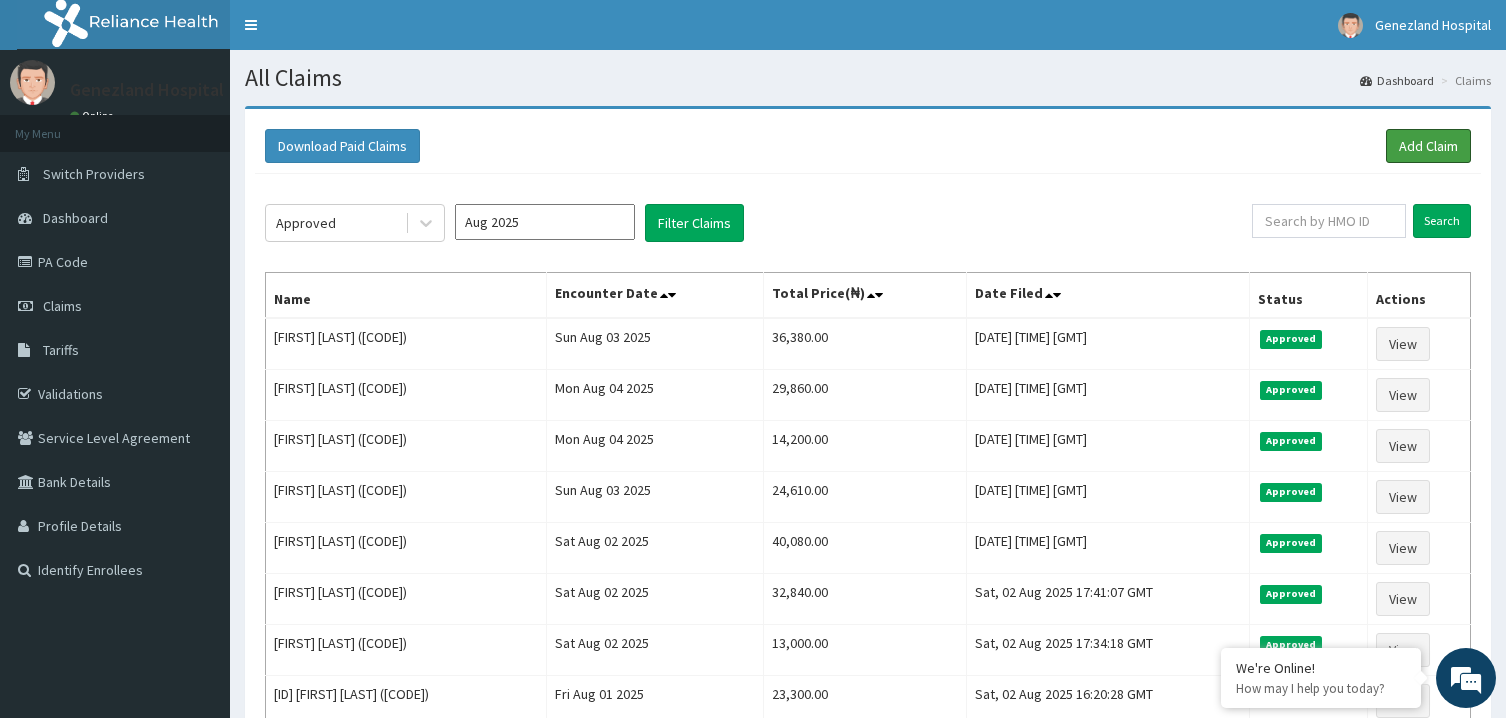scroll, scrollTop: 0, scrollLeft: 0, axis: both 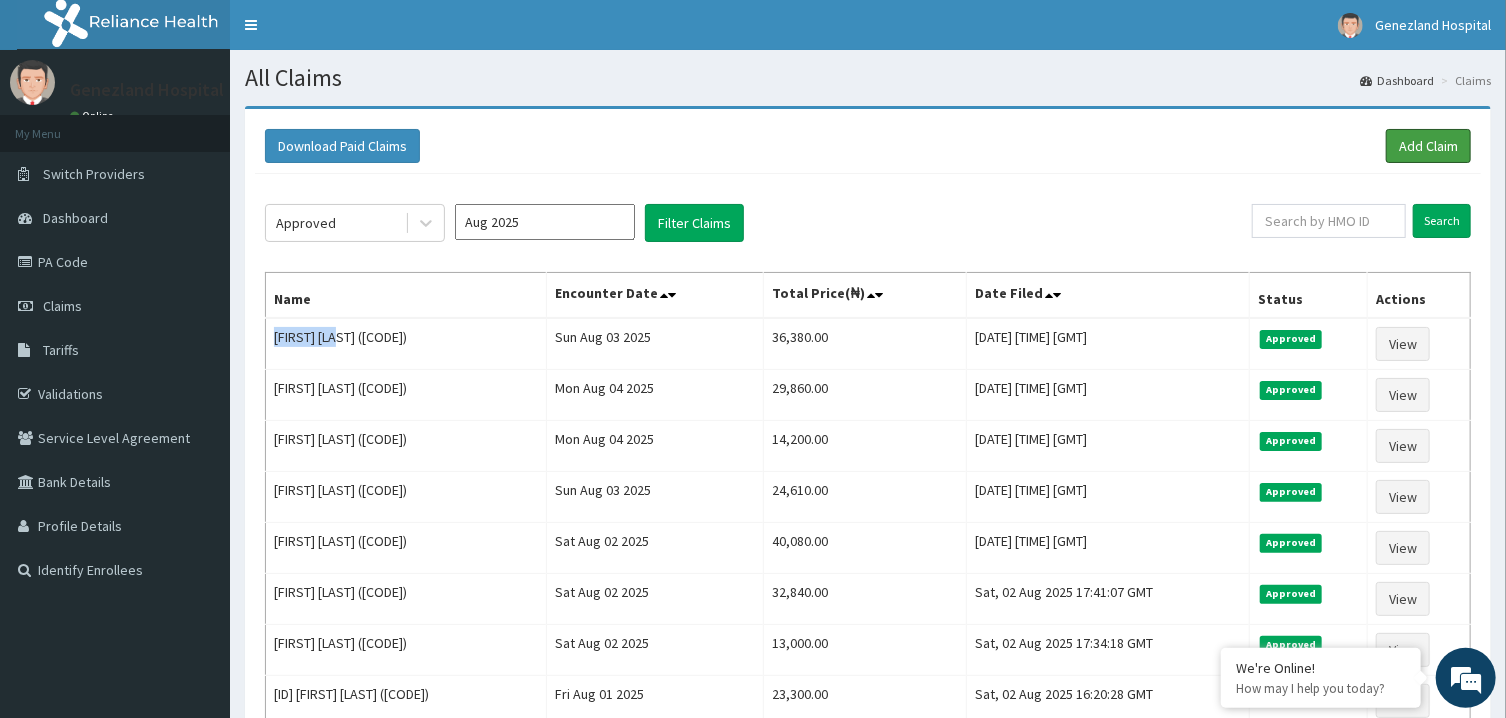 click on "Add Claim" at bounding box center [1428, 146] 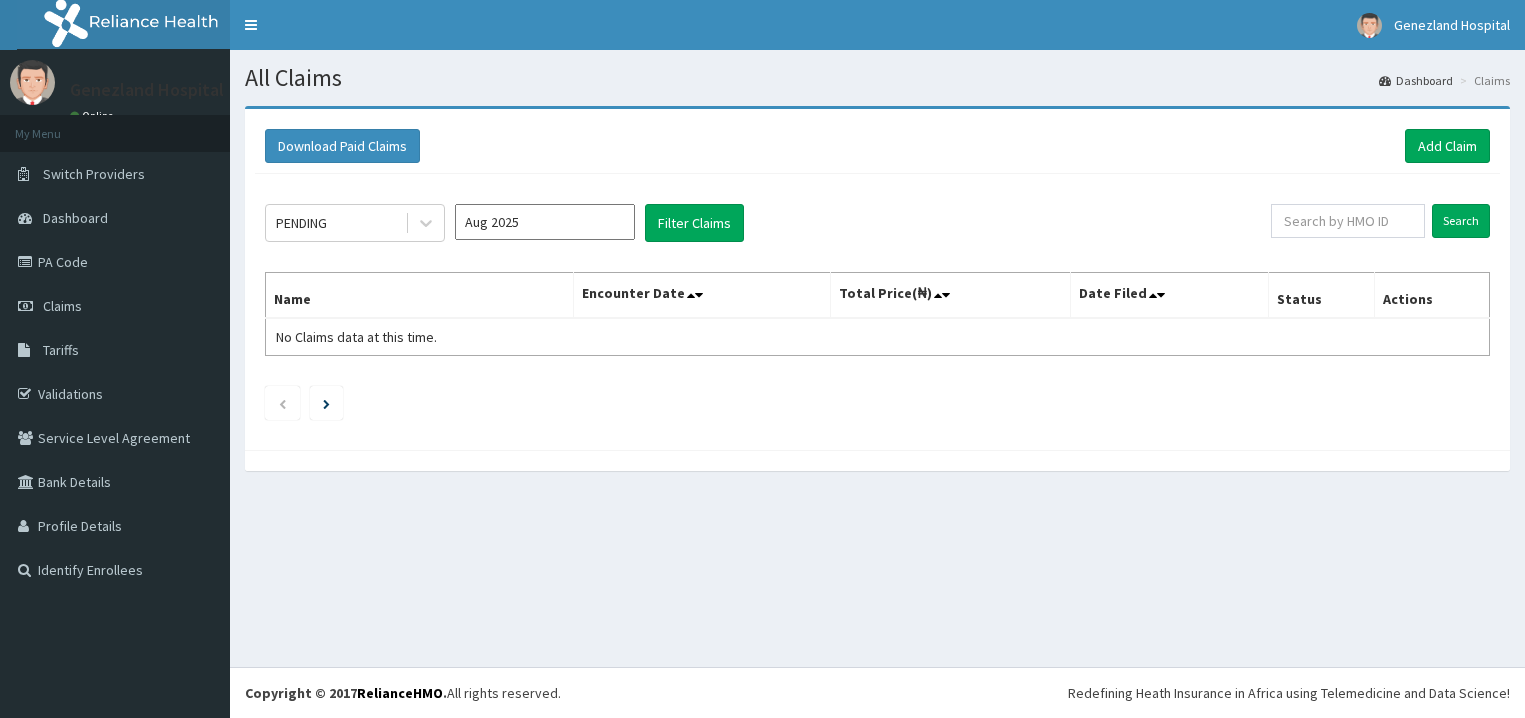 scroll, scrollTop: 0, scrollLeft: 0, axis: both 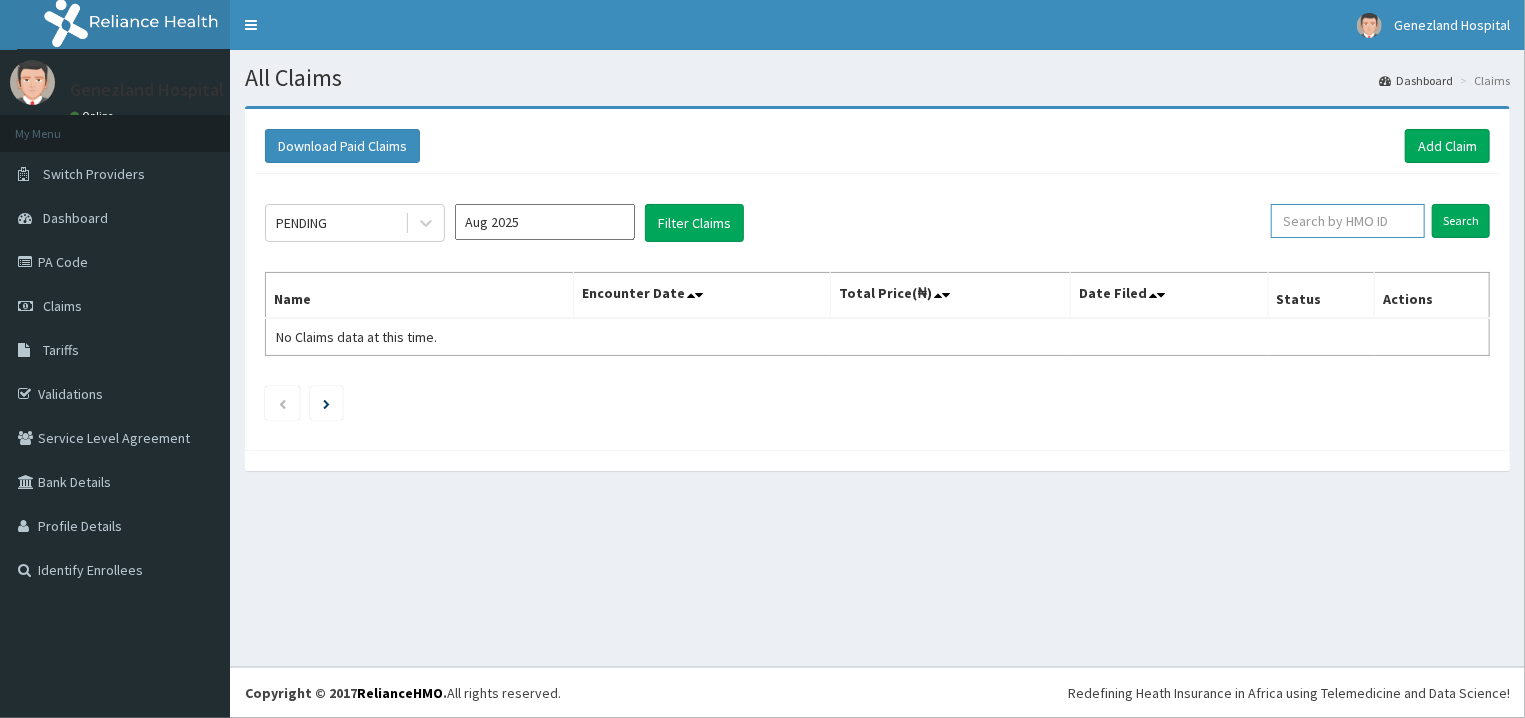 click at bounding box center [1348, 221] 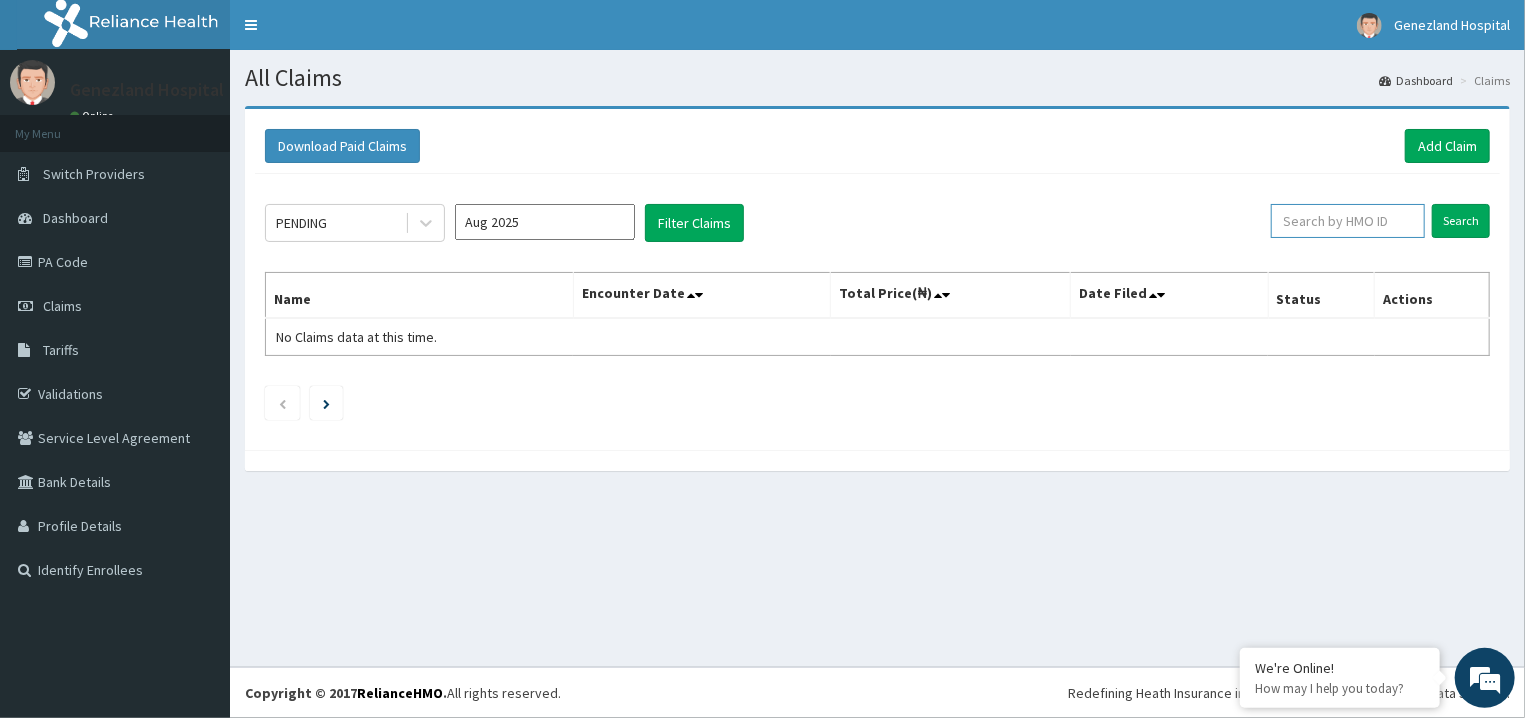 type on "T" 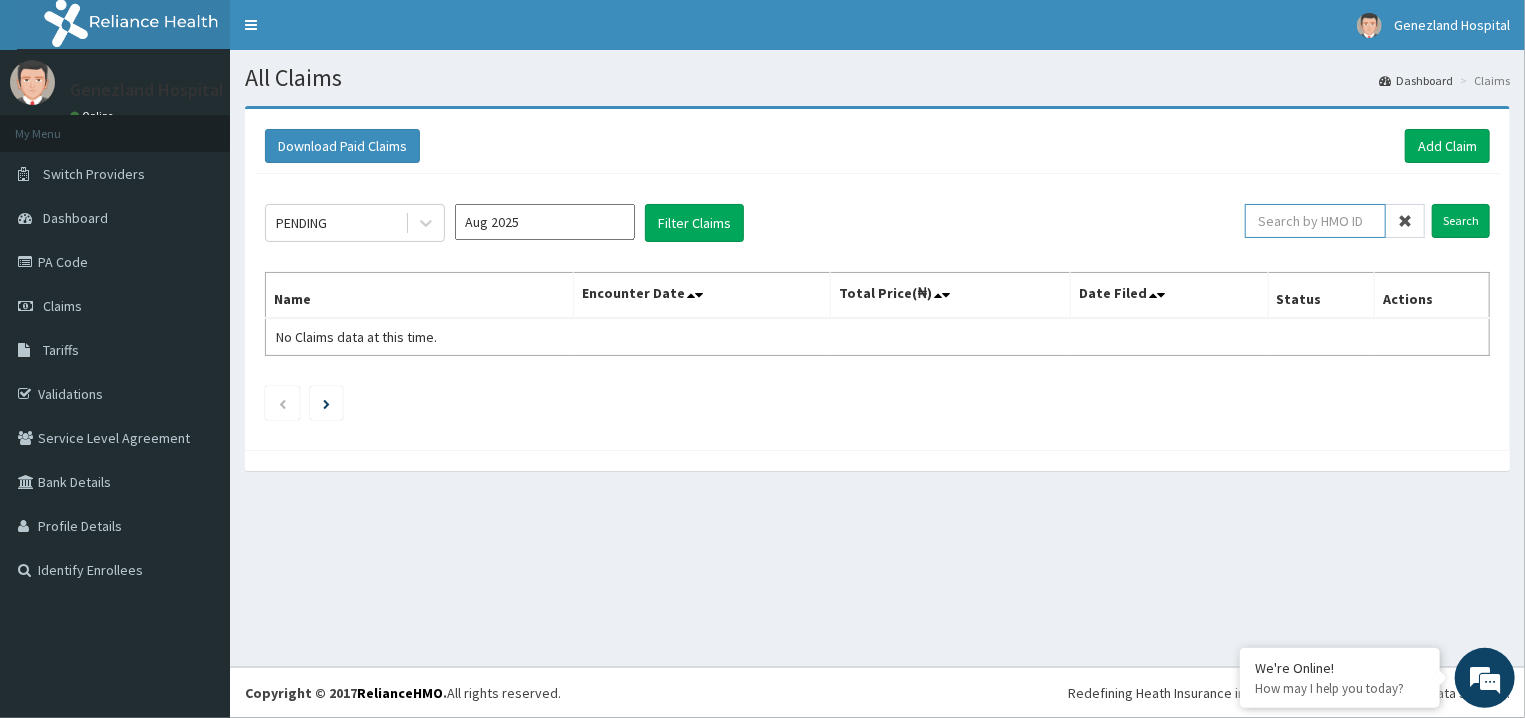 scroll, scrollTop: 0, scrollLeft: 0, axis: both 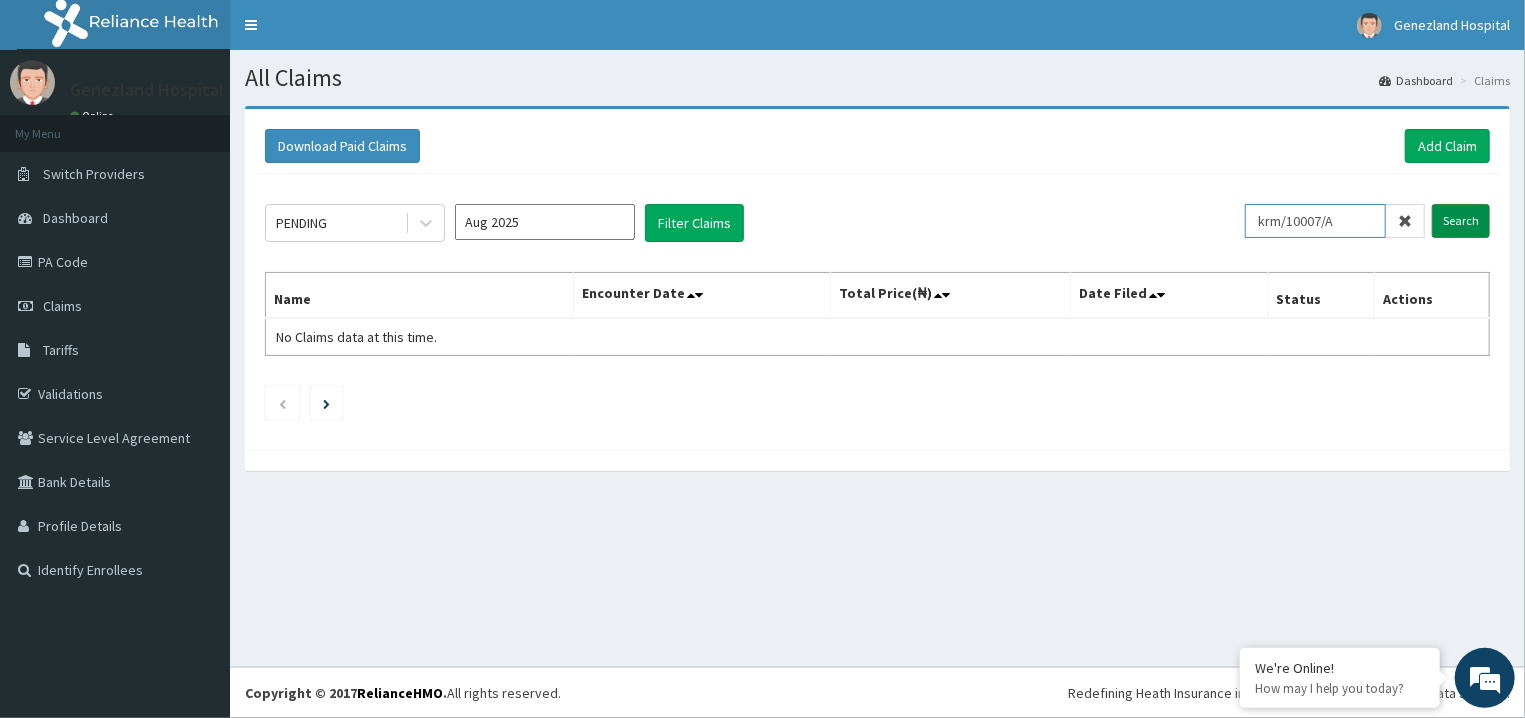 type on "krm/10007/A" 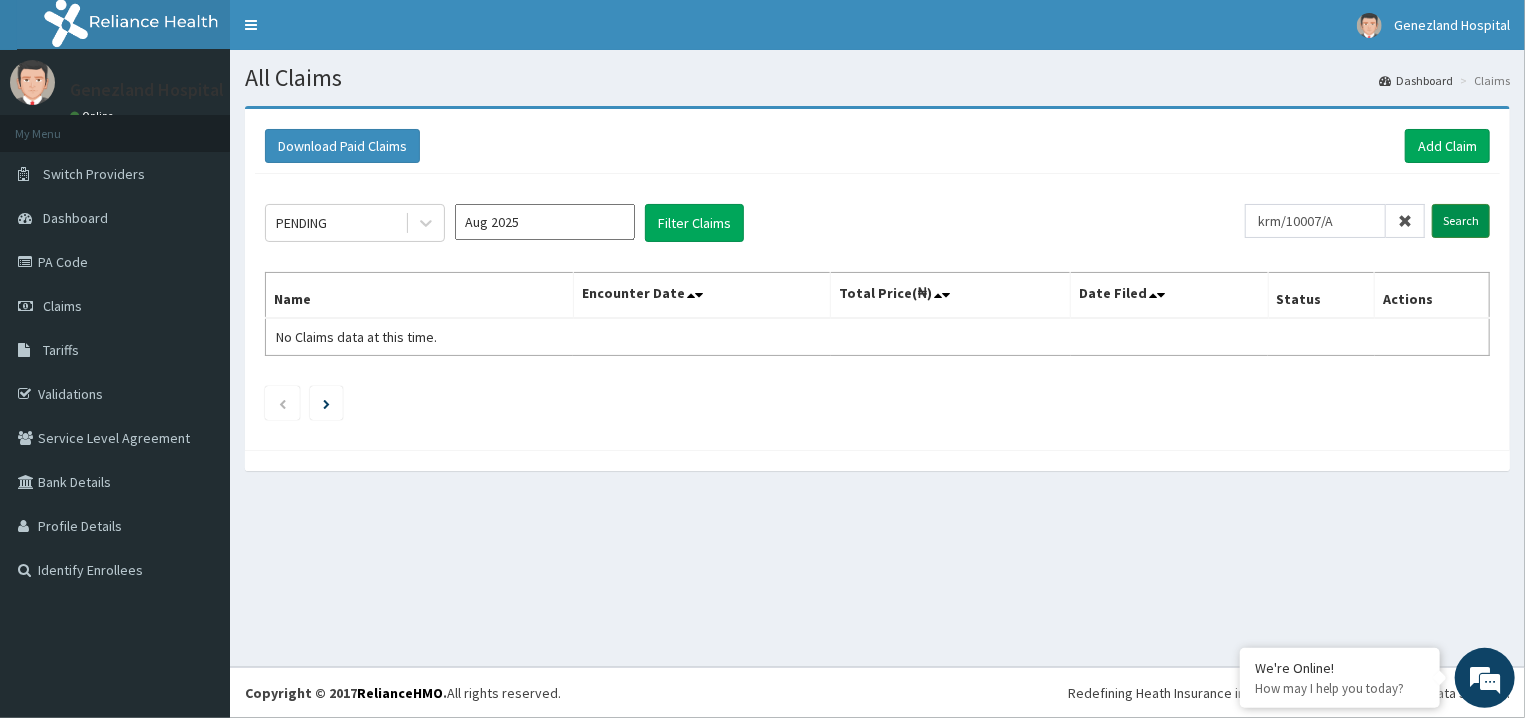 click on "Search" at bounding box center (1461, 221) 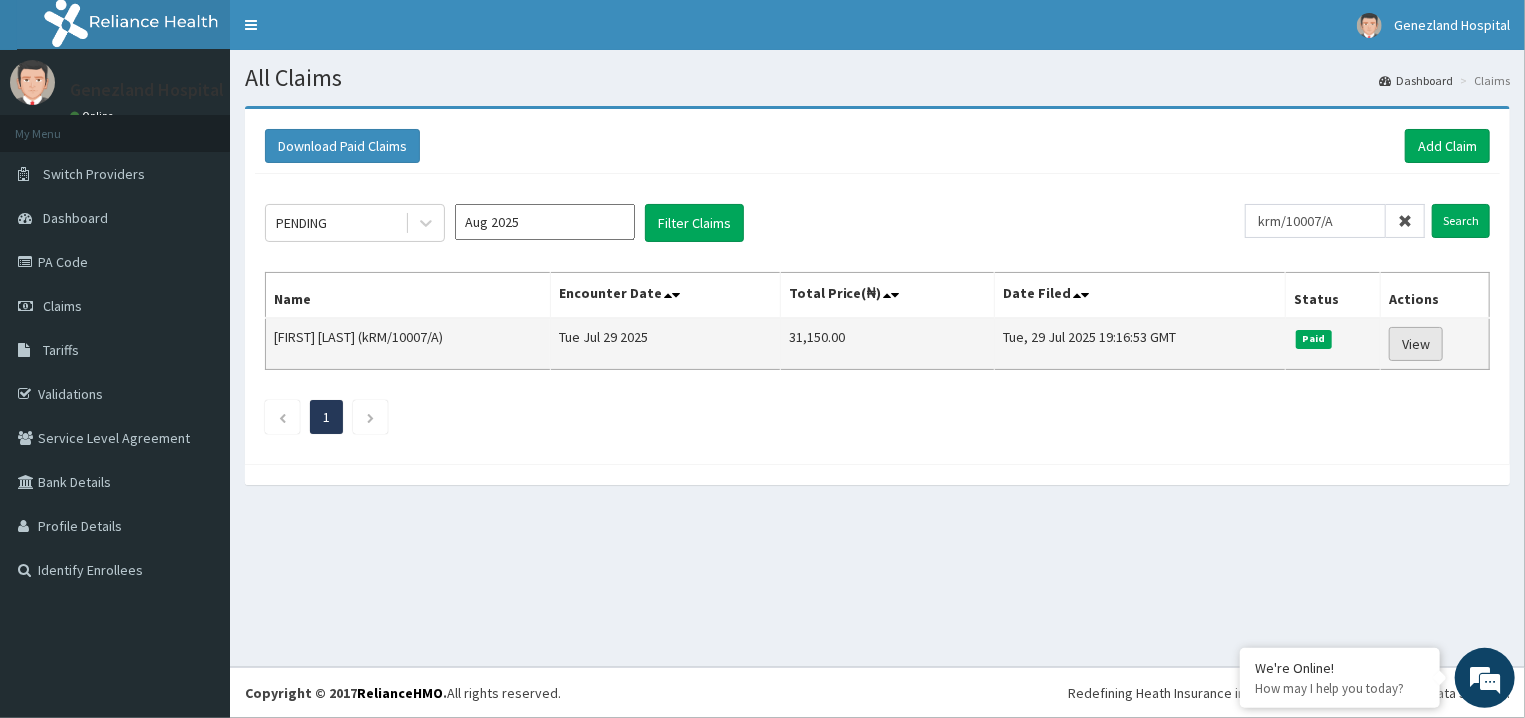 click on "View" at bounding box center [1416, 344] 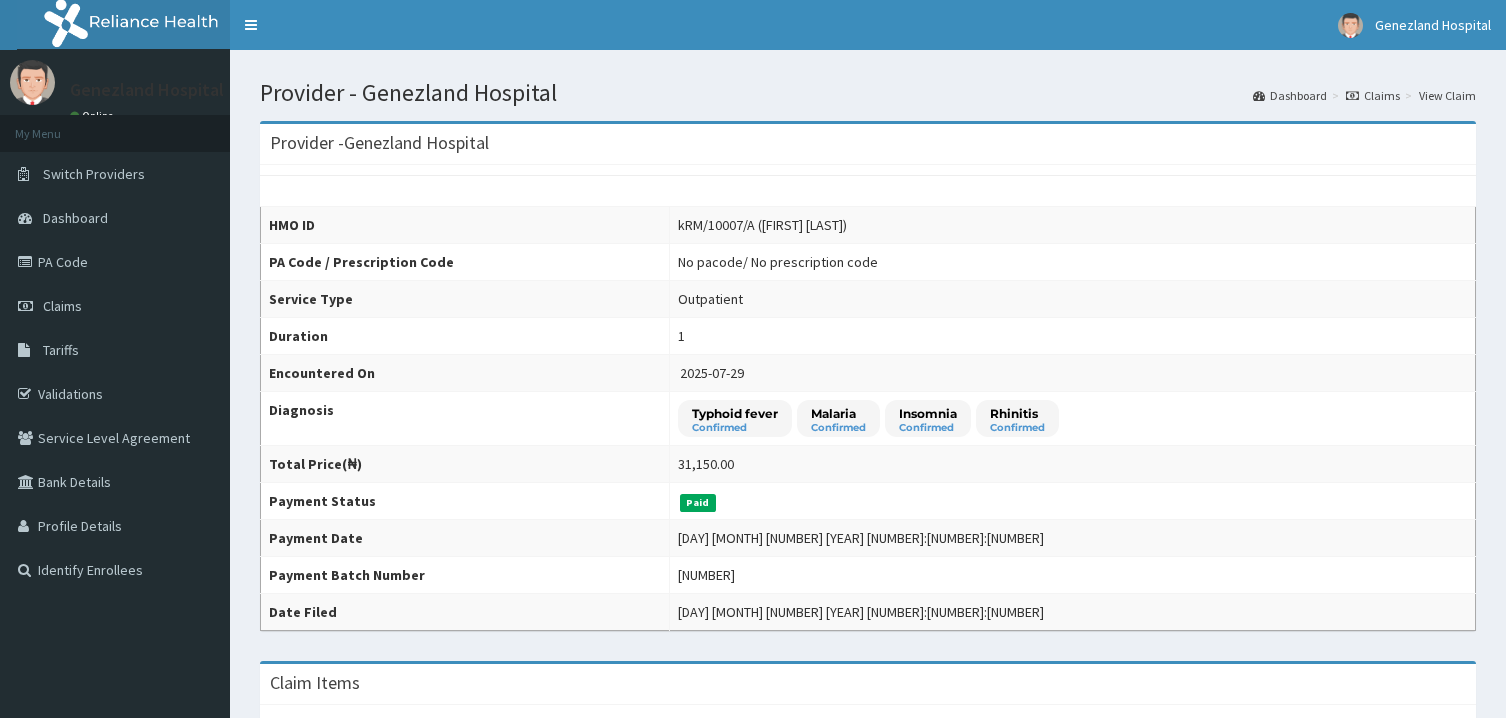 scroll, scrollTop: 0, scrollLeft: 0, axis: both 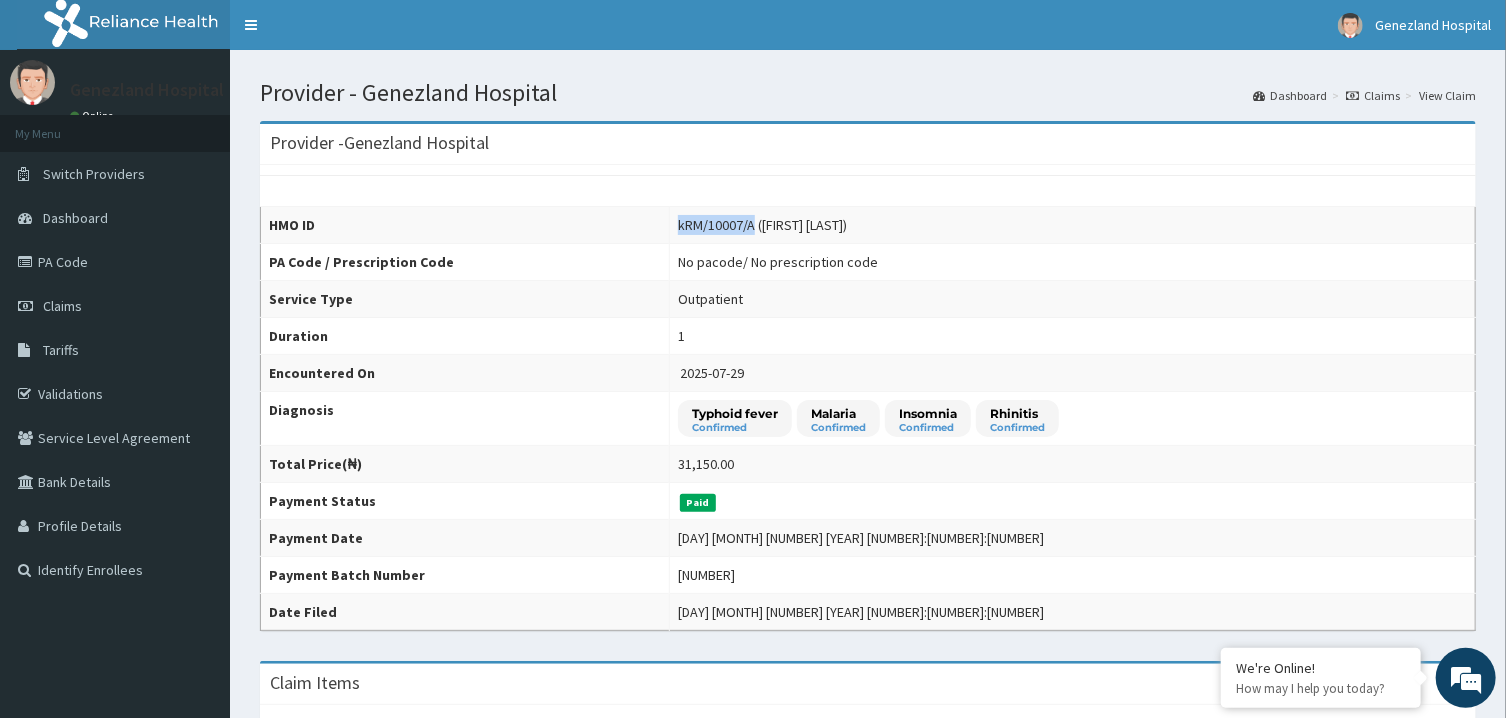 drag, startPoint x: 731, startPoint y: 227, endPoint x: 652, endPoint y: 236, distance: 79.51101 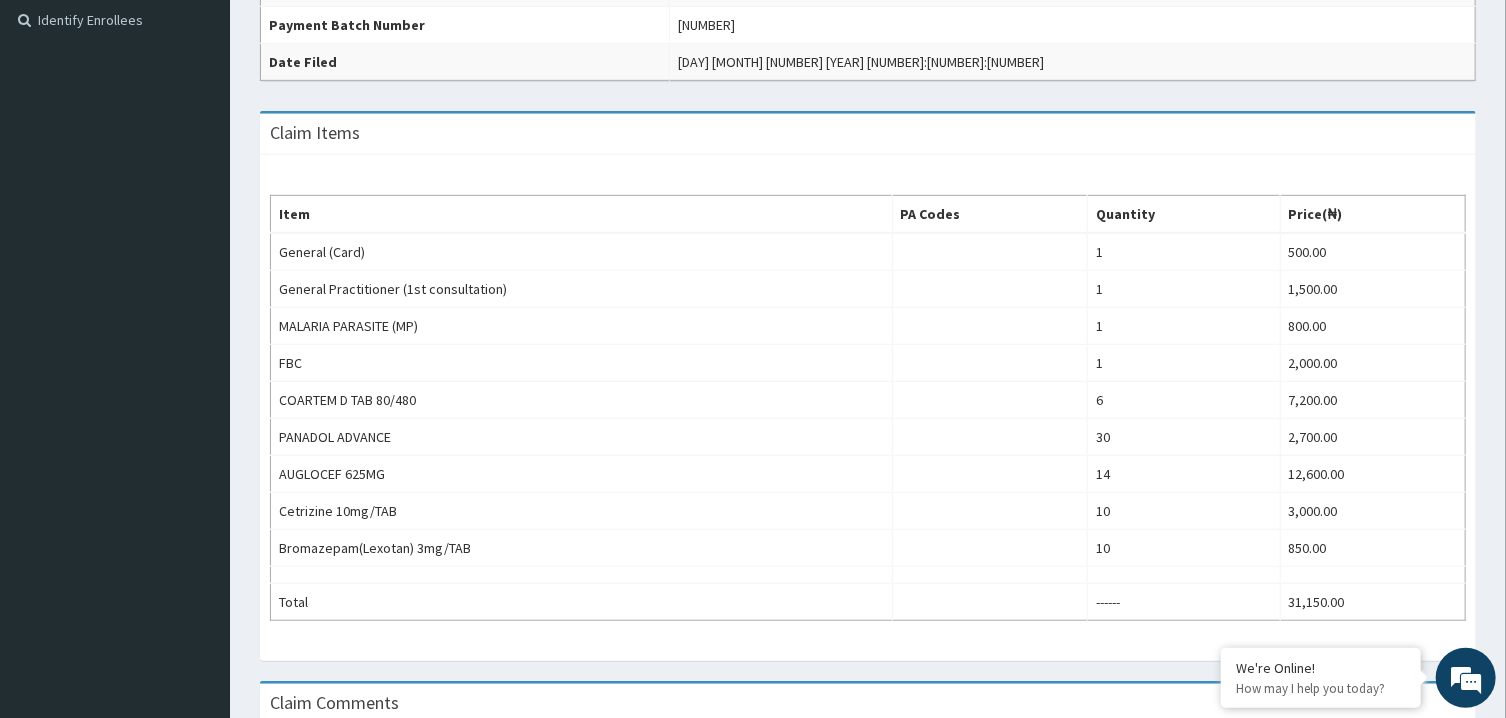 scroll, scrollTop: 569, scrollLeft: 0, axis: vertical 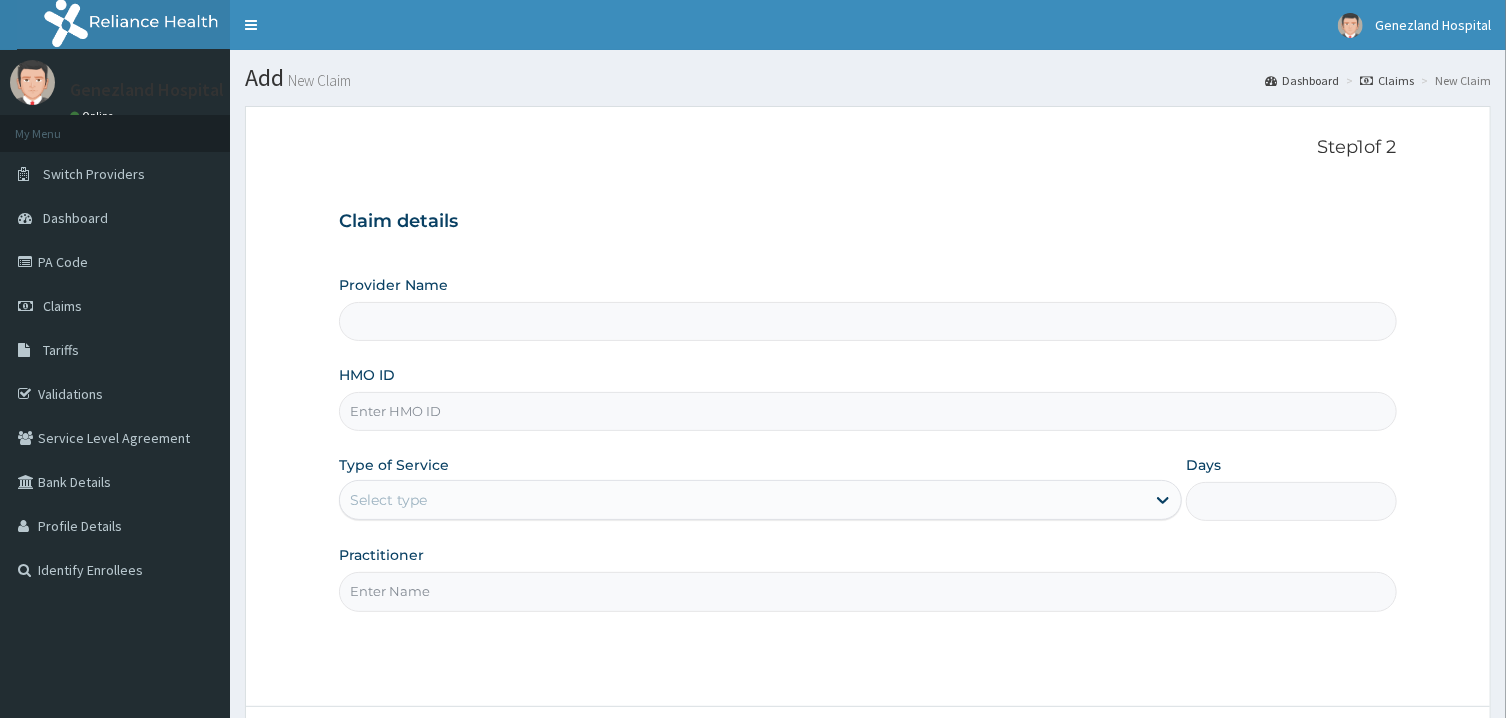 click on "HMO ID" at bounding box center (867, 411) 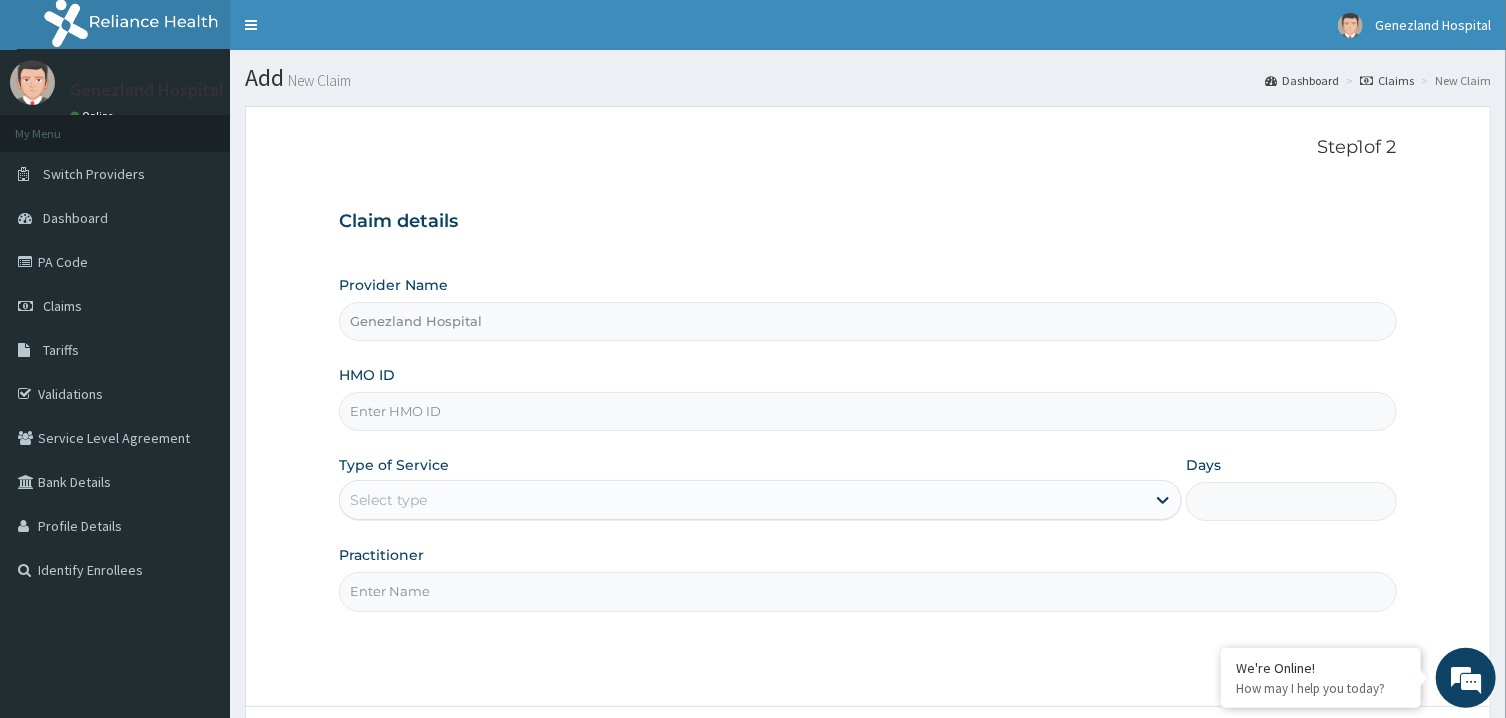 paste on "kRM/10007/A" 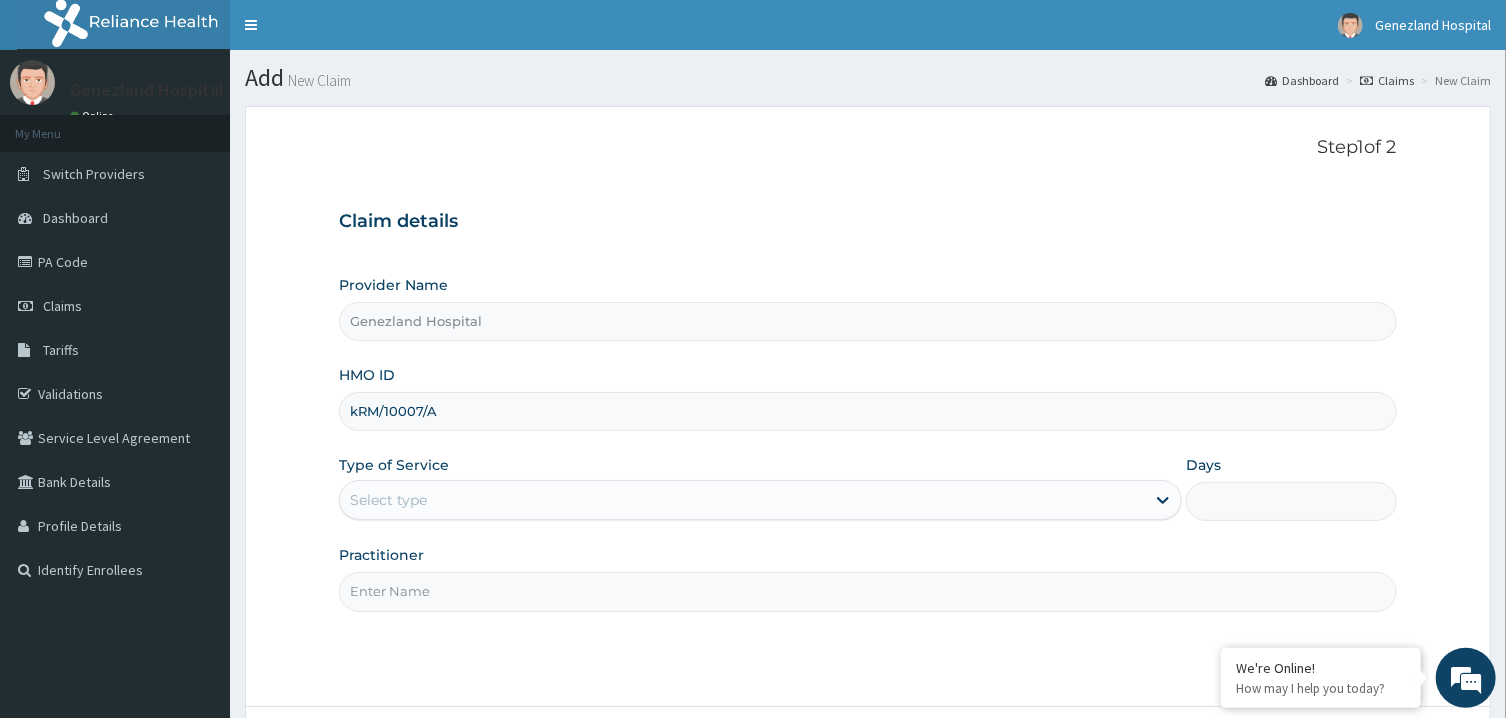 type on "kRM/10007/A" 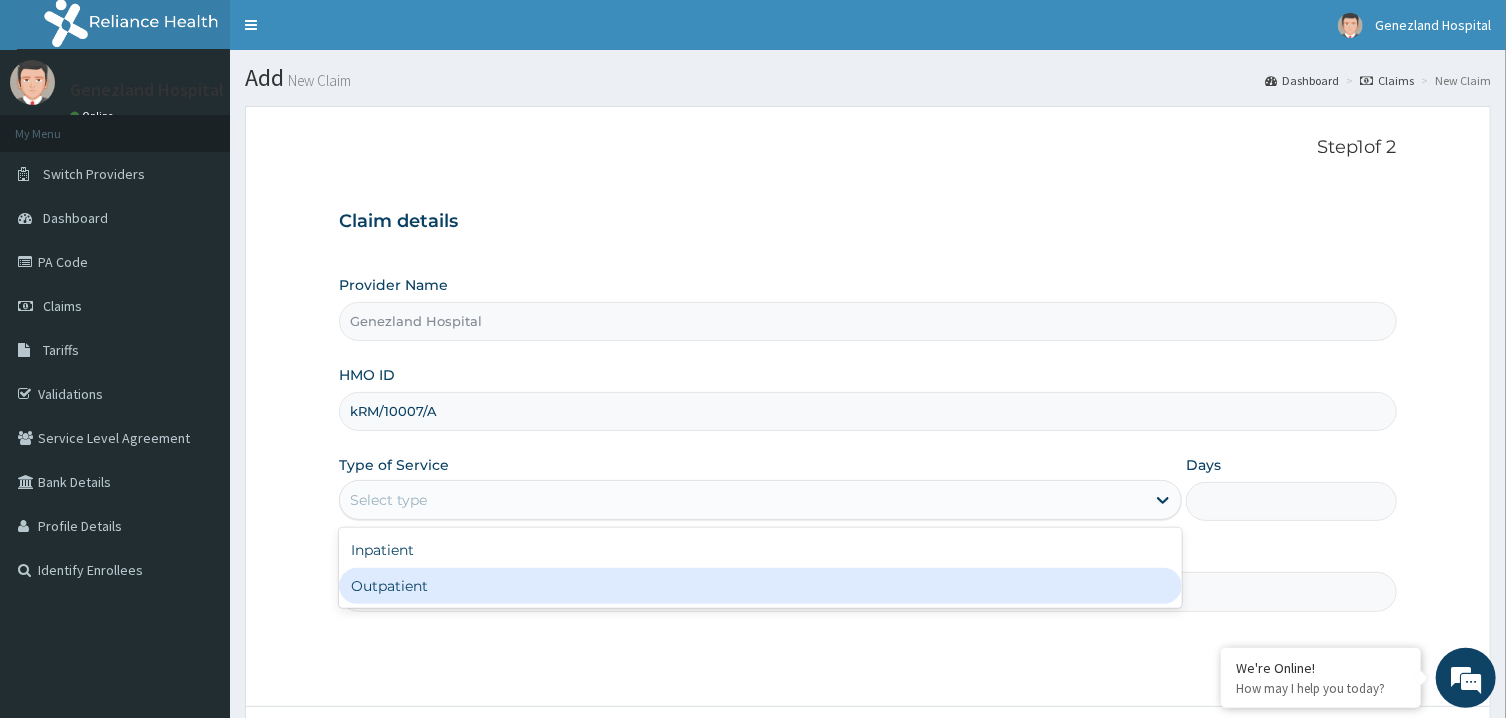 click on "Outpatient" at bounding box center [760, 586] 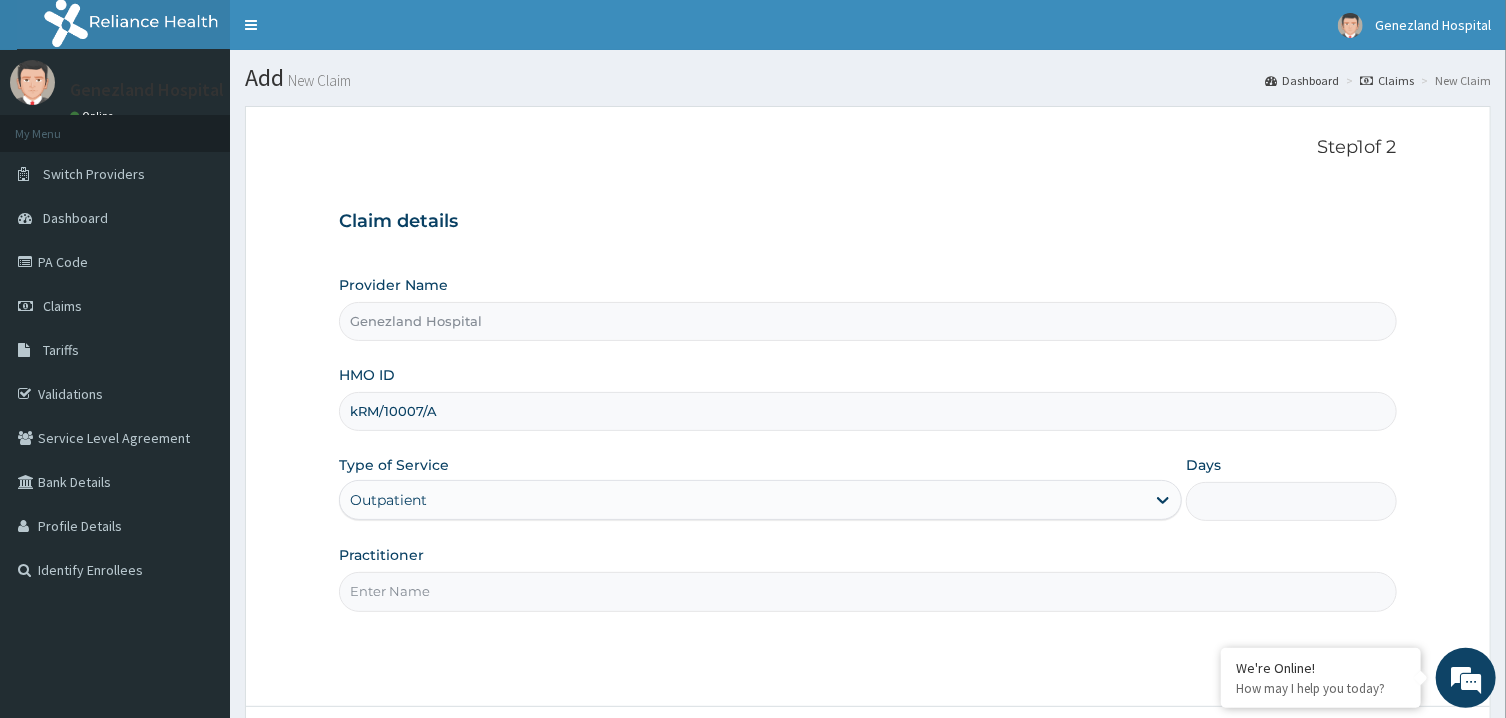 type on "1" 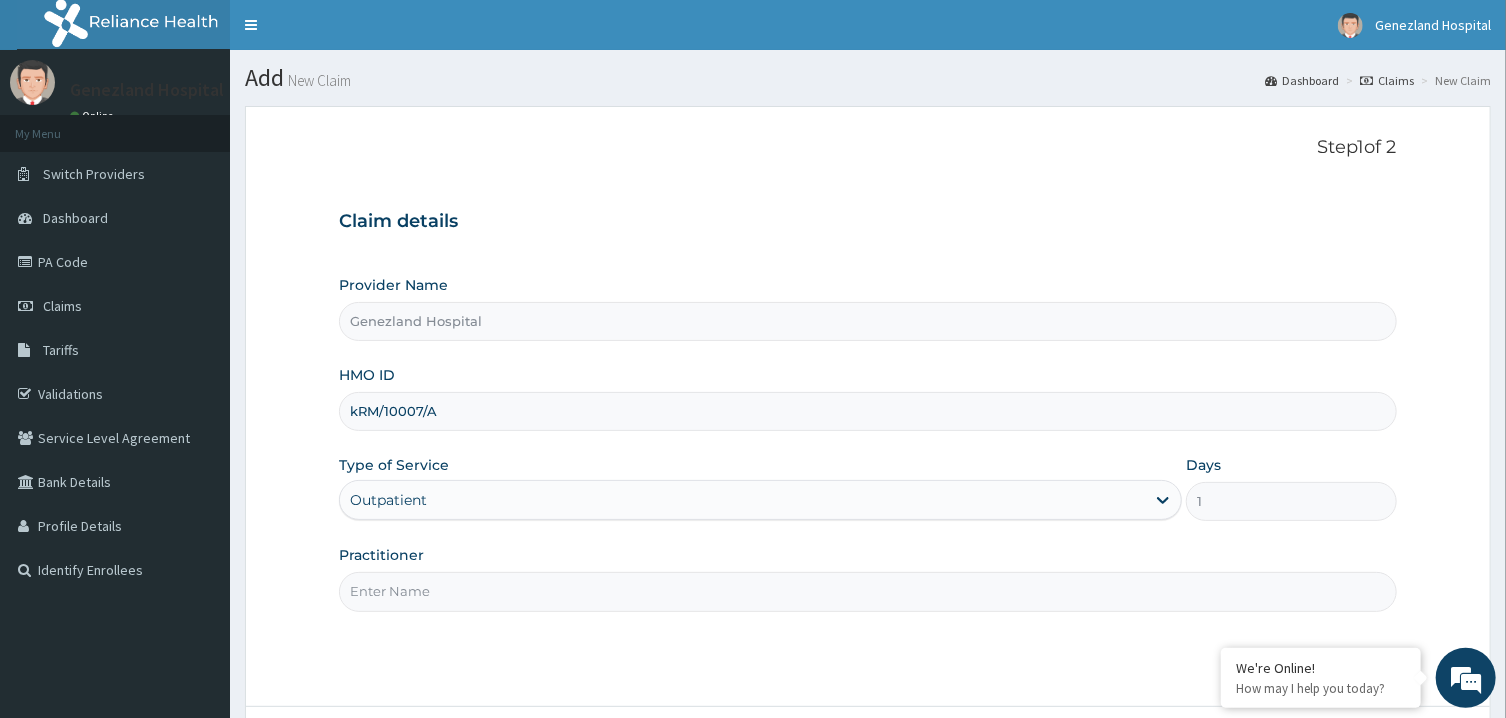 click on "Practitioner" at bounding box center (867, 591) 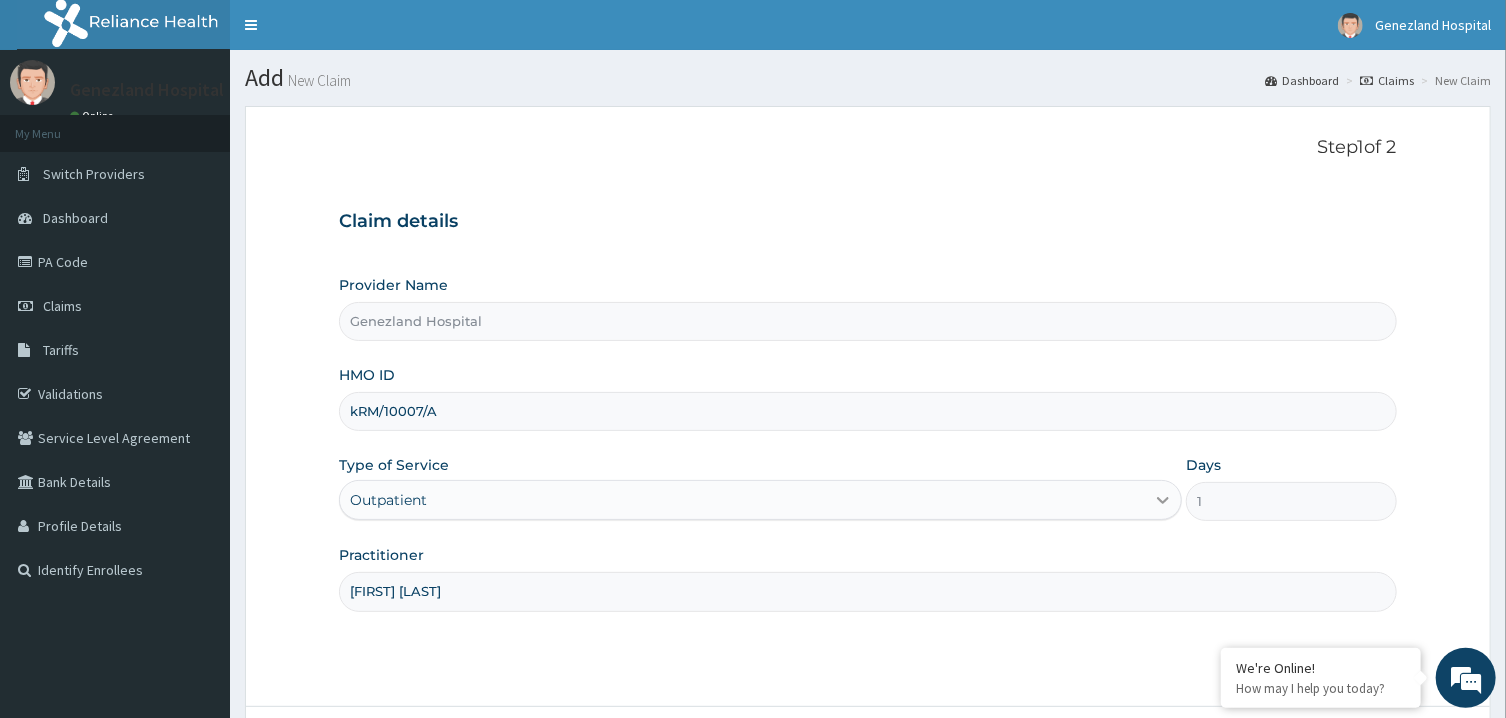 scroll, scrollTop: 0, scrollLeft: 0, axis: both 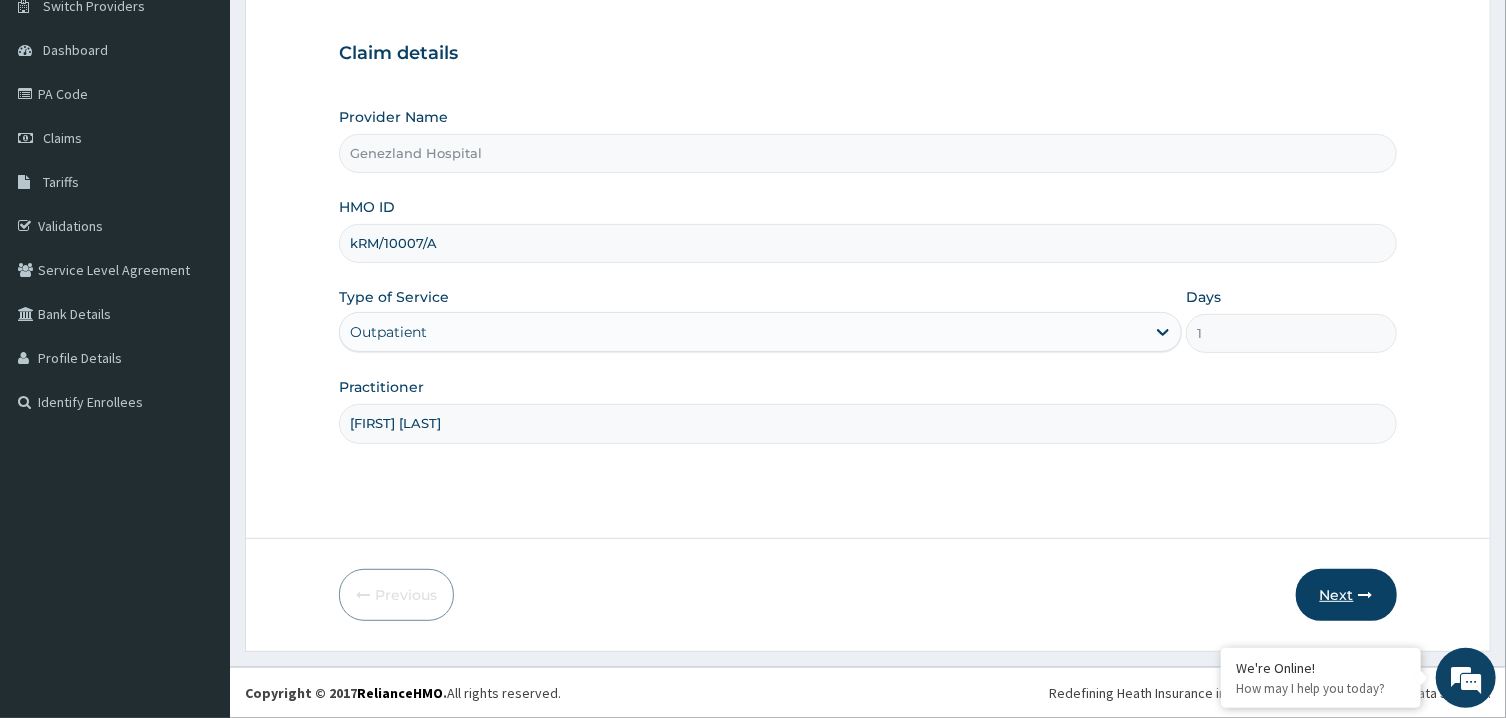 type on "PETER PRINCE" 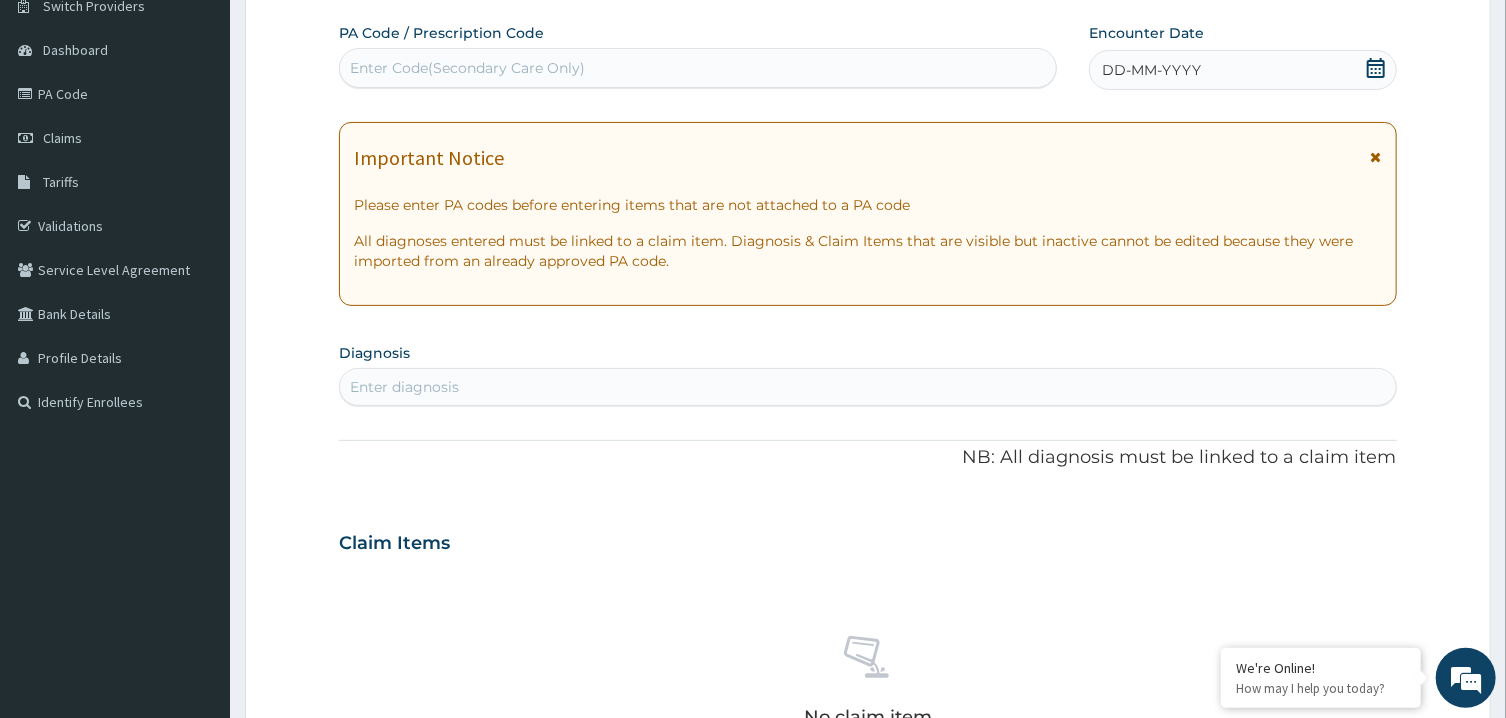 click 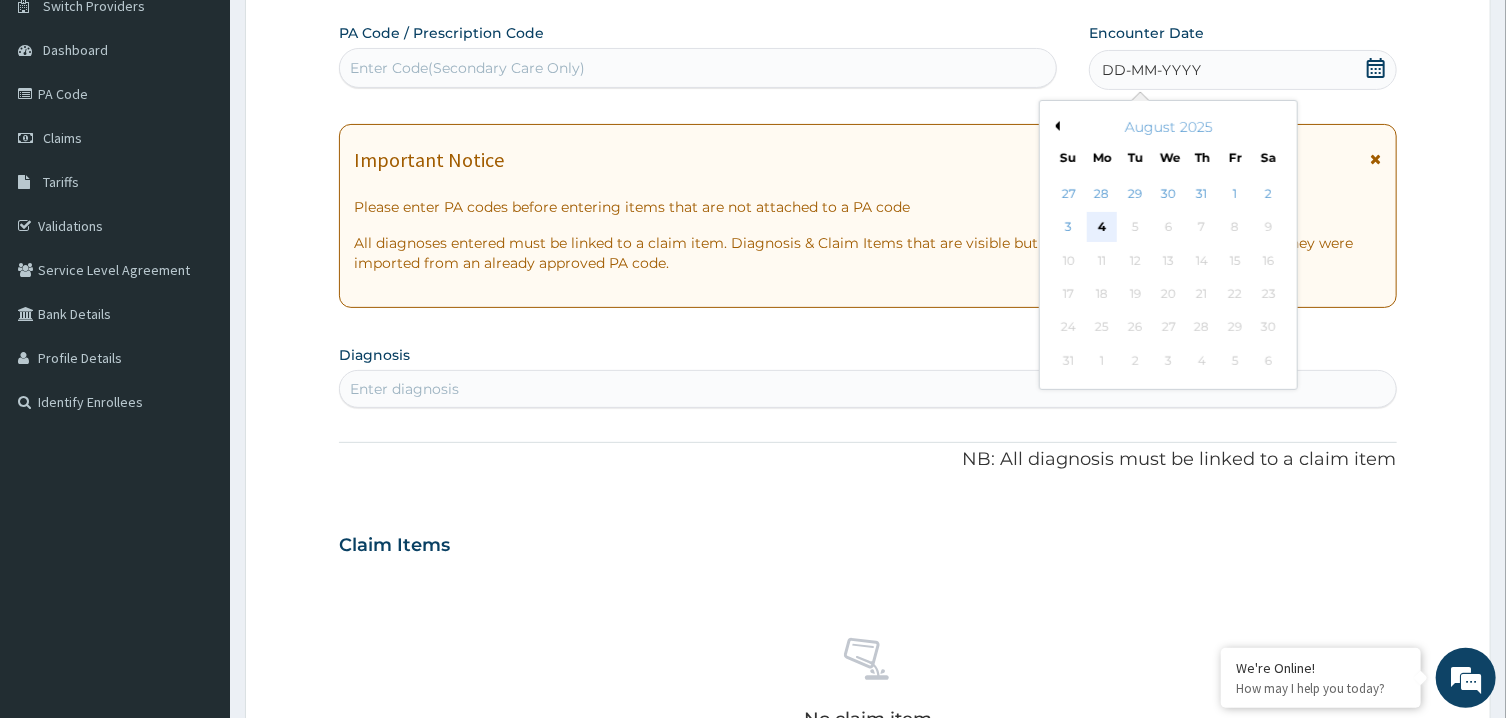 click on "4" at bounding box center (1102, 228) 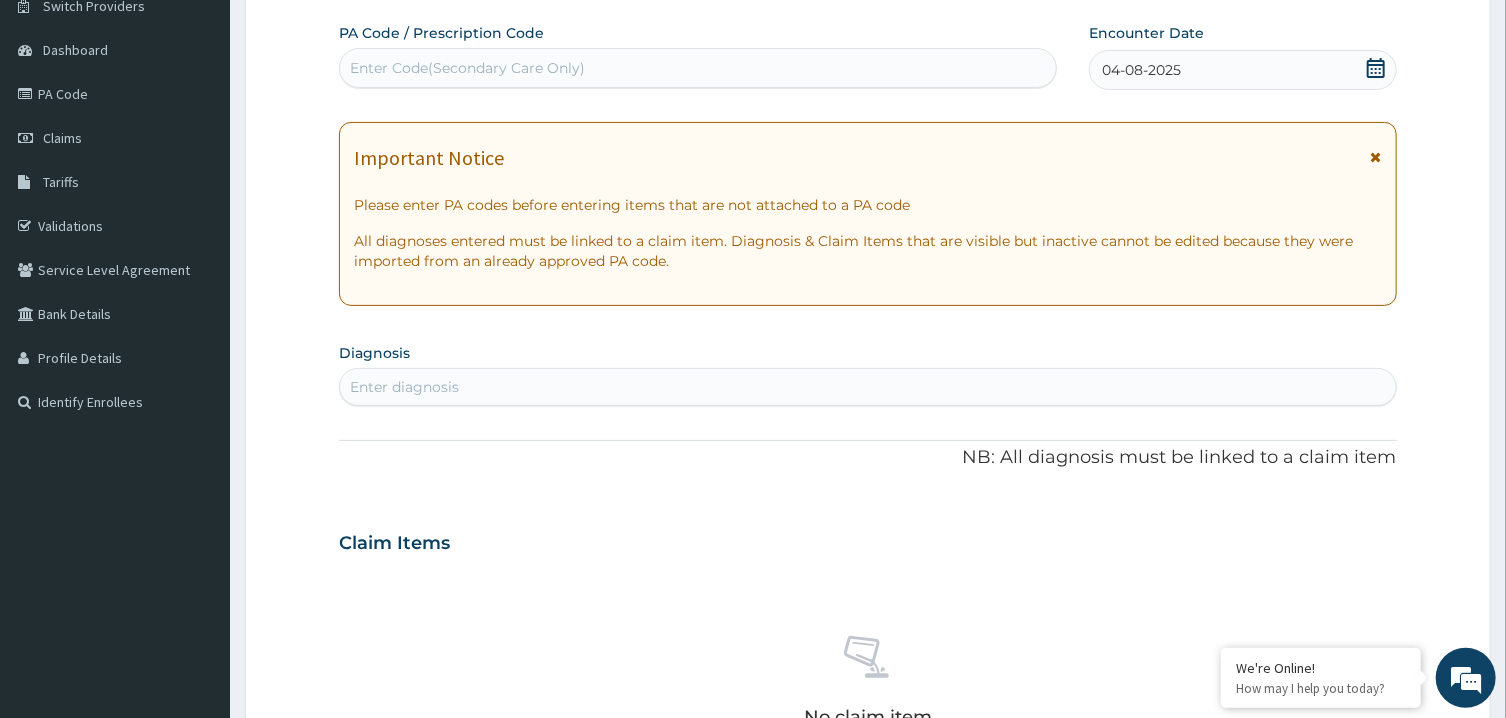 click on "Enter Code(Secondary Care Only)" at bounding box center (698, 68) 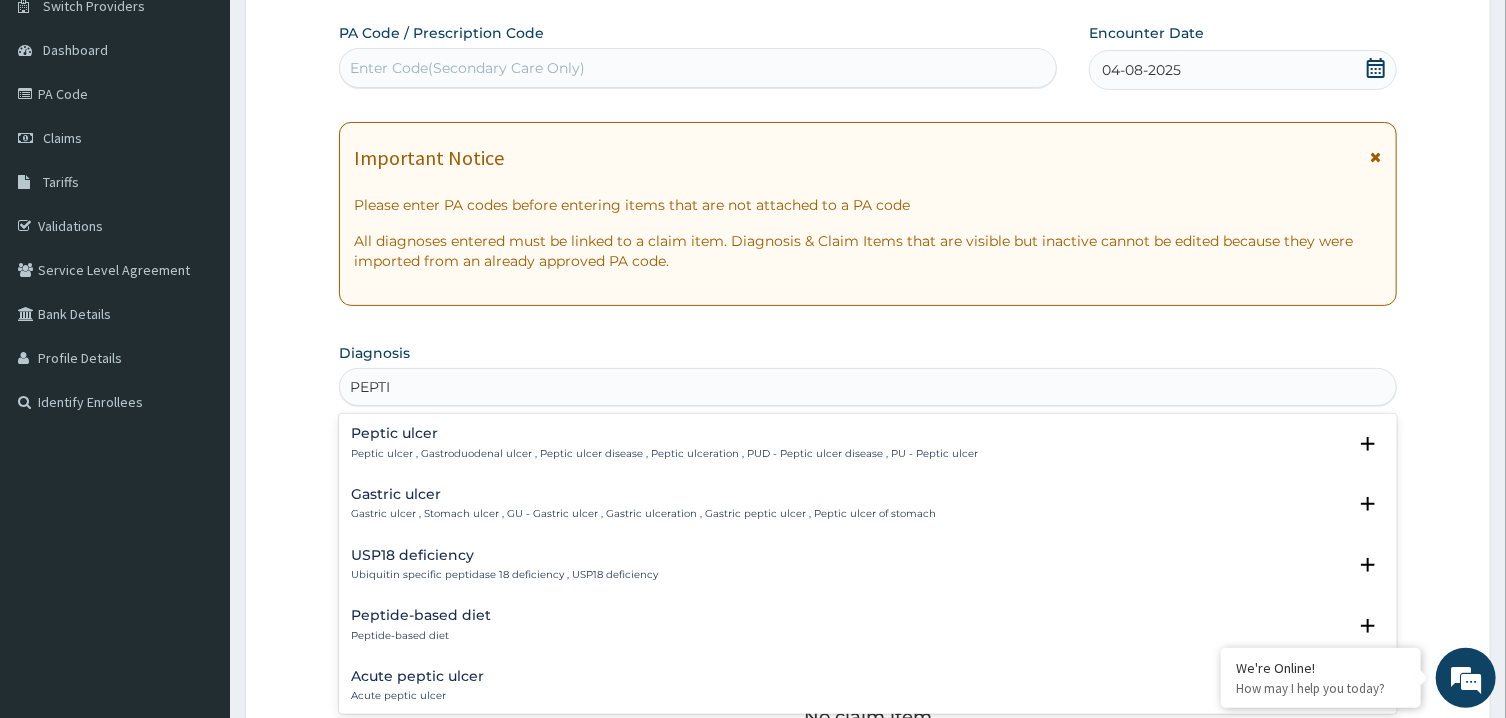 type on "PEPTIC" 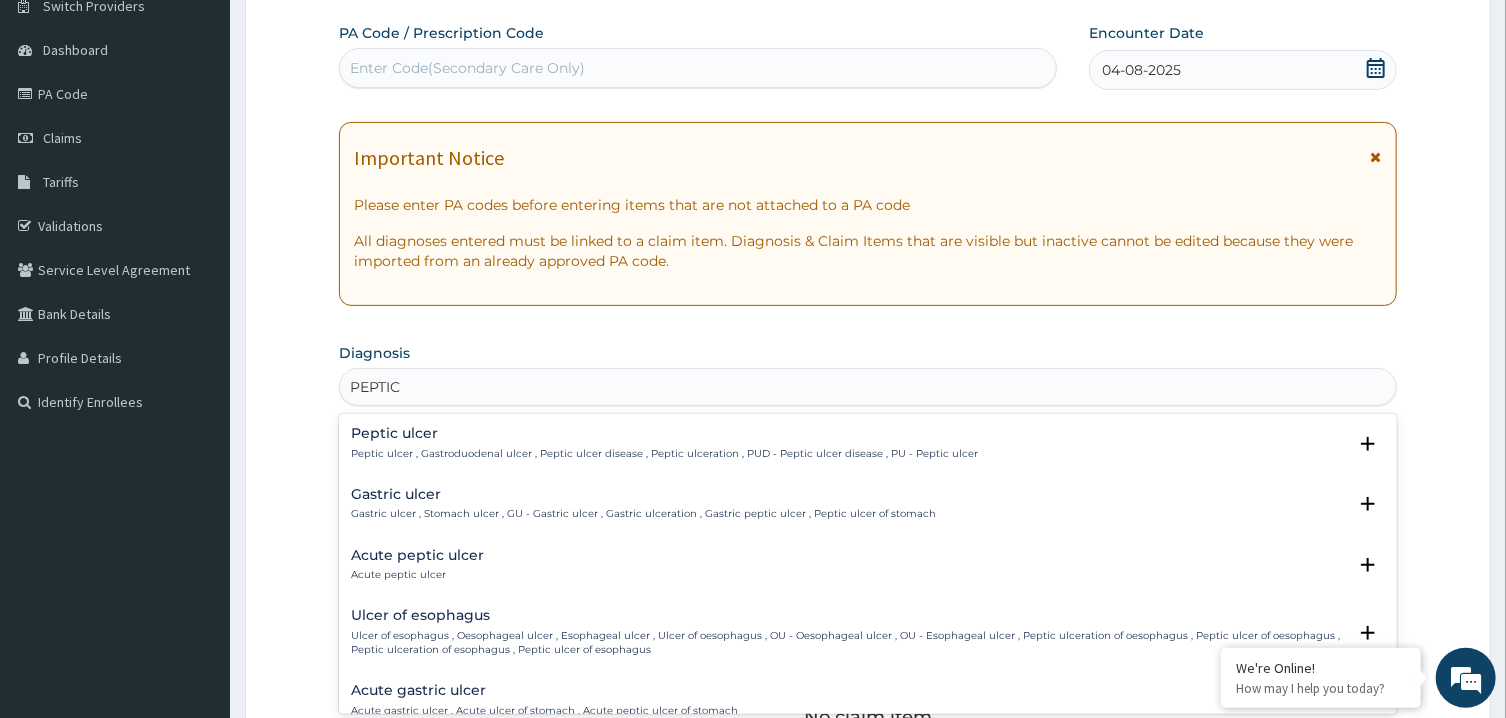 click on "Peptic ulcer" at bounding box center [664, 433] 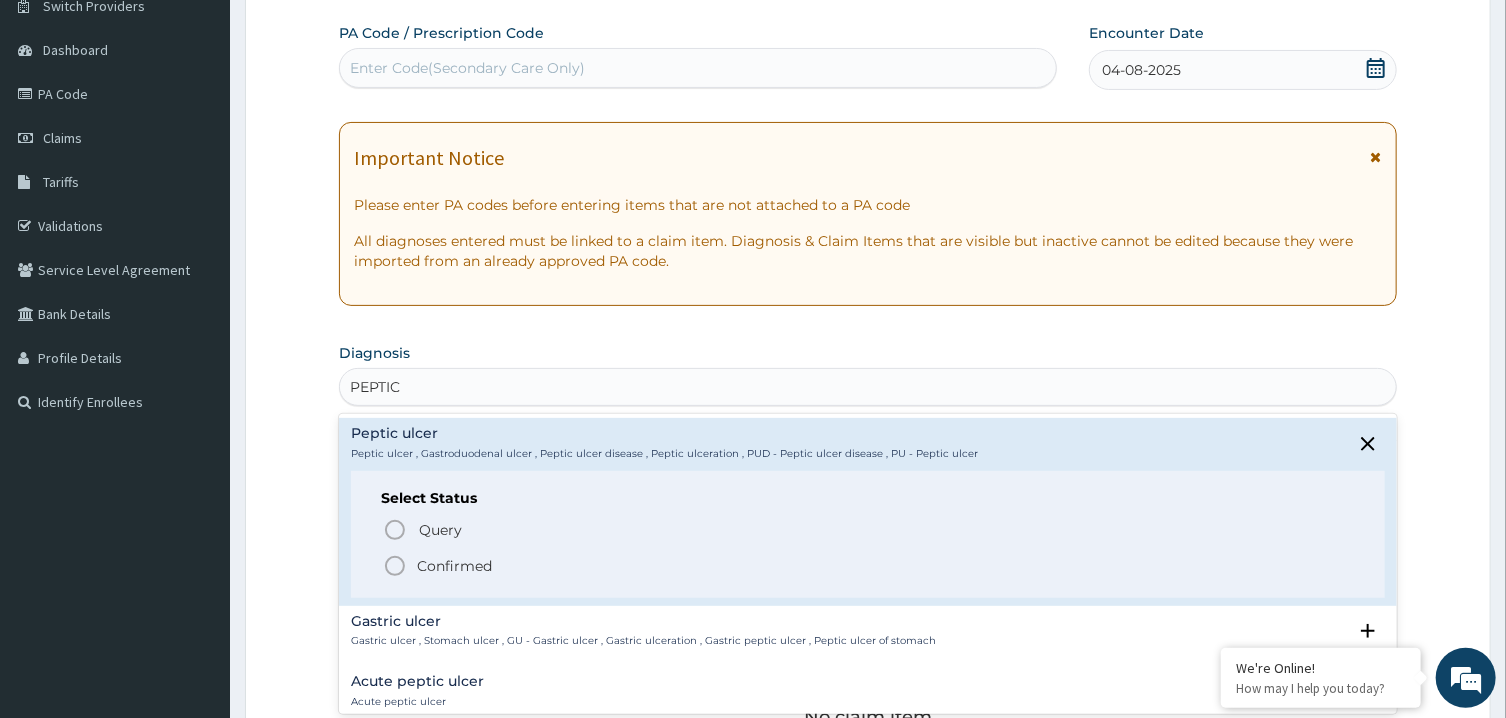 click 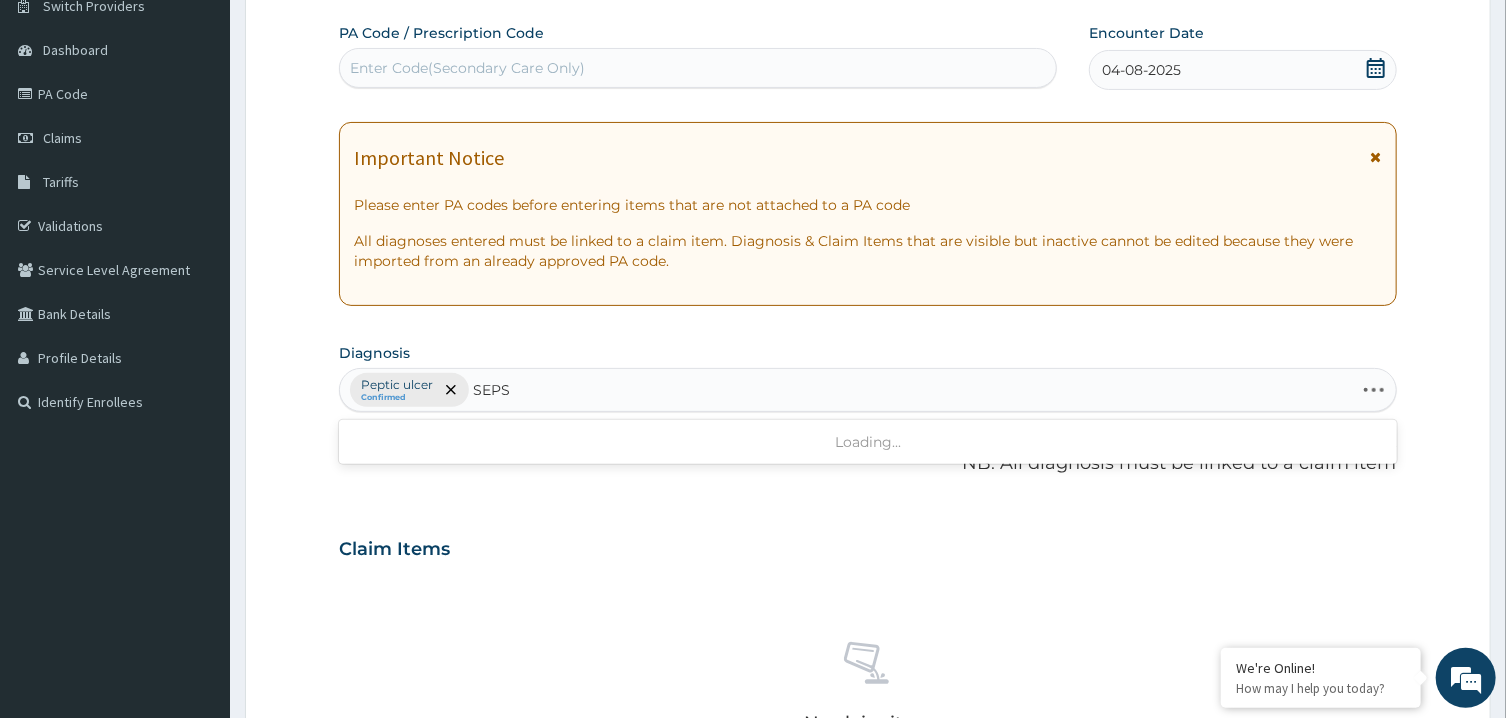 type on "SEPSI" 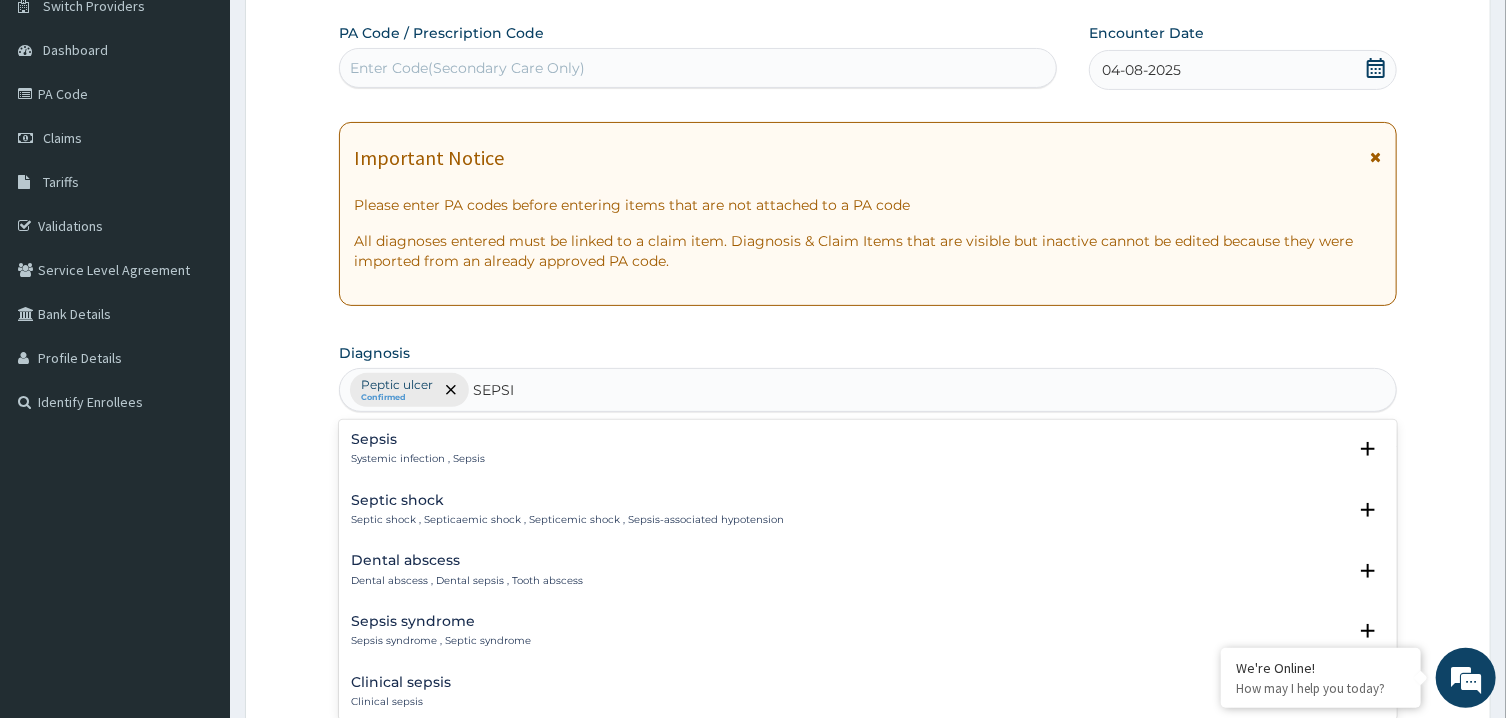 click on "Sepsis" at bounding box center [418, 439] 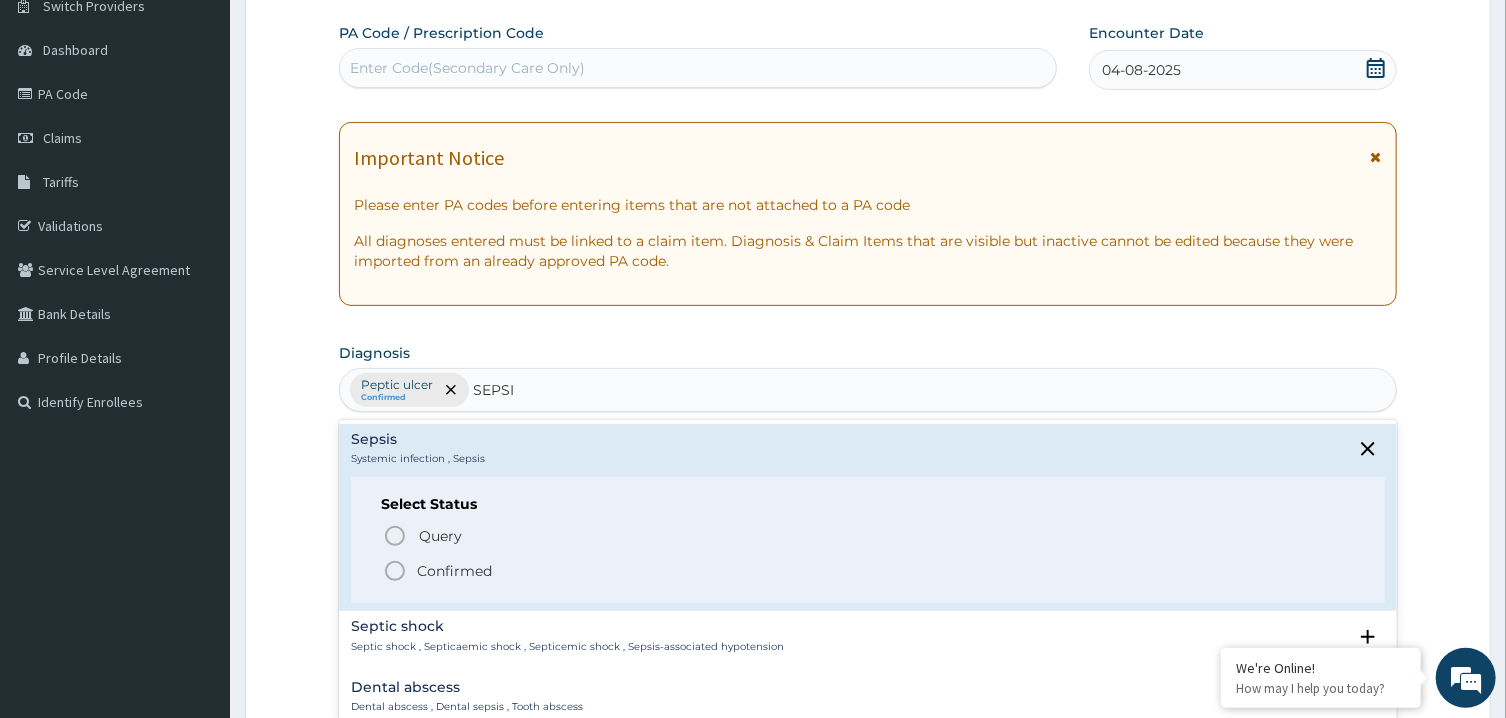 click 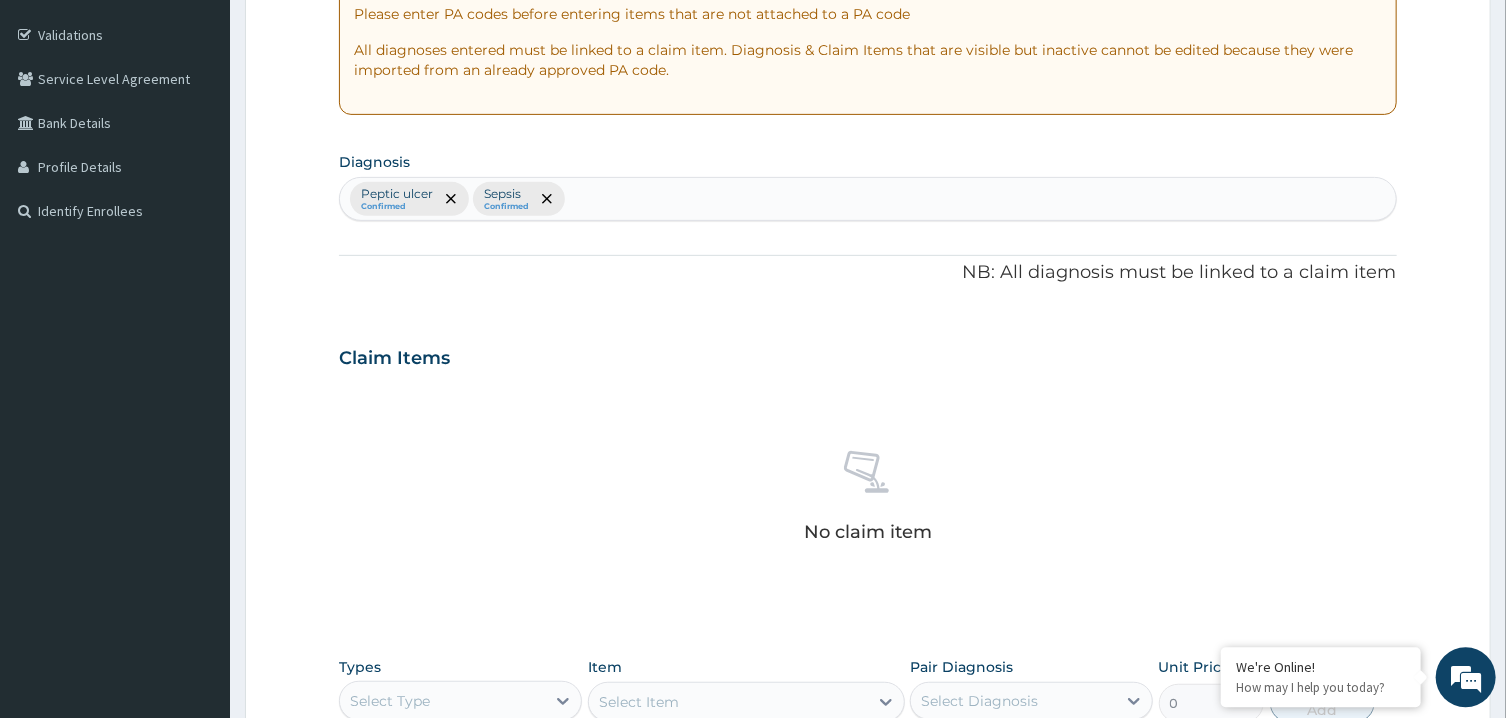 scroll, scrollTop: 376, scrollLeft: 0, axis: vertical 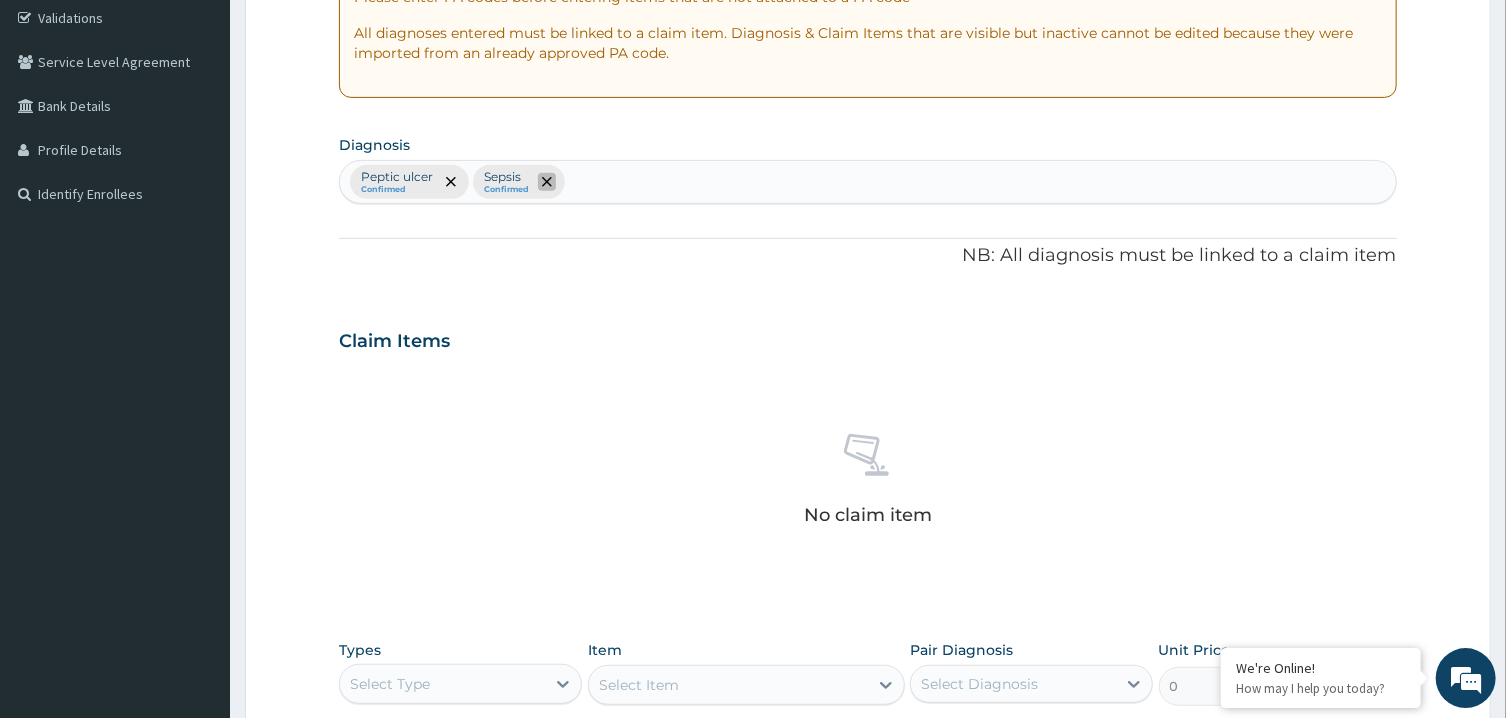 click 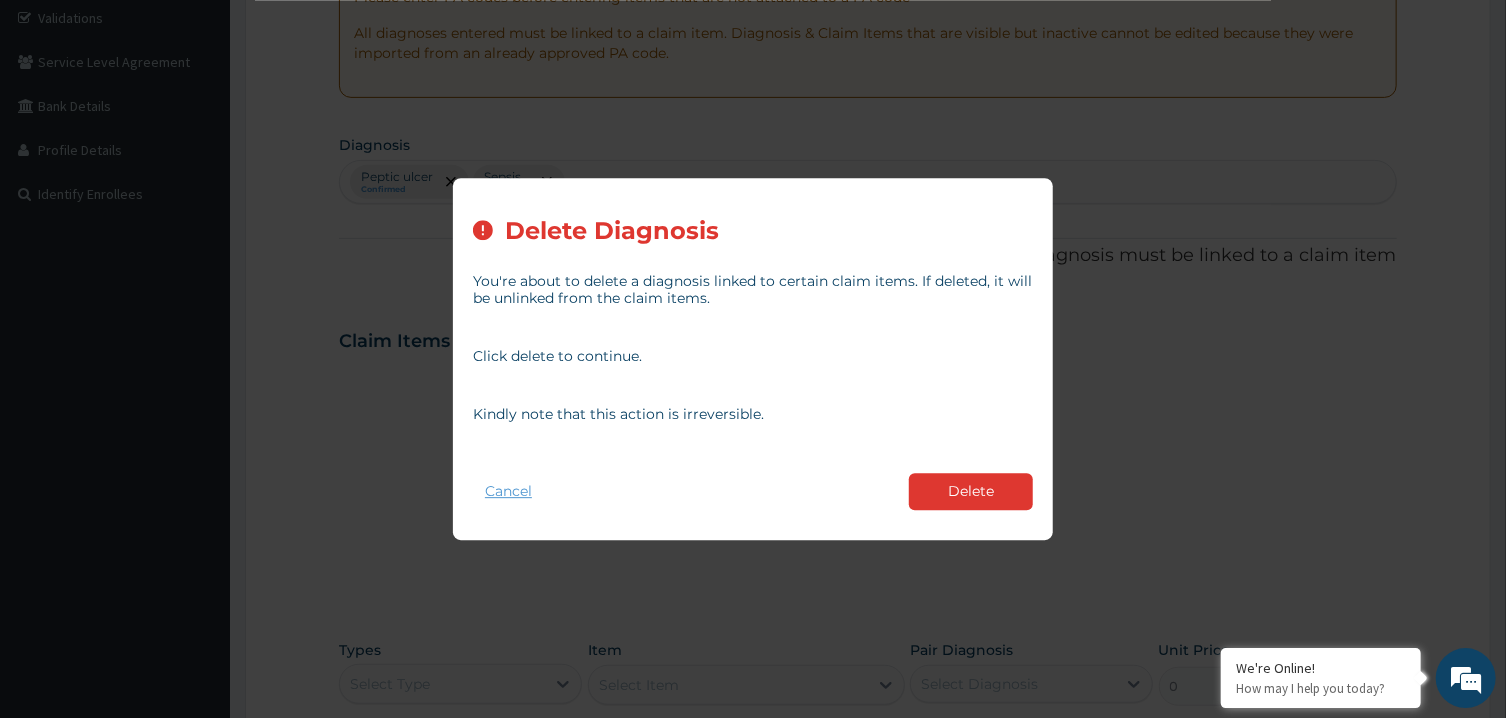 click on "Cancel" at bounding box center [508, 491] 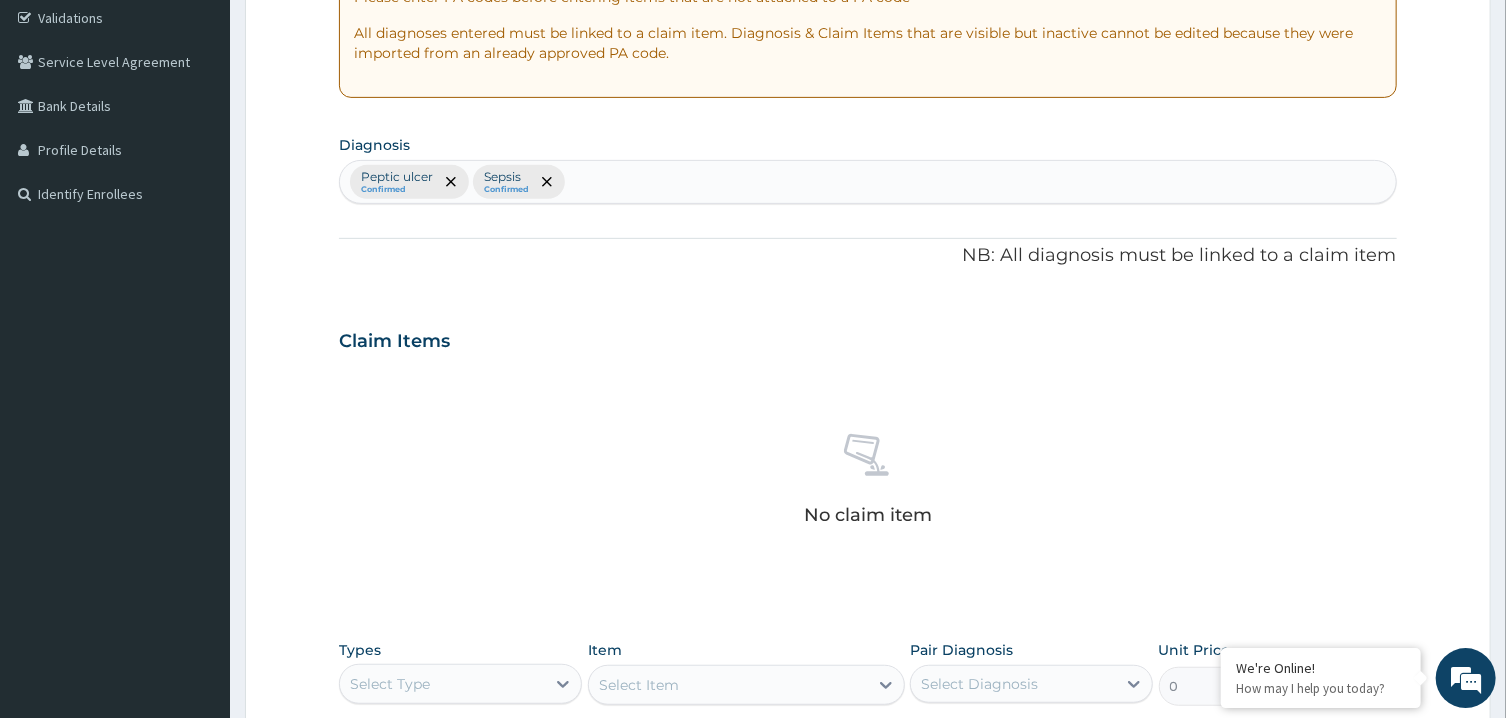 click on "Peptic ulcer Confirmed Sepsis Confirmed" at bounding box center [867, 182] 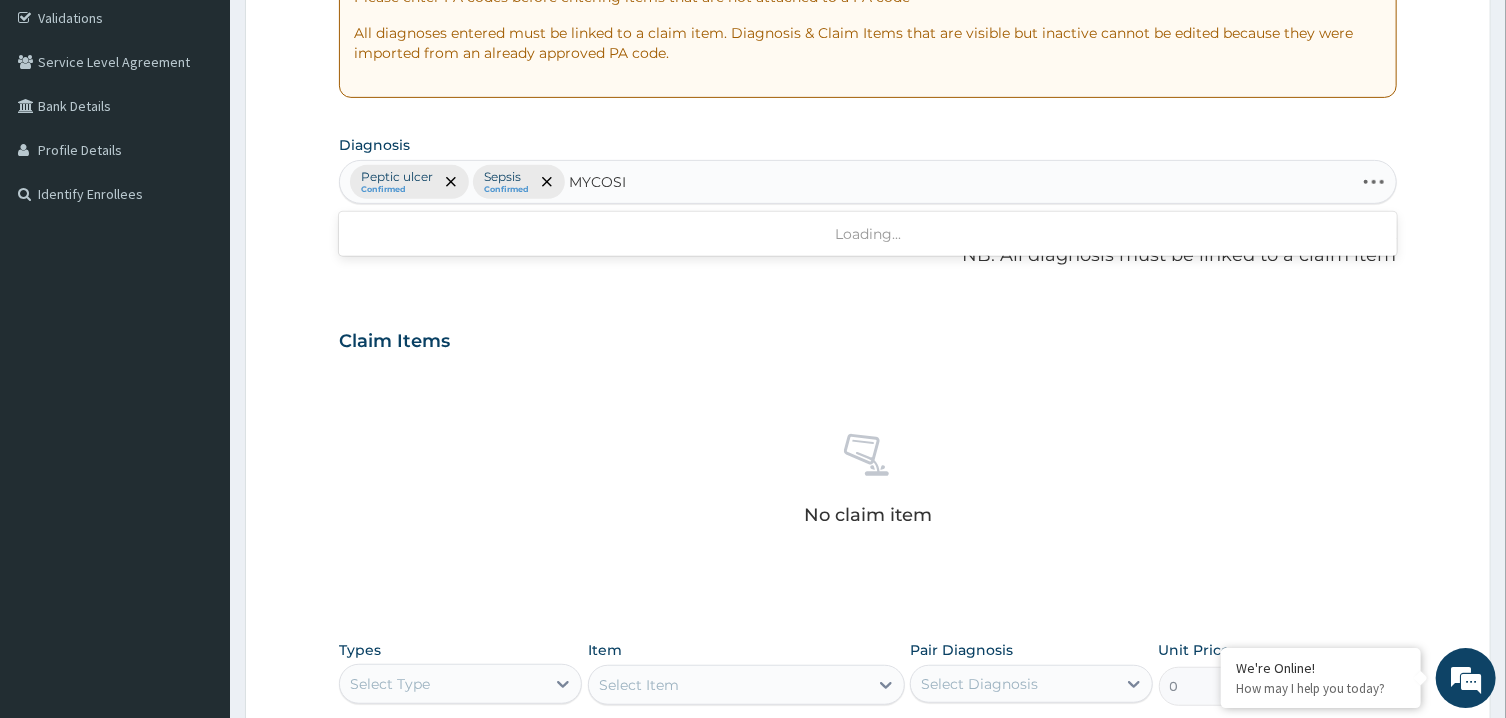 type on "MYCOSIS" 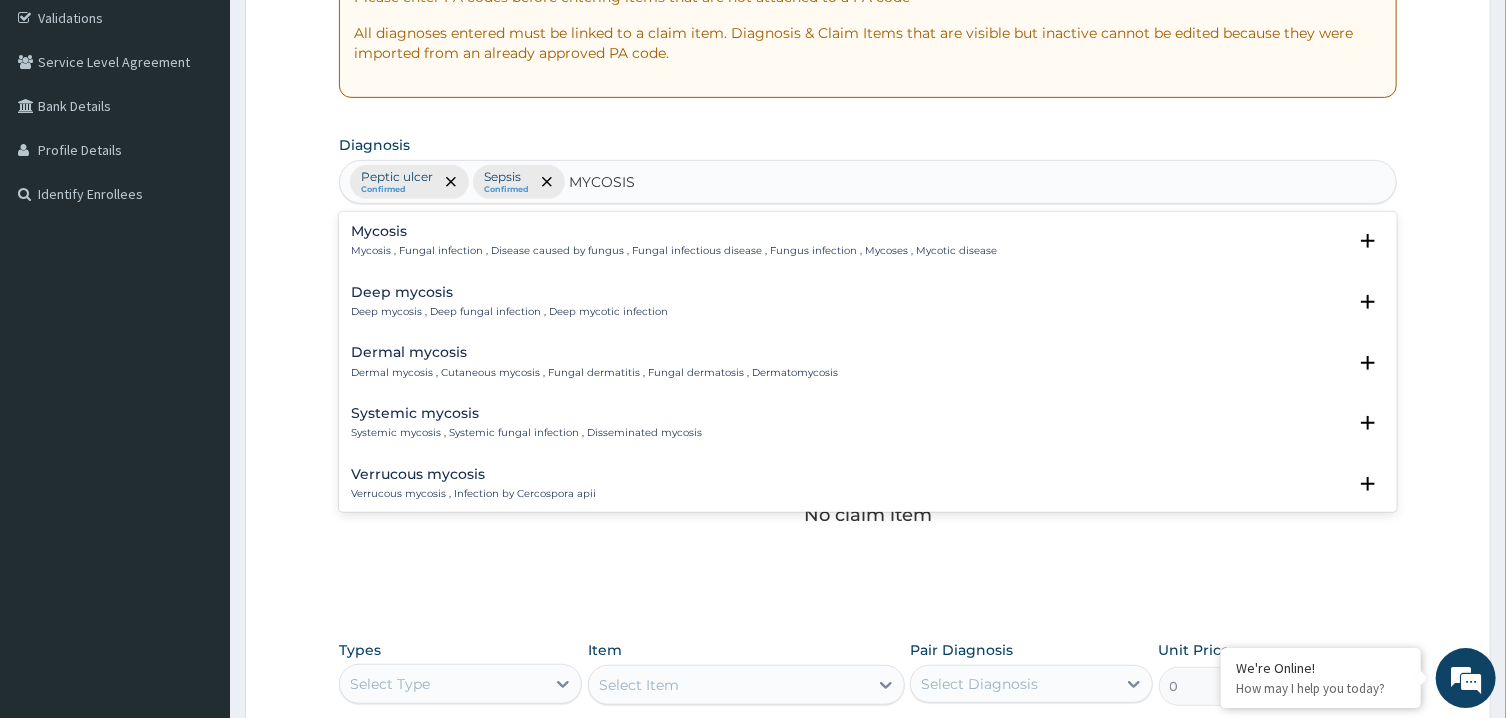 click on "Mycosis" at bounding box center (674, 231) 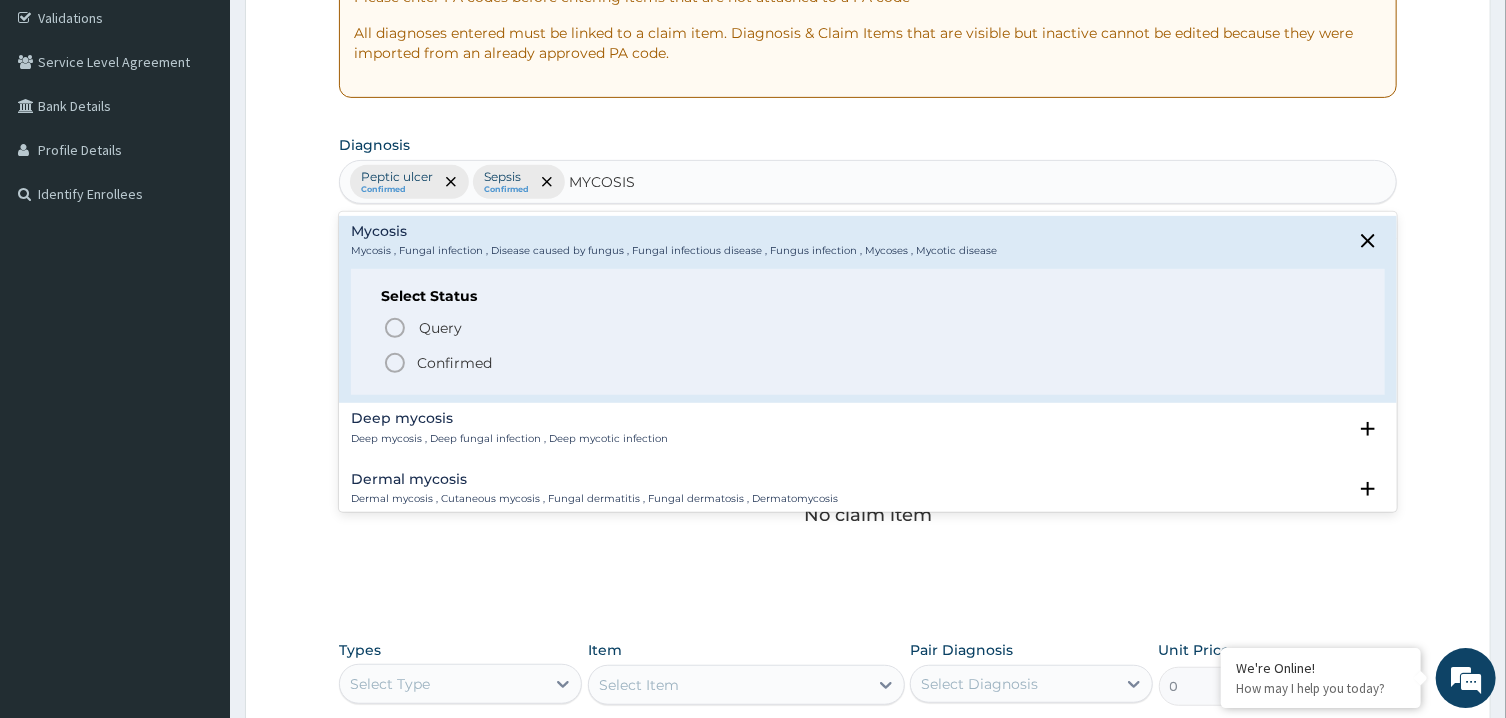 click 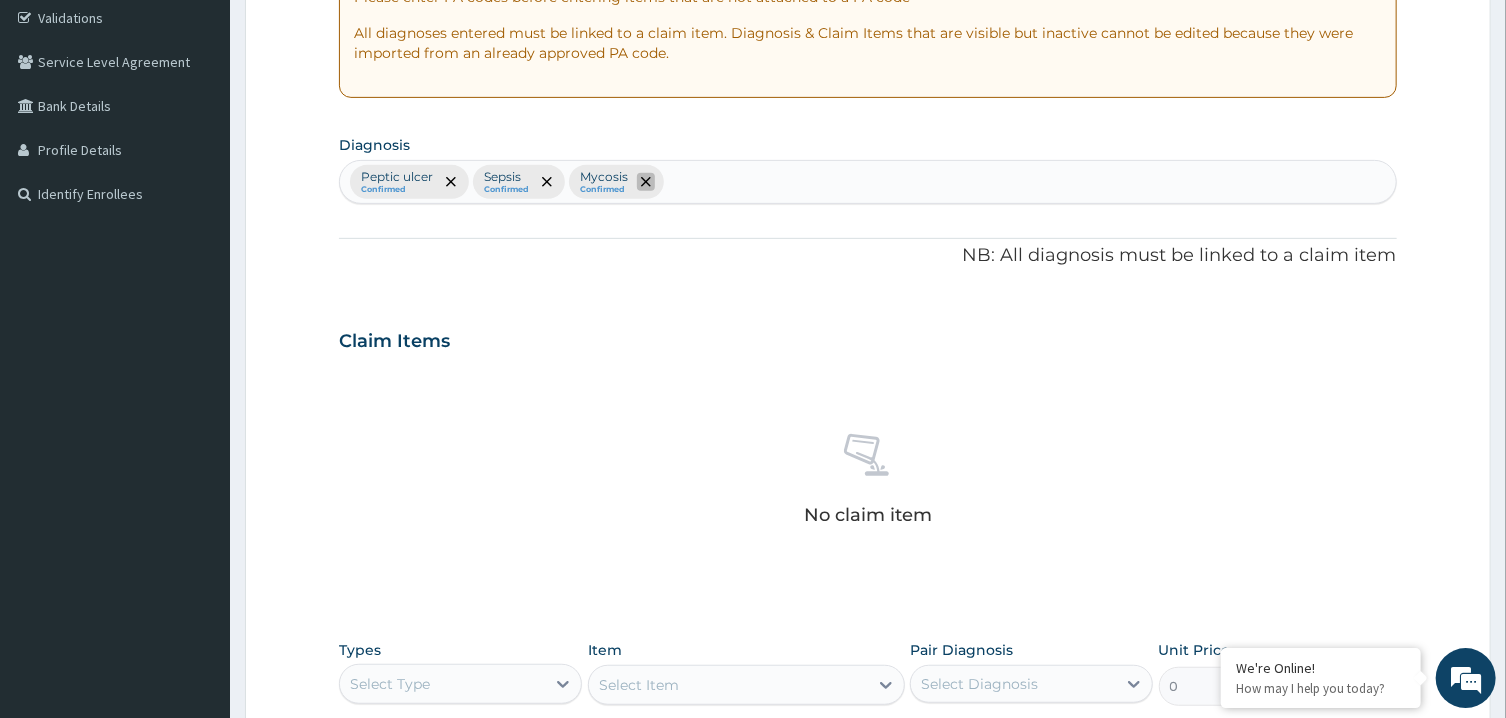 click 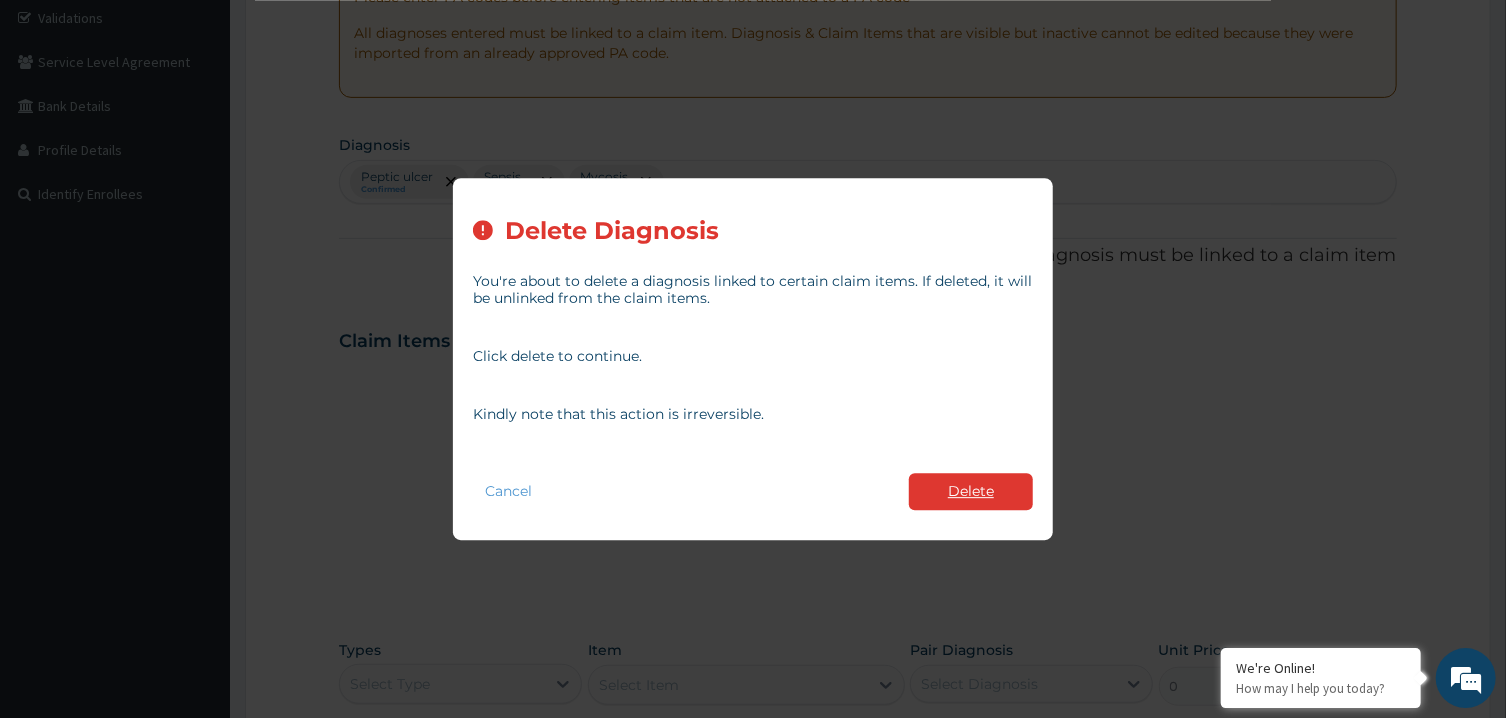 click on "Delete" at bounding box center (971, 491) 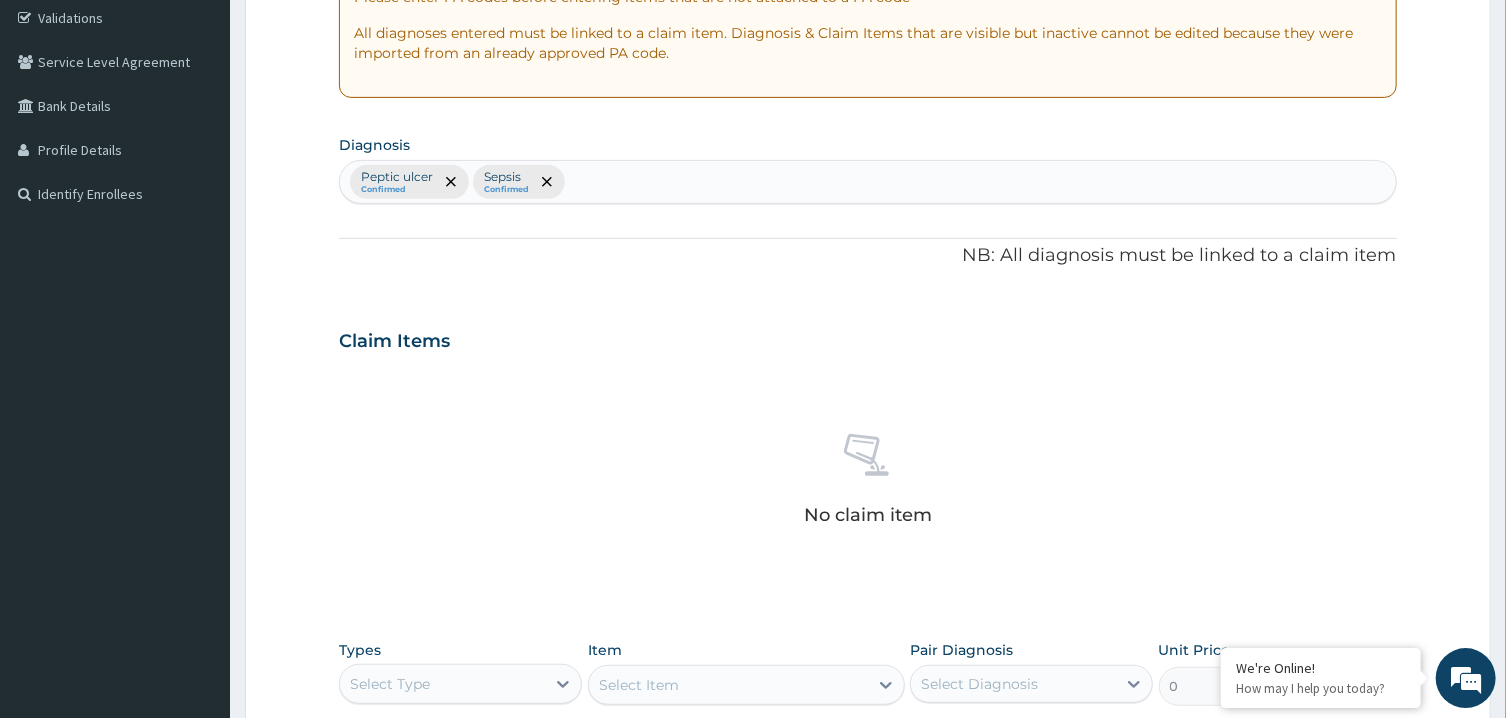 click on "Peptic ulcer Confirmed Sepsis Confirmed" at bounding box center (867, 182) 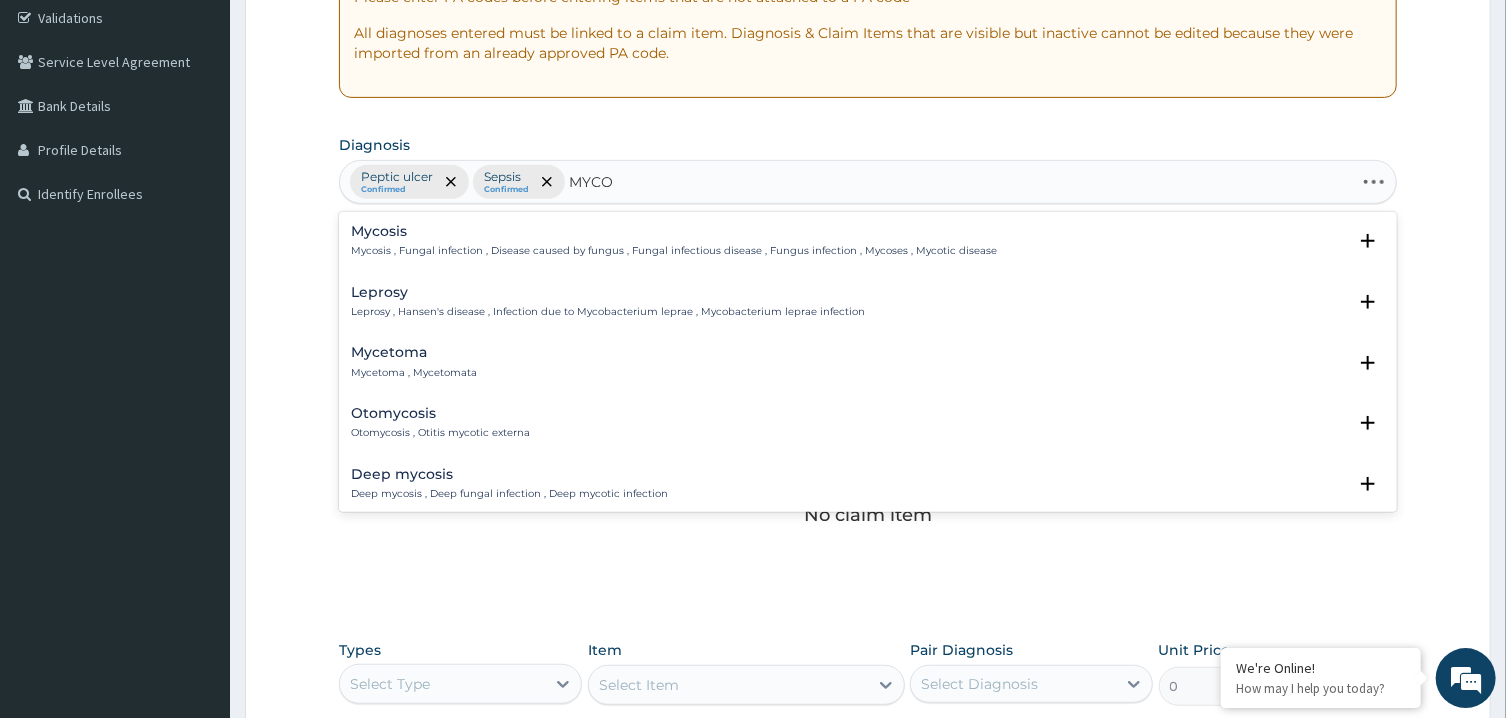 type on "MYCOS" 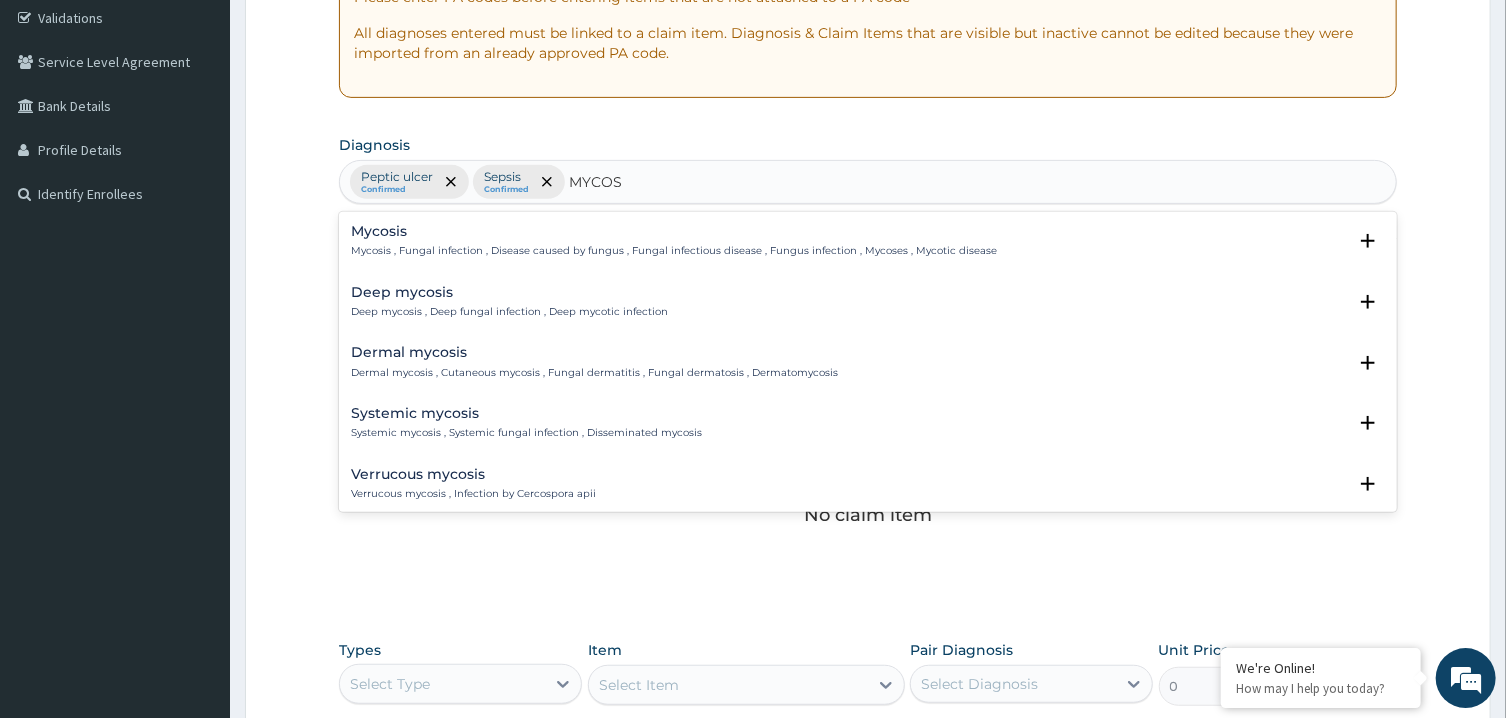 click on "Dermal mycosis Dermal mycosis , Cutaneous mycosis , Fungal dermatitis , Fungal dermatosis , Dermatomycosis" at bounding box center (594, 362) 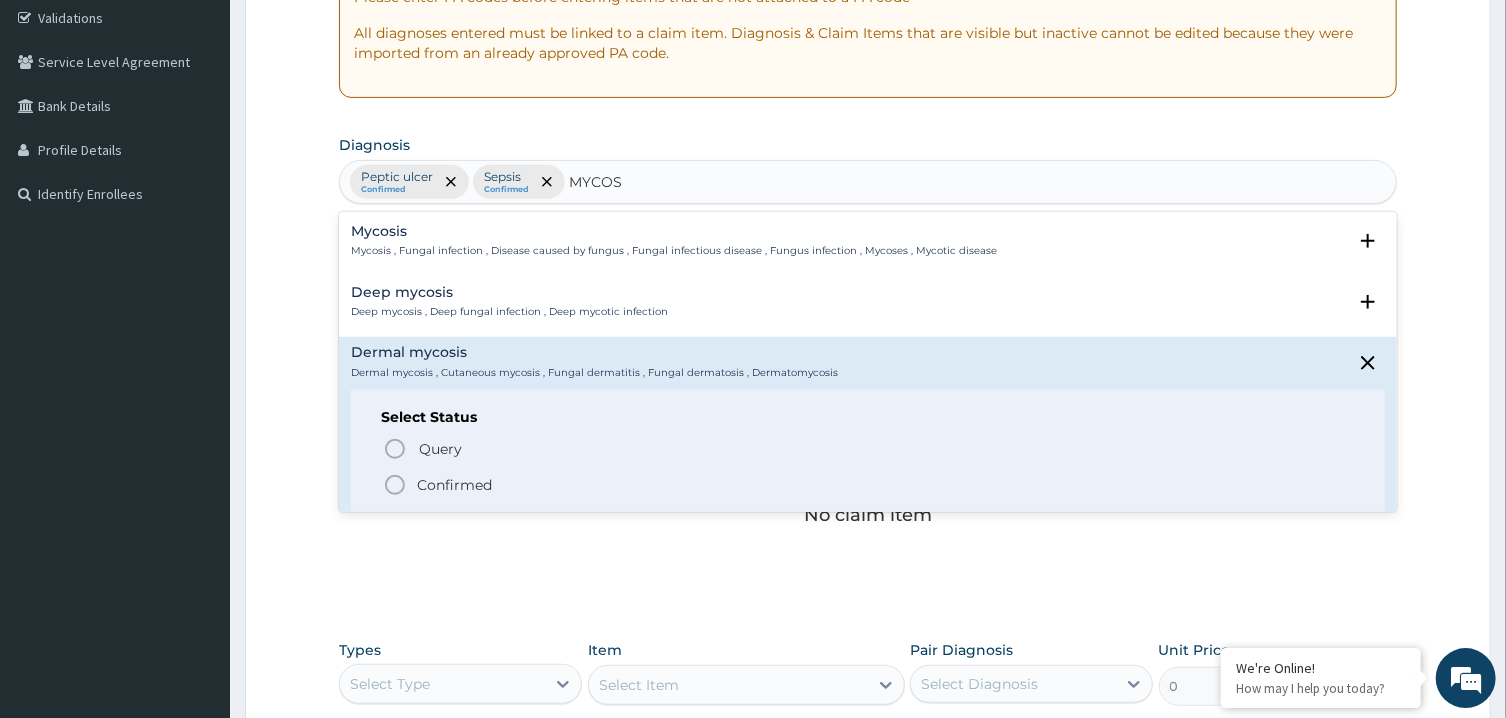 click 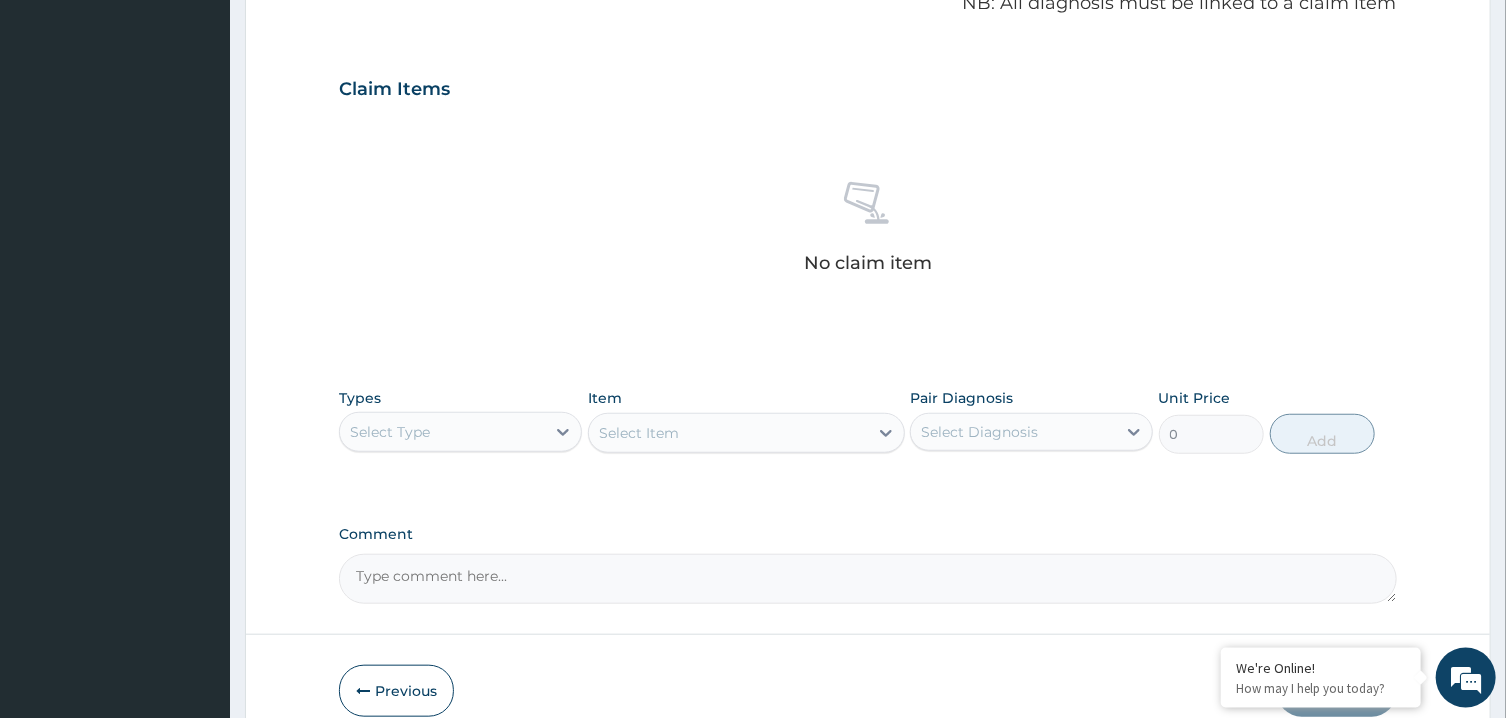 scroll, scrollTop: 724, scrollLeft: 0, axis: vertical 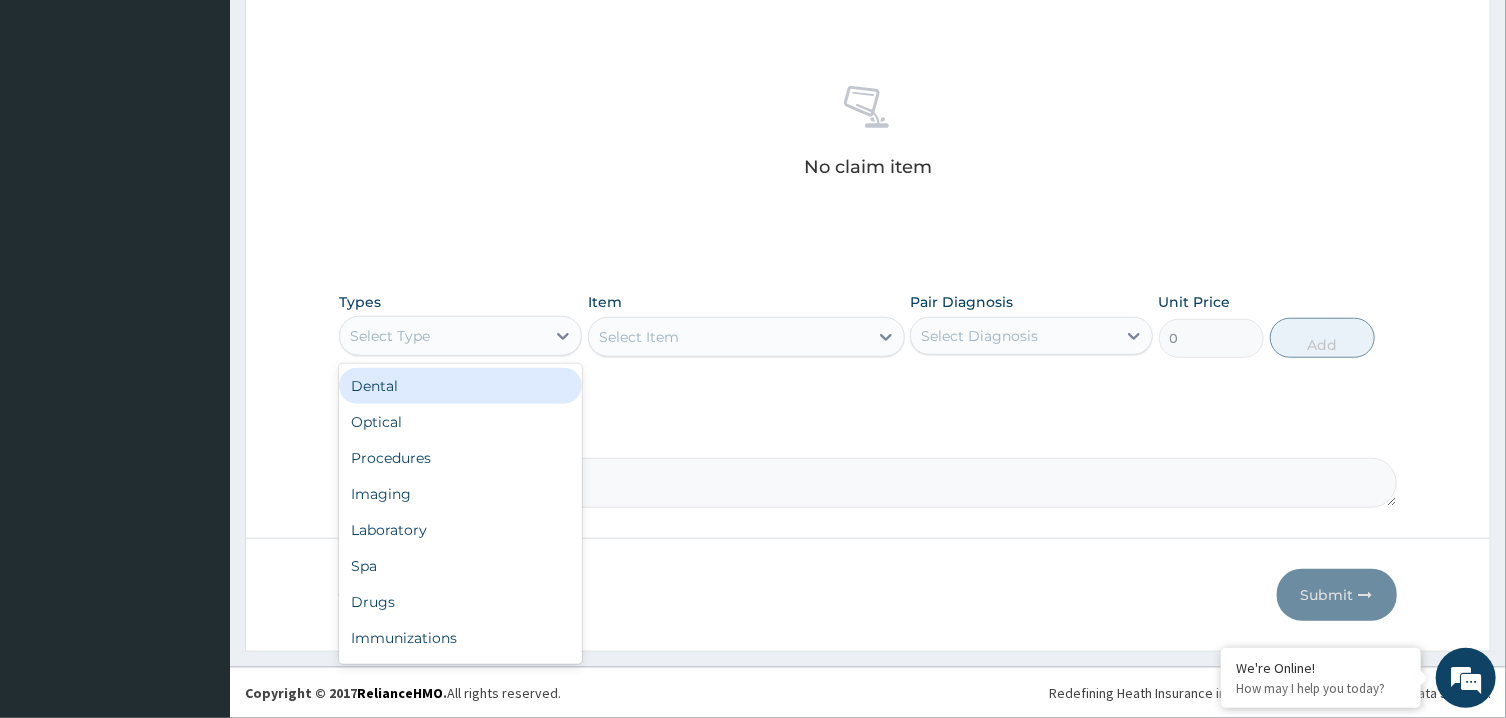 click on "Select Type" at bounding box center (442, 336) 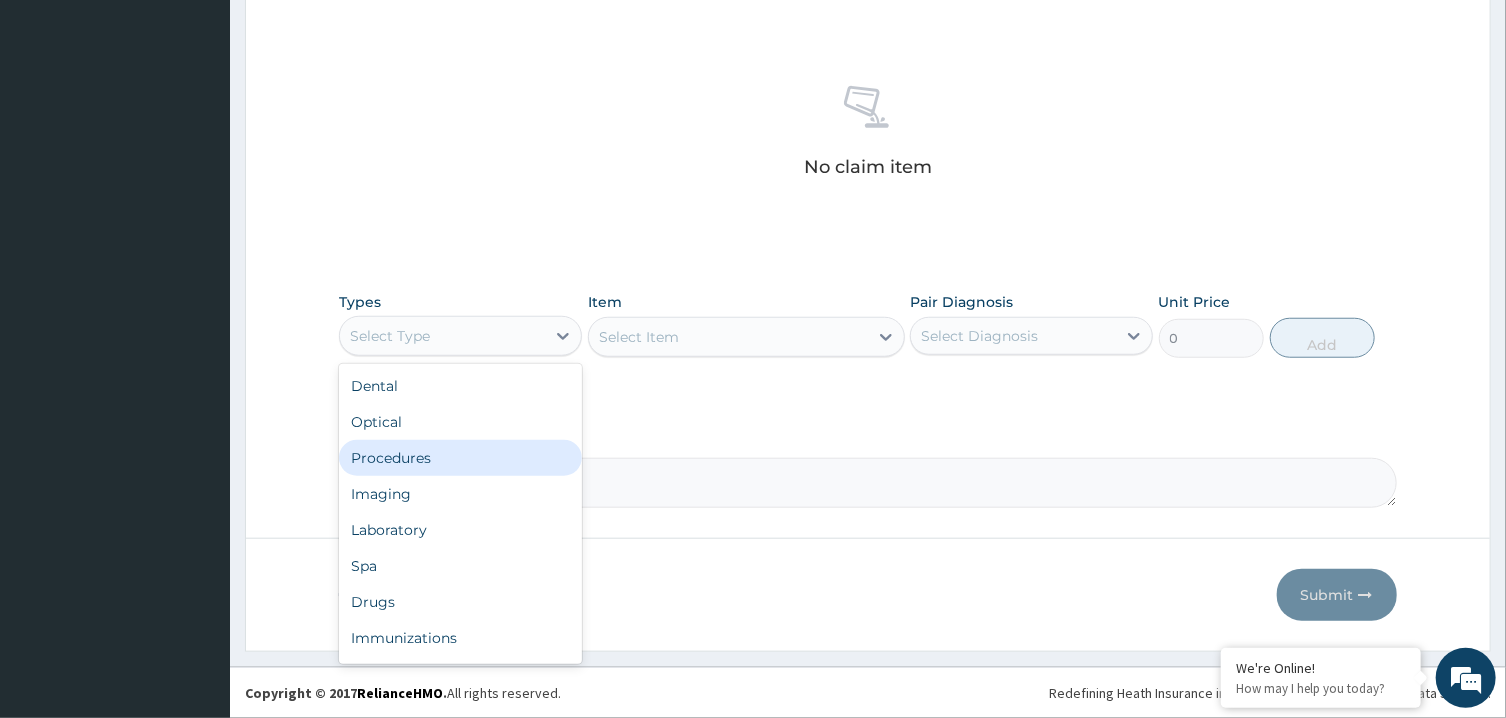 click on "Procedures" at bounding box center [460, 458] 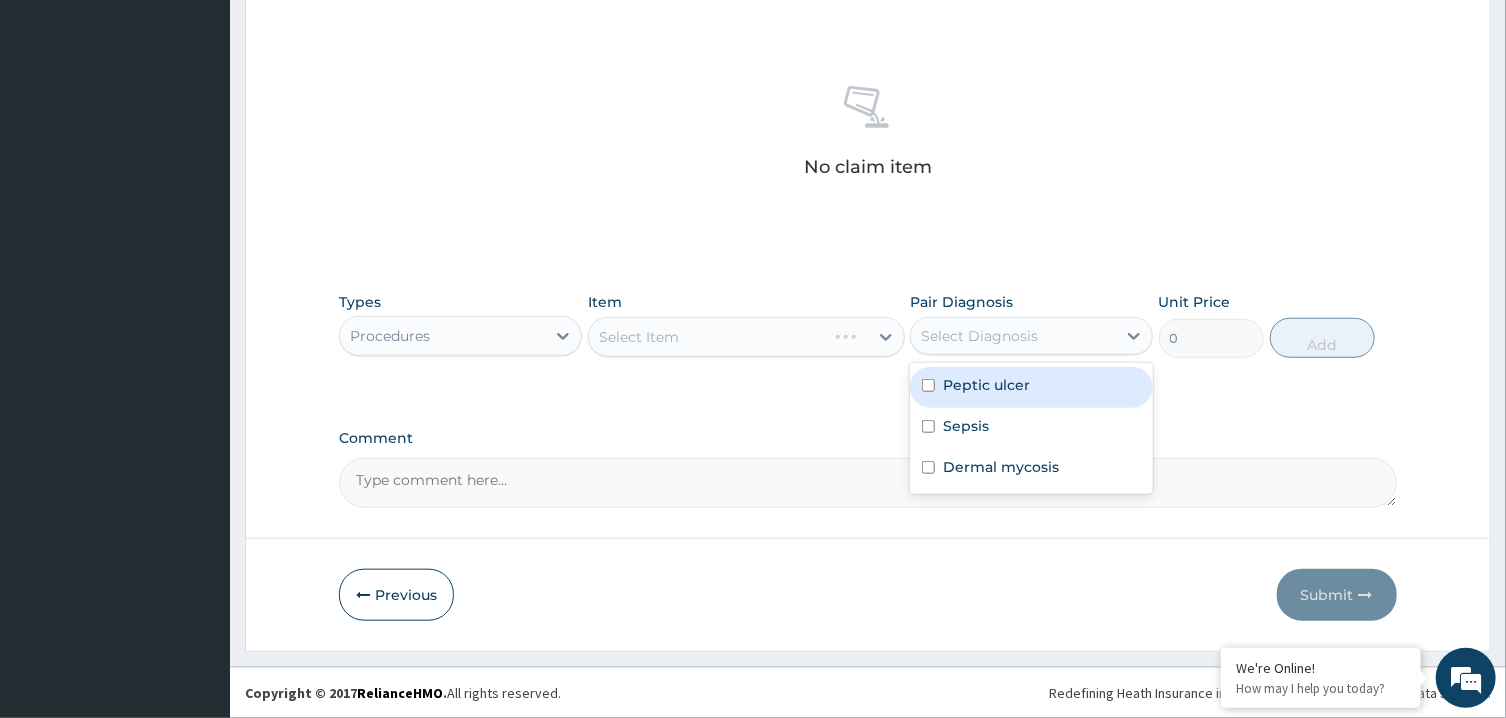 click on "Select Diagnosis" at bounding box center [979, 336] 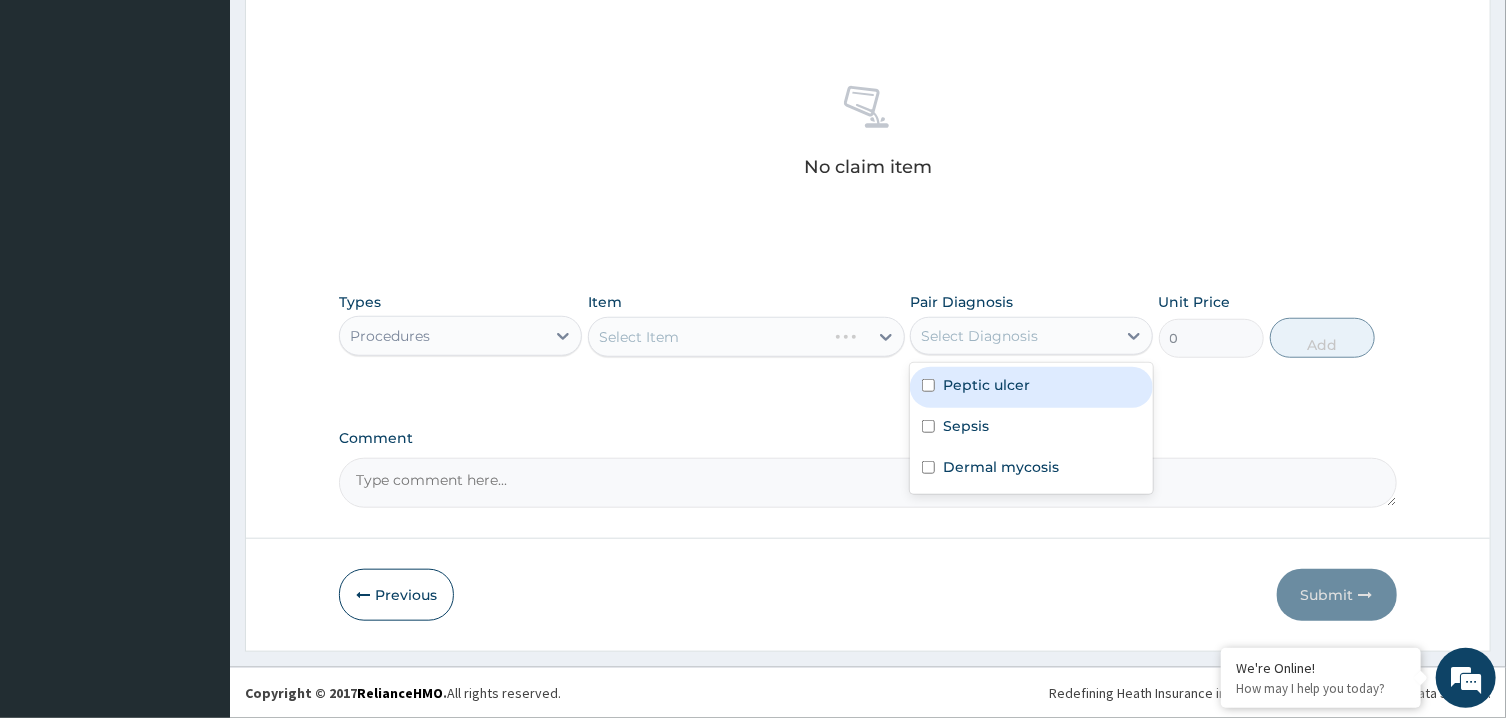 click on "Peptic ulcer" at bounding box center (986, 385) 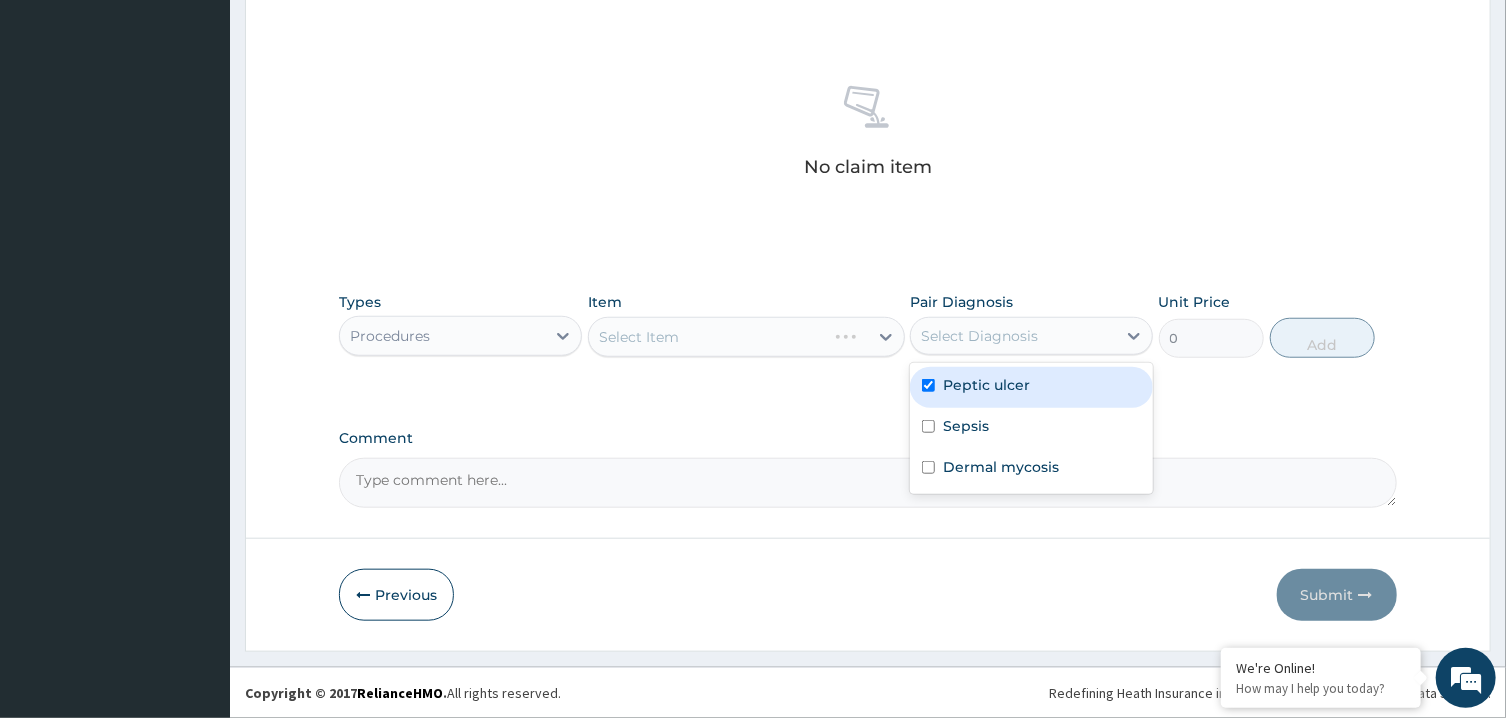 checkbox on "true" 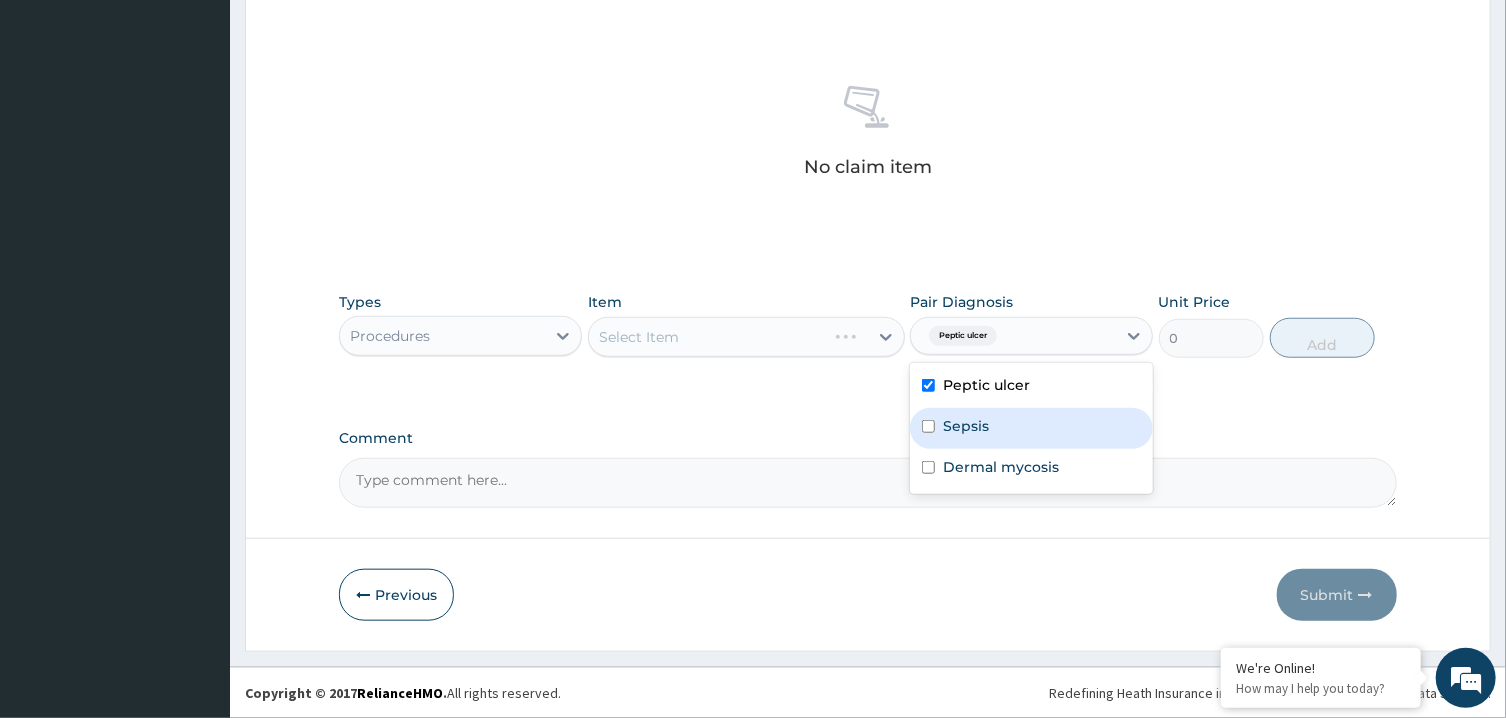 click on "Sepsis" at bounding box center (1031, 428) 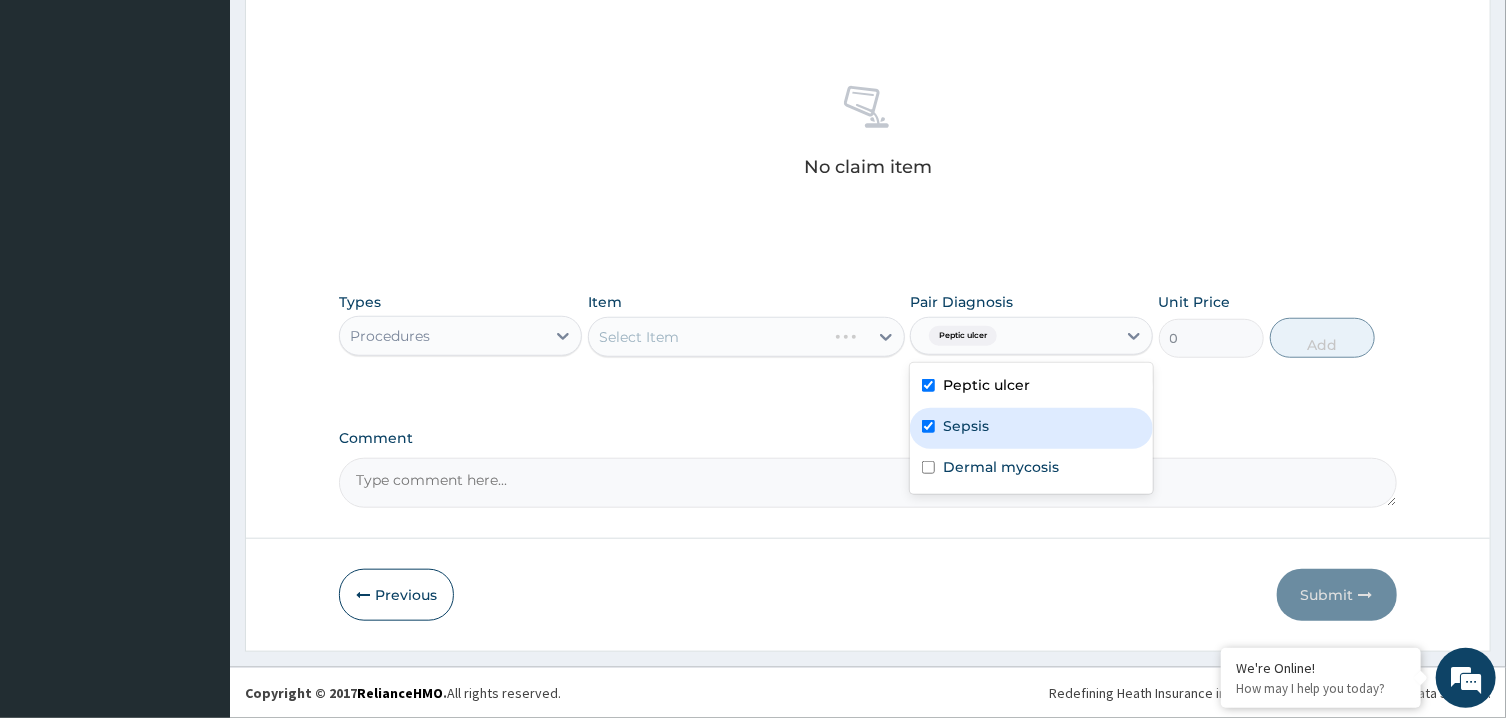 checkbox on "true" 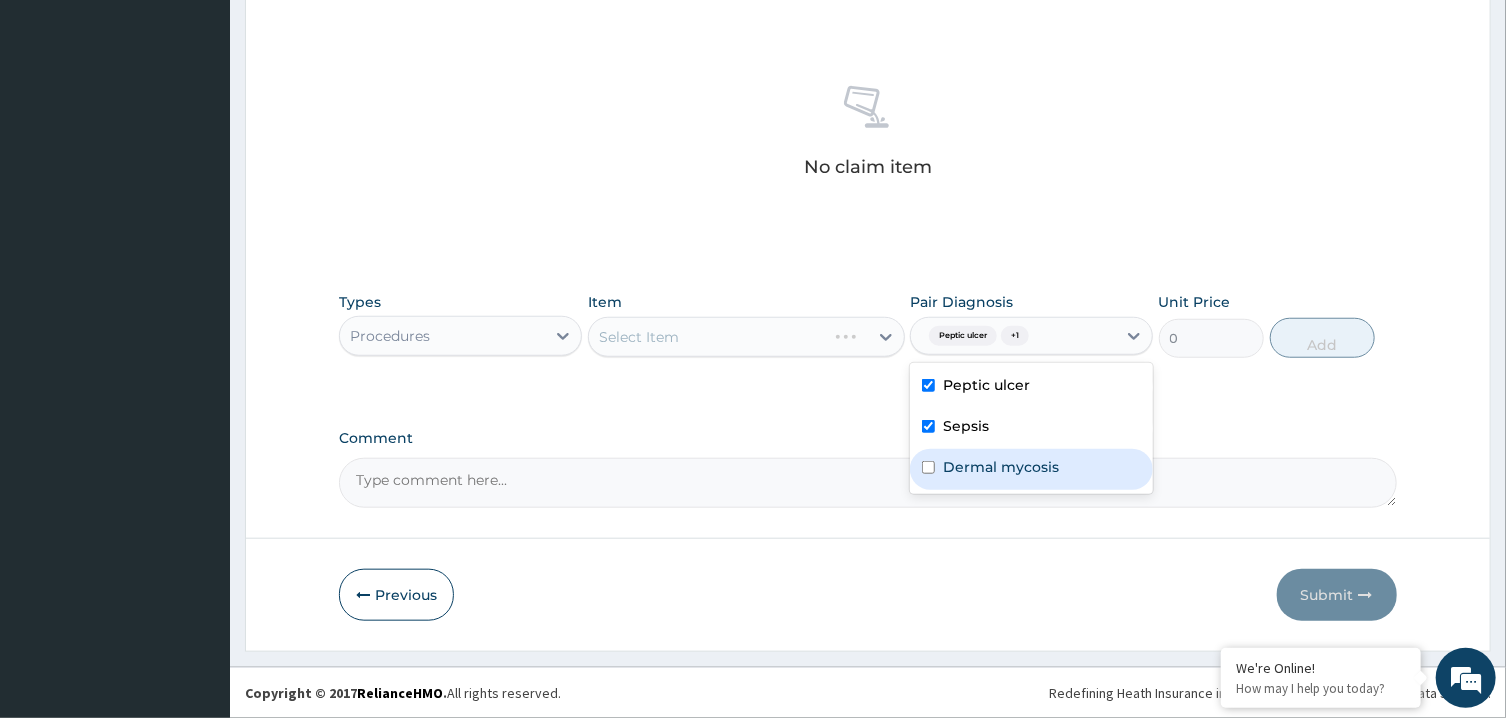click on "Dermal mycosis" at bounding box center (1001, 467) 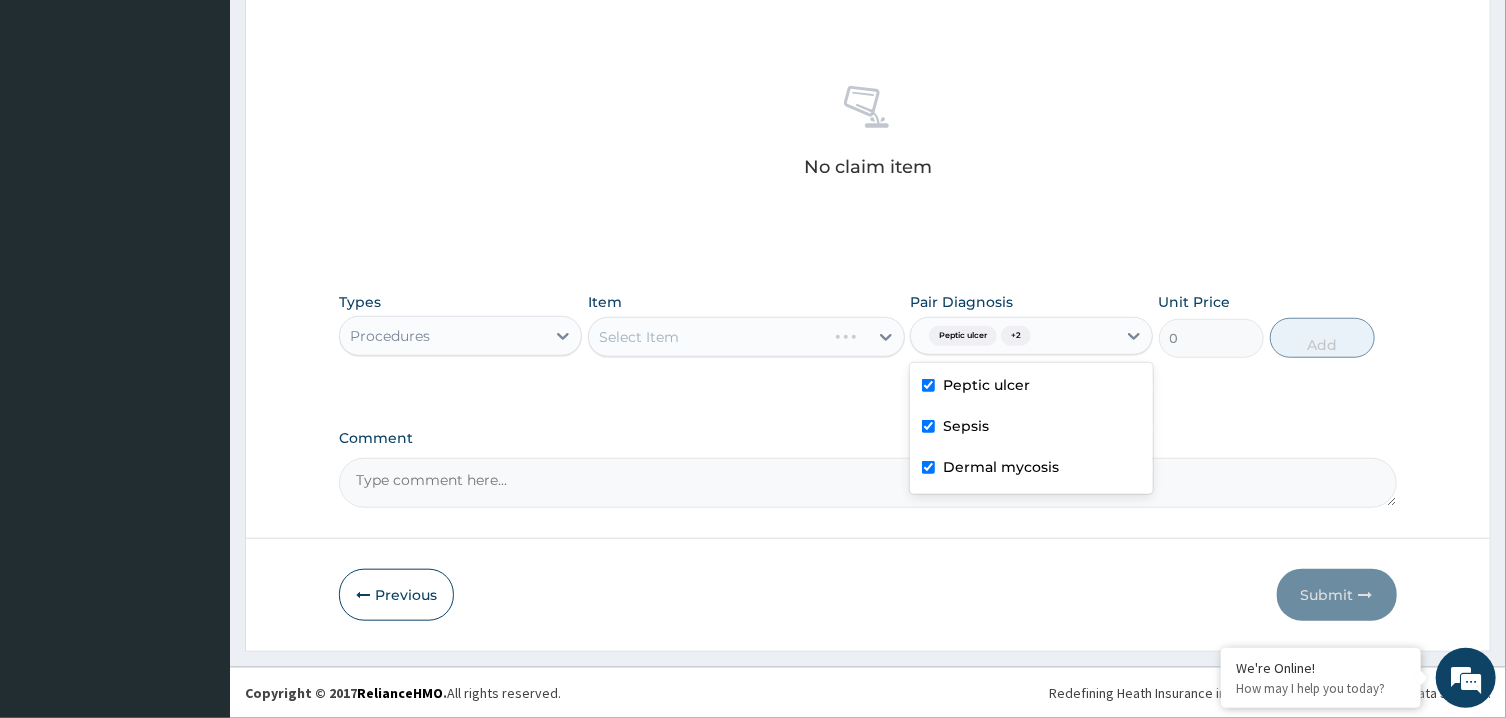 checkbox on "true" 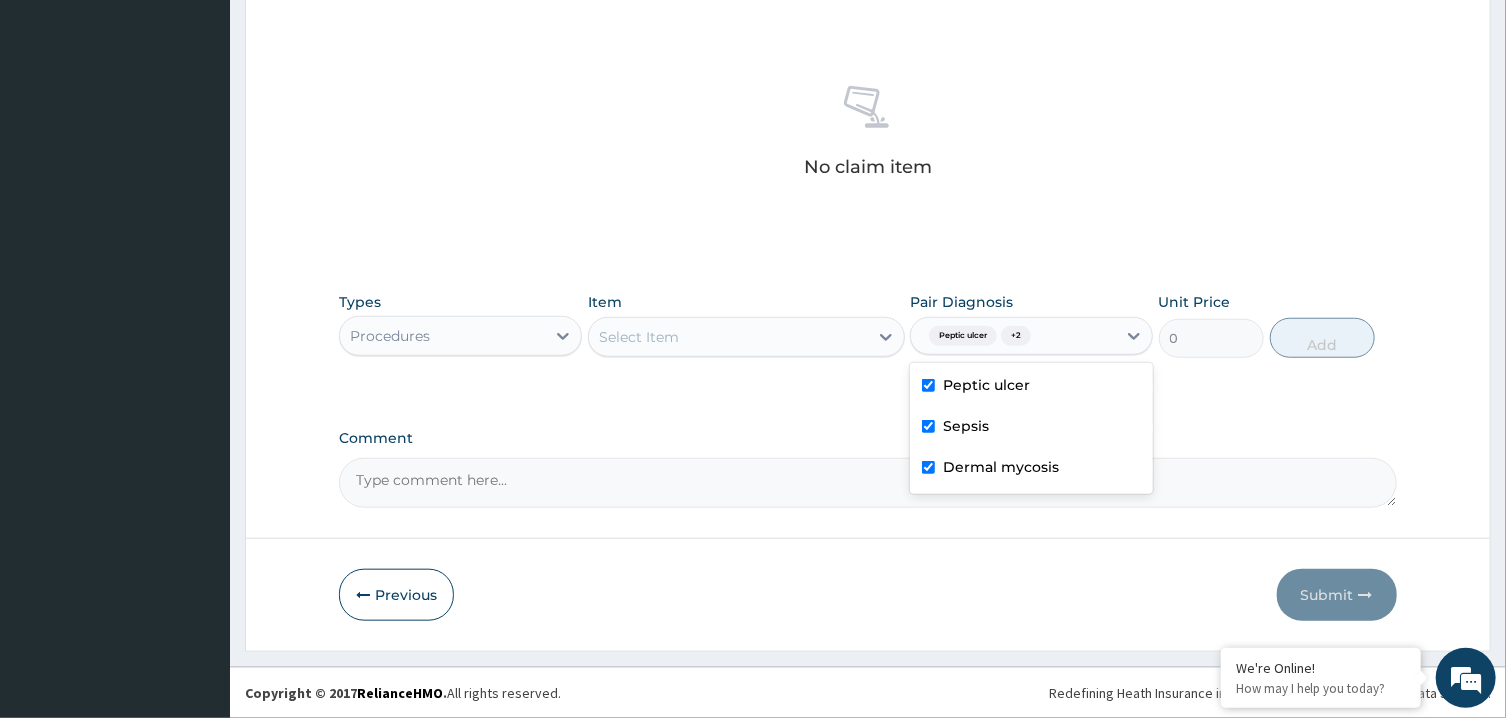 click on "Select Item" at bounding box center (728, 337) 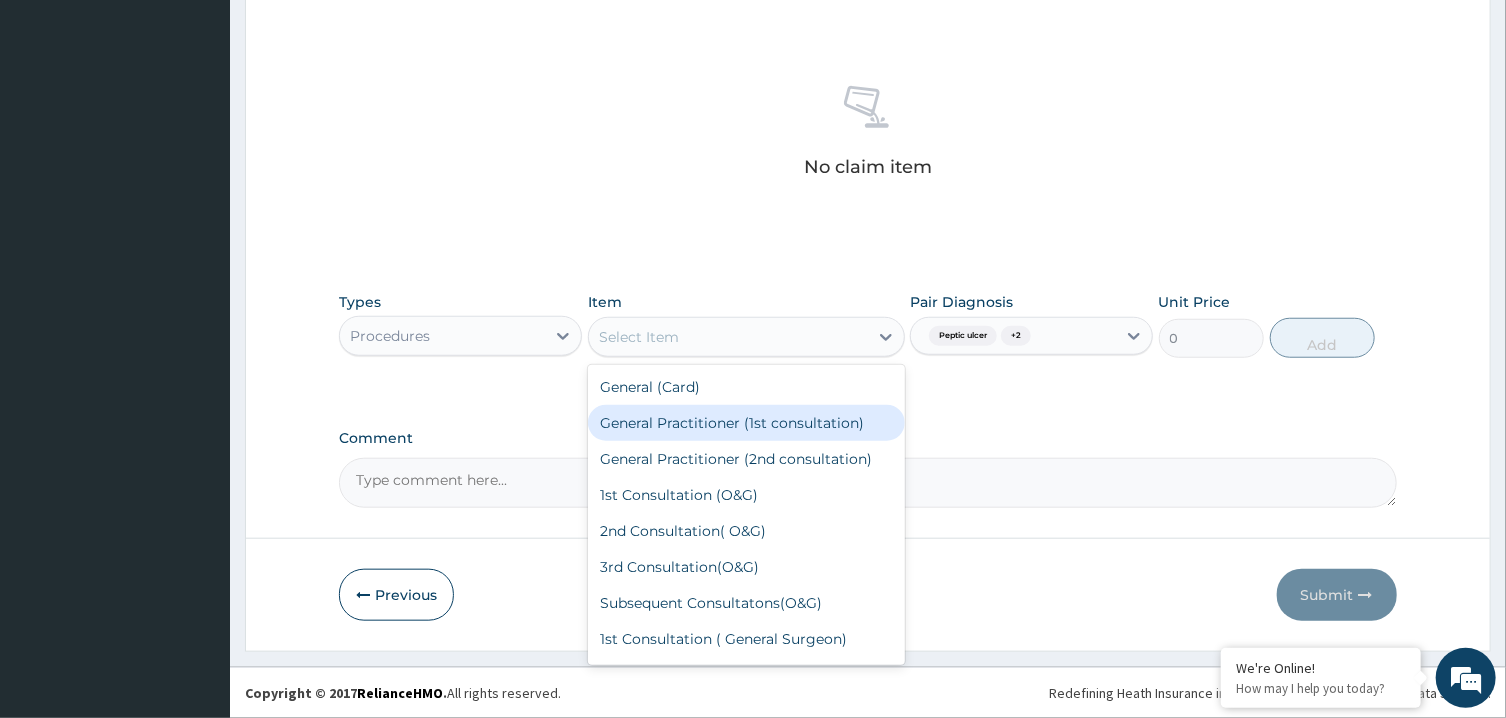 click on "General Practitioner (1st consultation)" at bounding box center (746, 423) 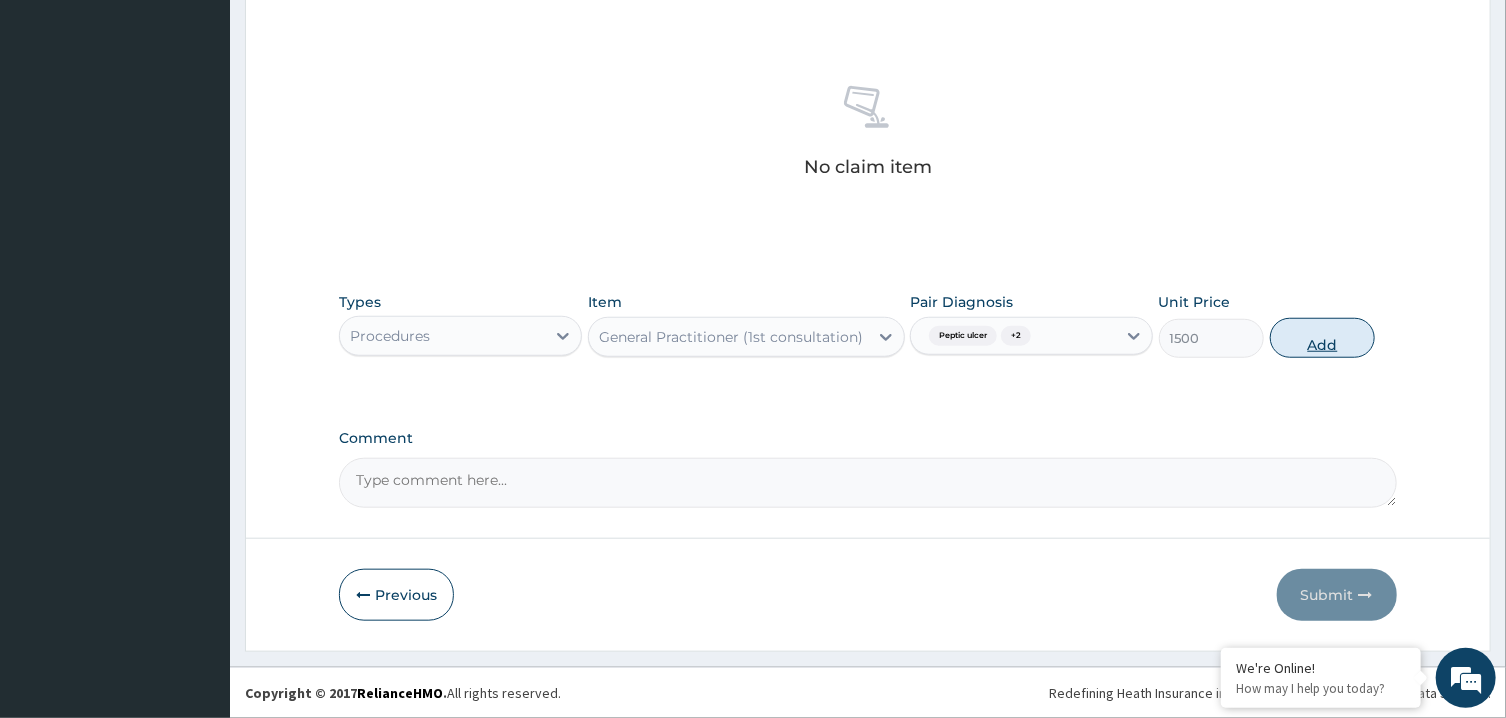 click on "Add" at bounding box center (1323, 338) 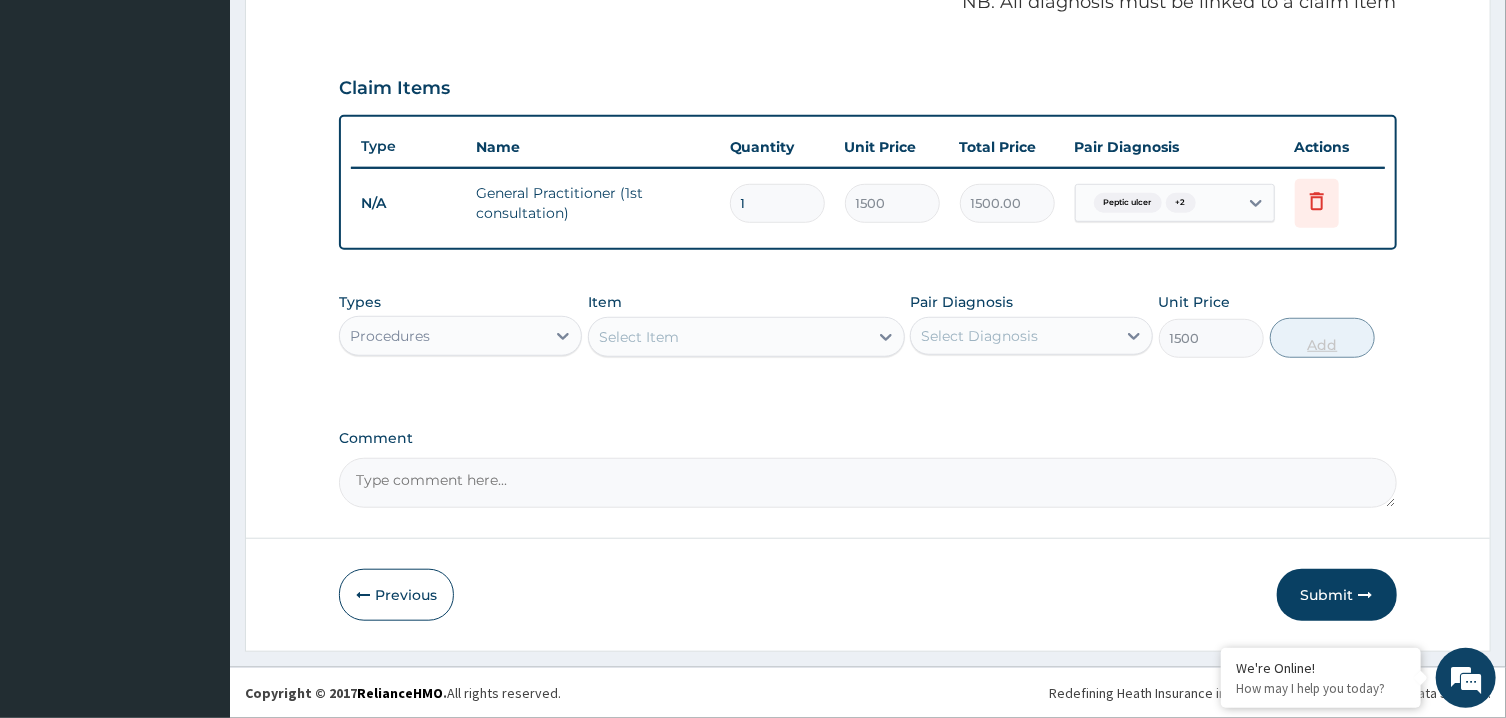 type on "0" 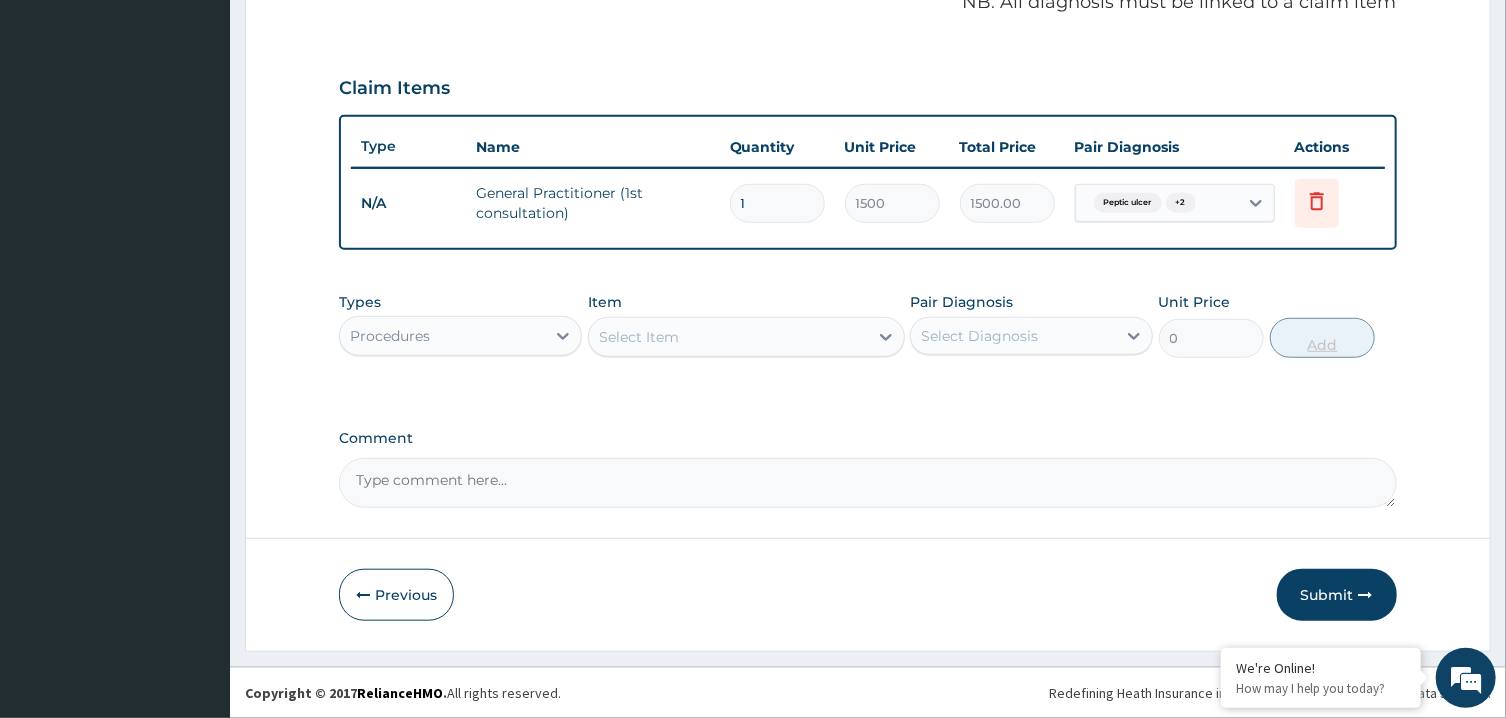 scroll, scrollTop: 627, scrollLeft: 0, axis: vertical 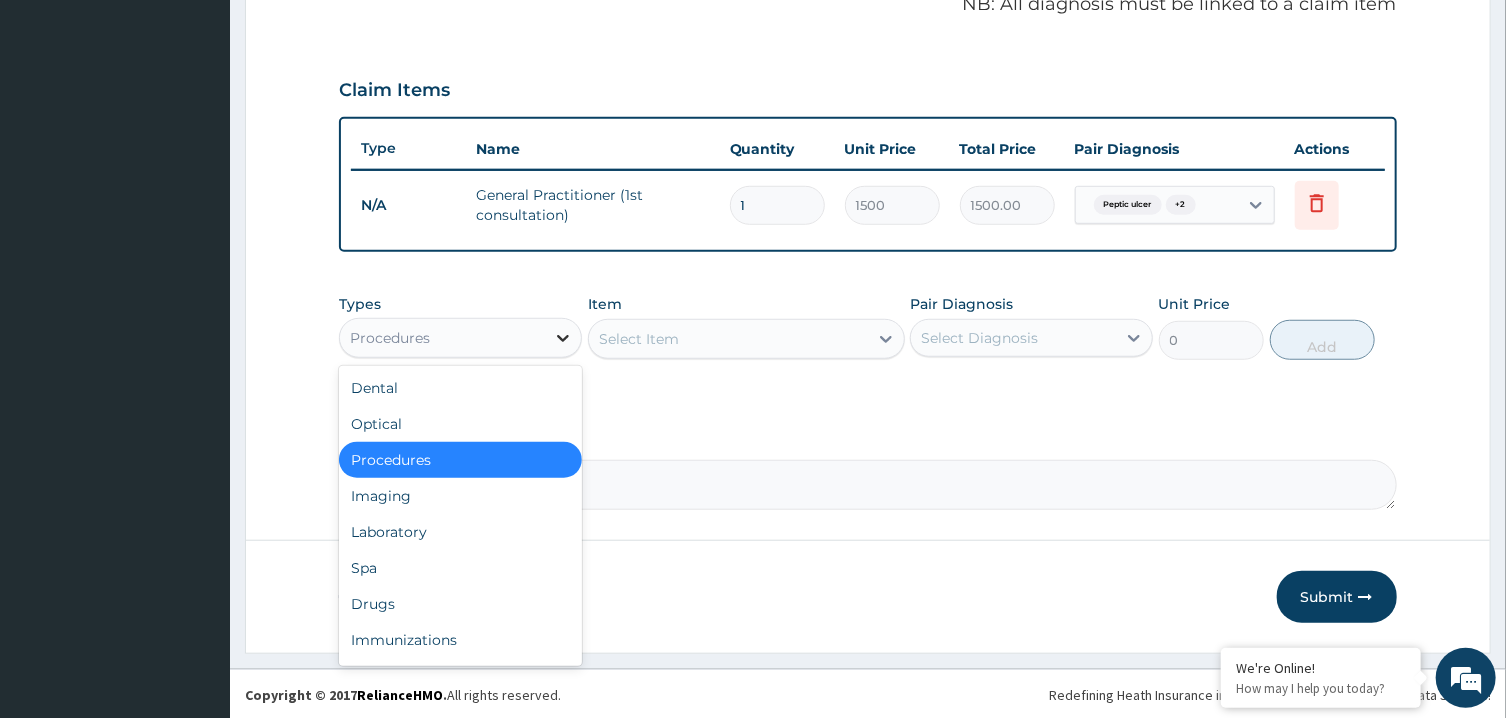 click at bounding box center [563, 338] 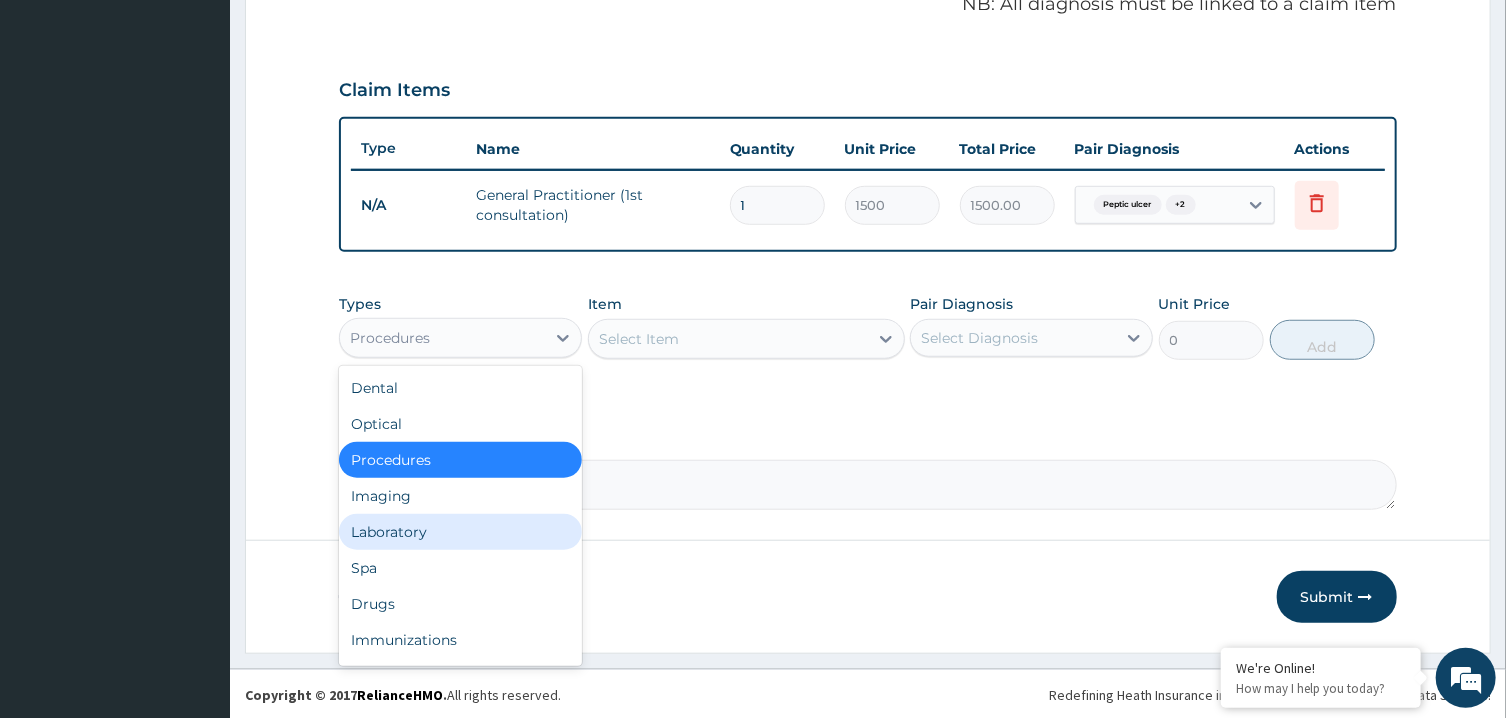 click on "Laboratory" at bounding box center [460, 532] 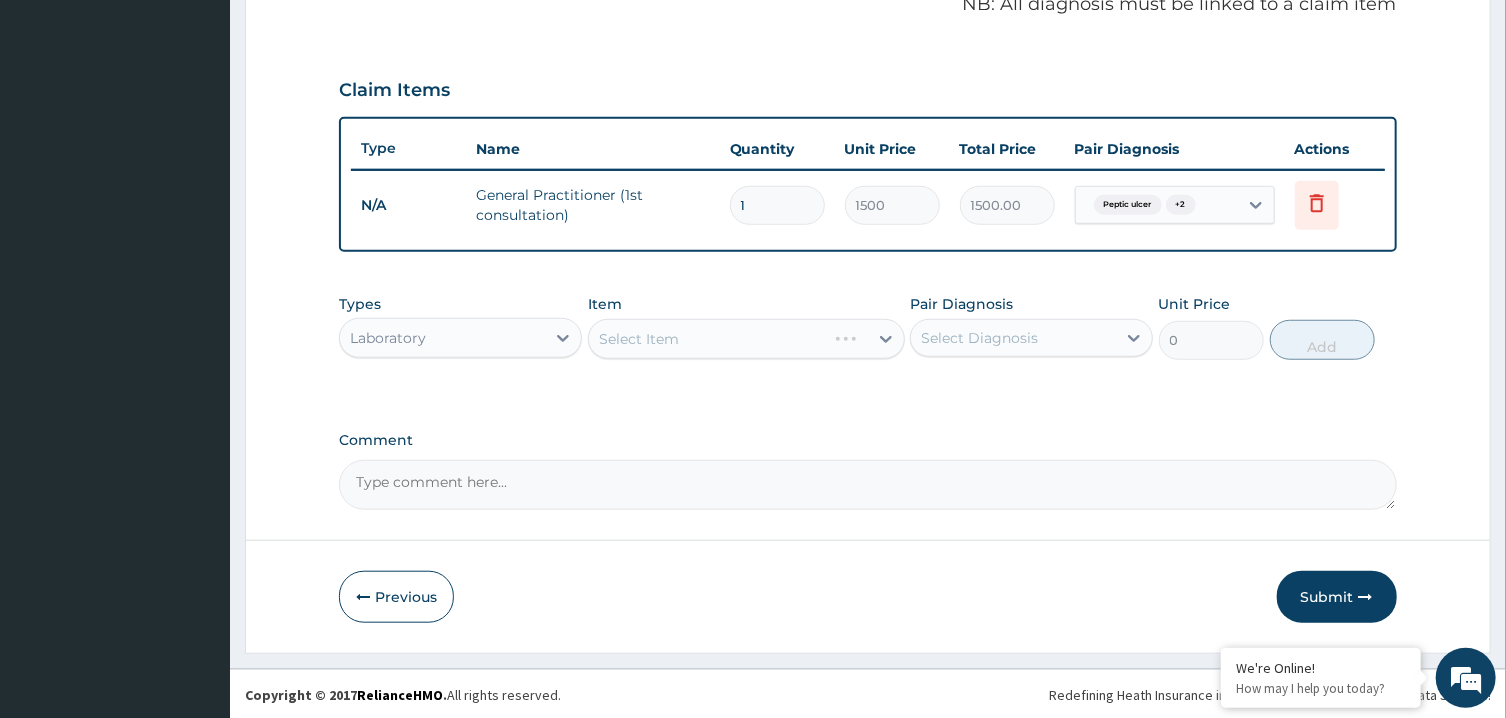 click on "Select Diagnosis" at bounding box center (1013, 338) 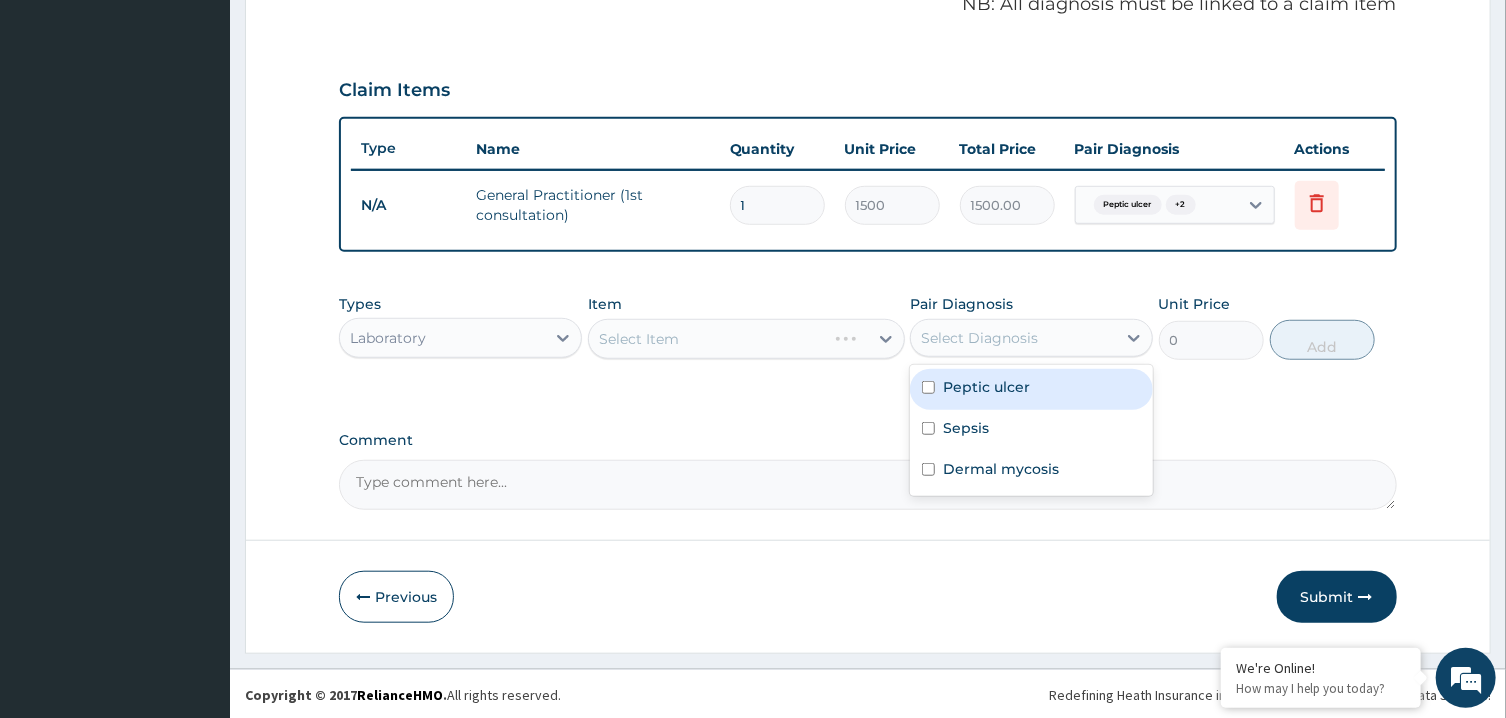 click on "Peptic ulcer" at bounding box center [986, 387] 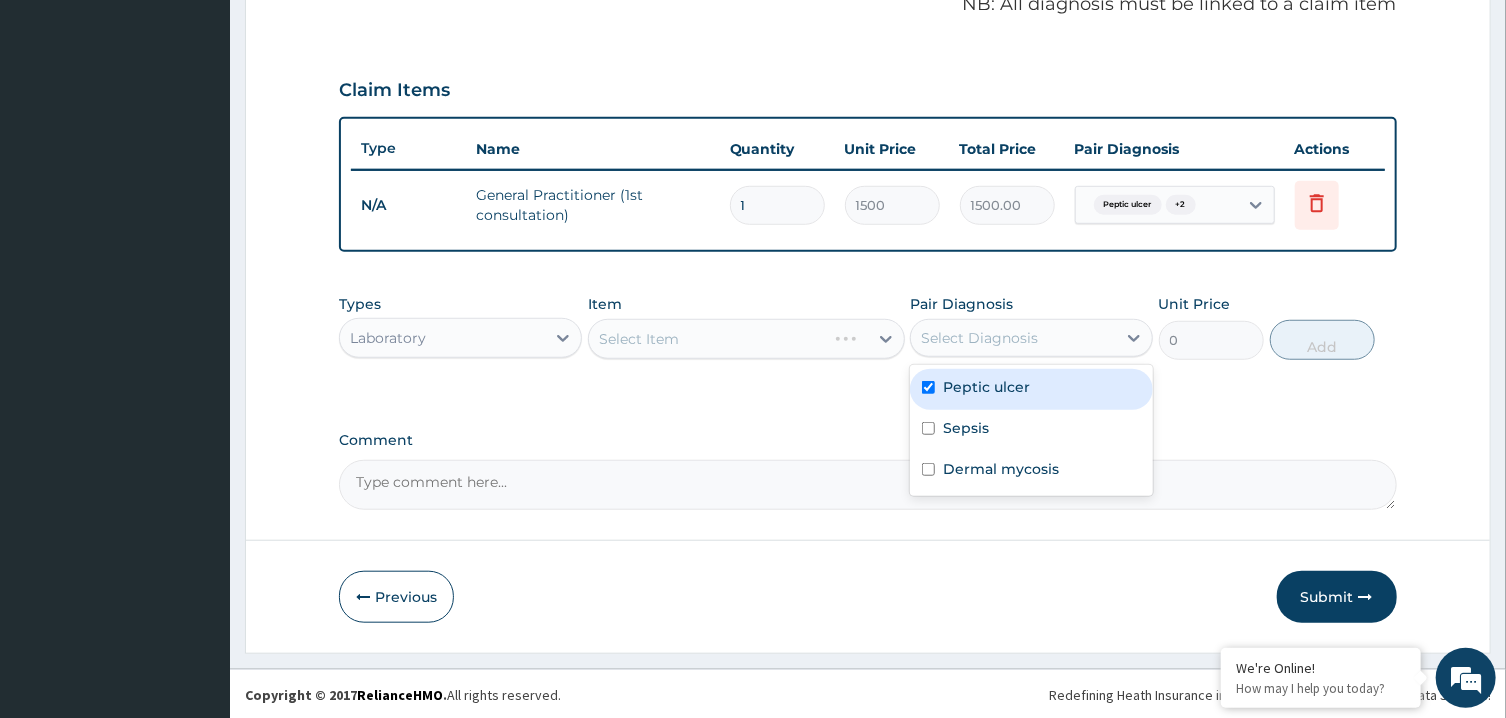 checkbox on "true" 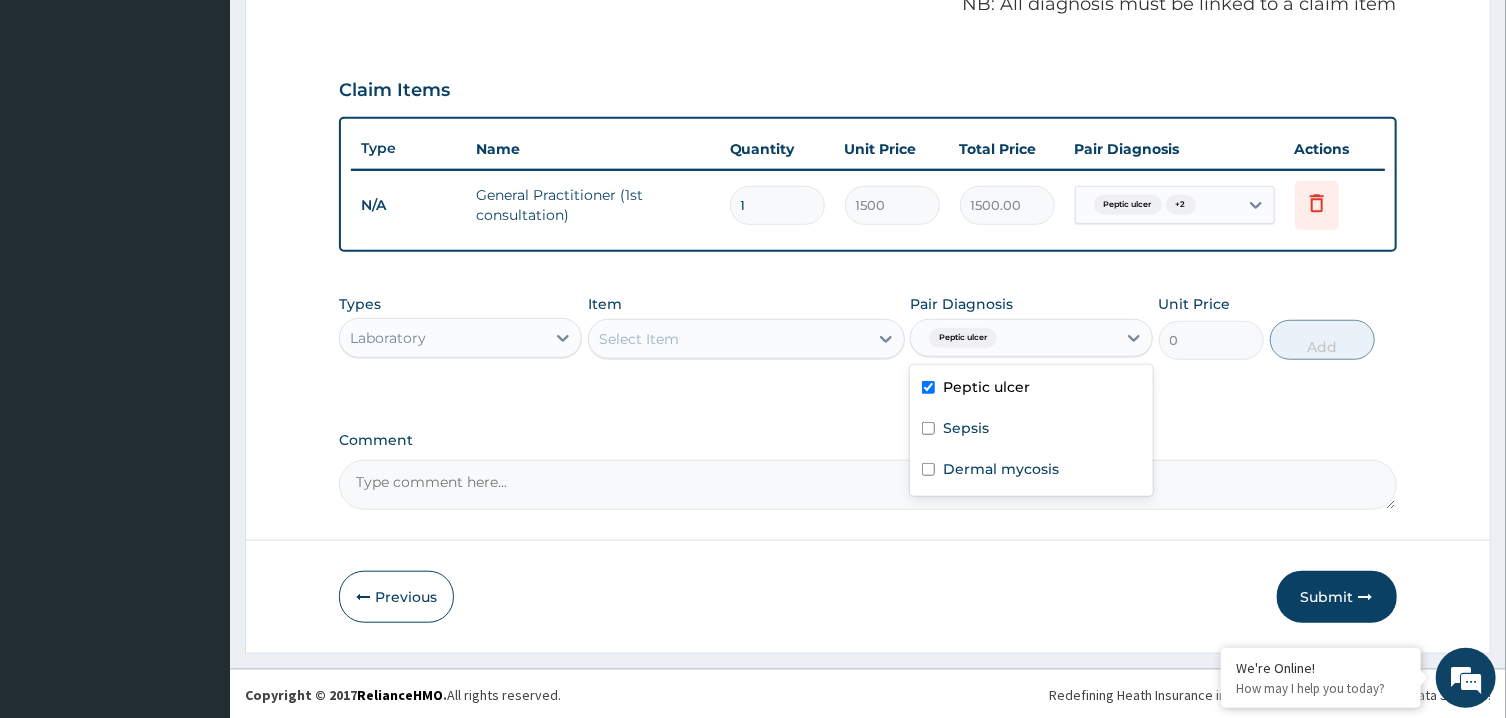 click on "Select Item" at bounding box center (728, 339) 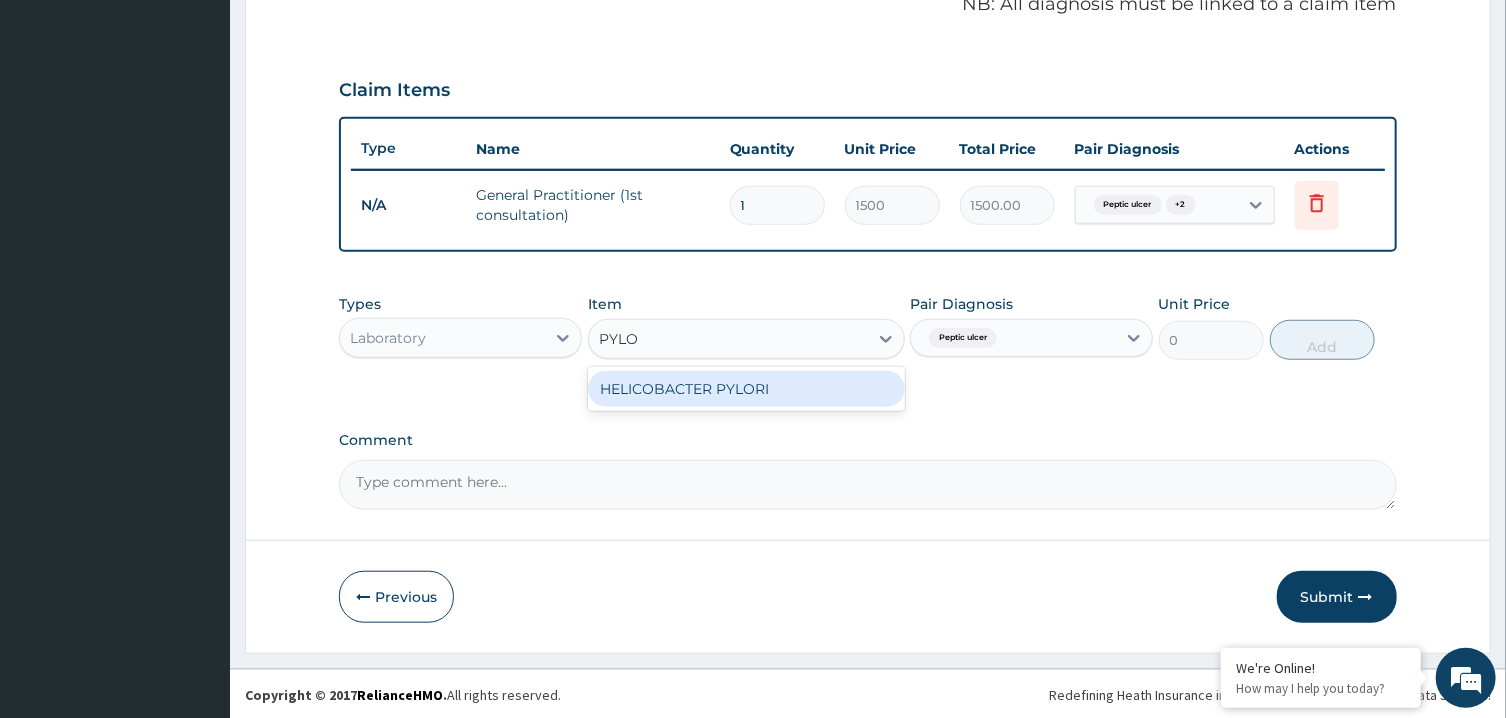 type on "PYLOR" 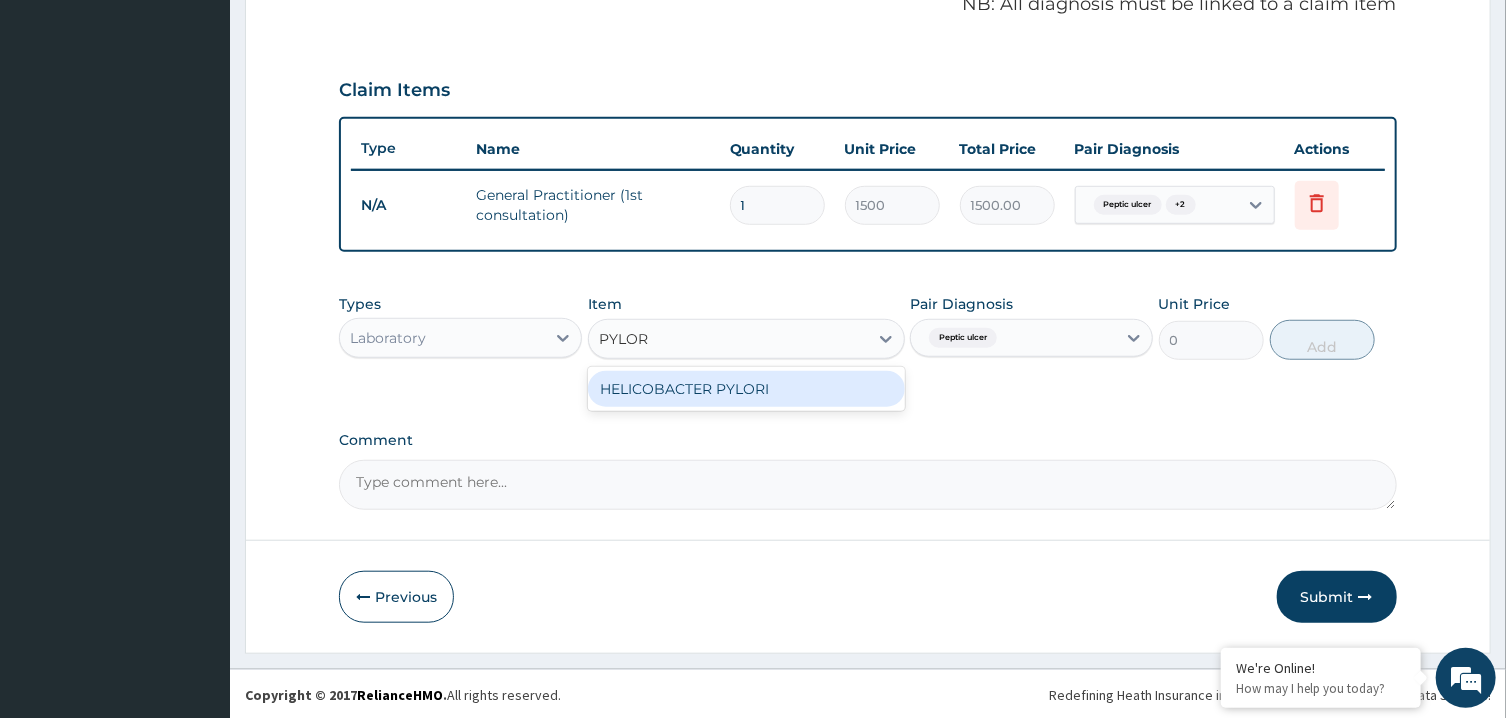 click on "HELICOBACTER PYLORI" at bounding box center (746, 389) 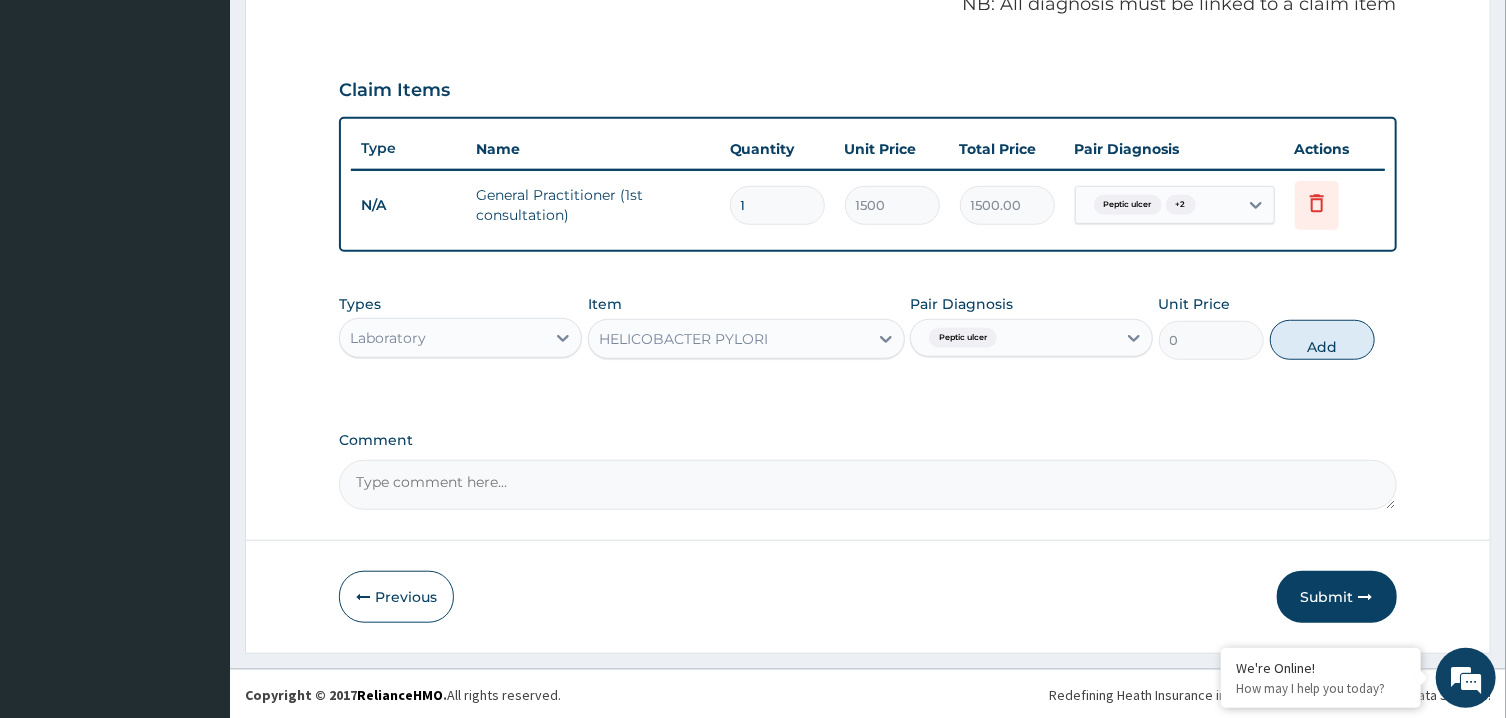 type 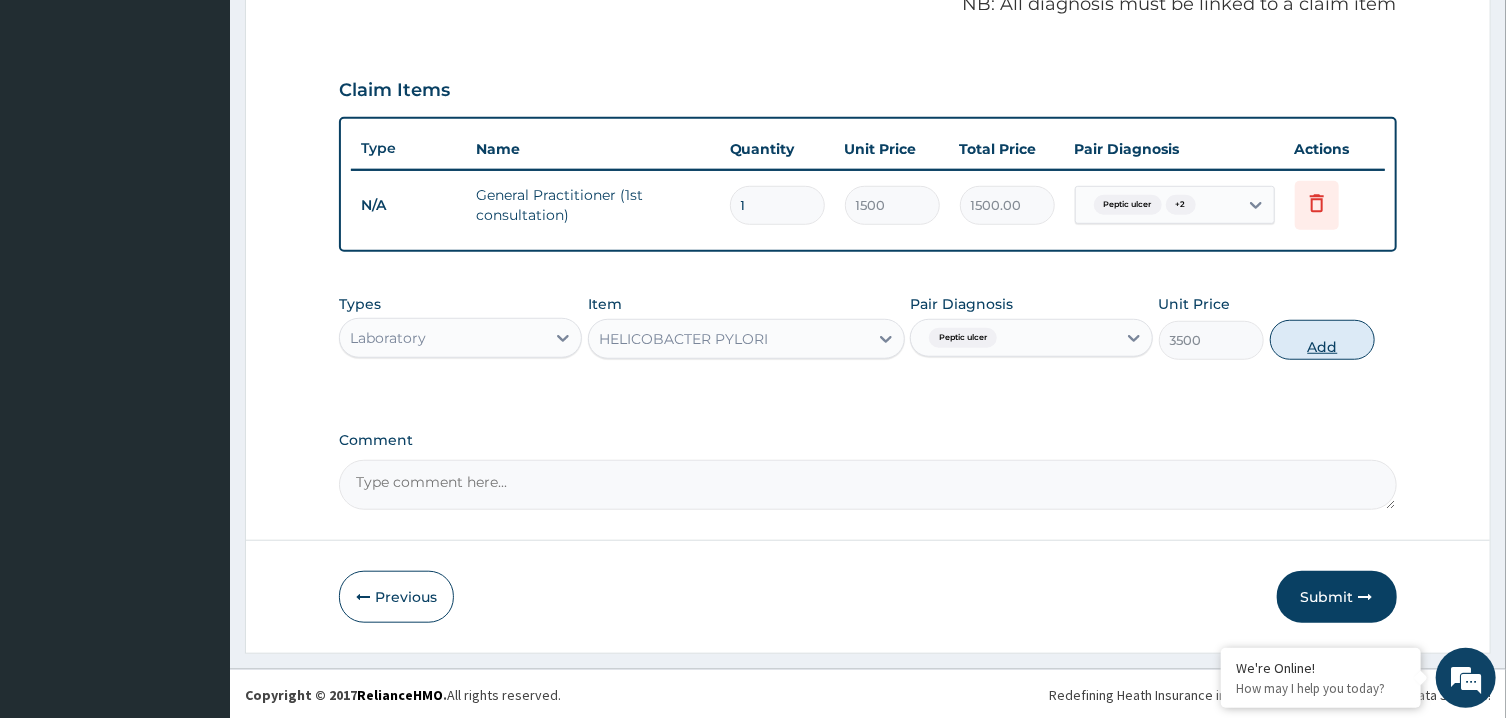 click on "Add" at bounding box center (1323, 340) 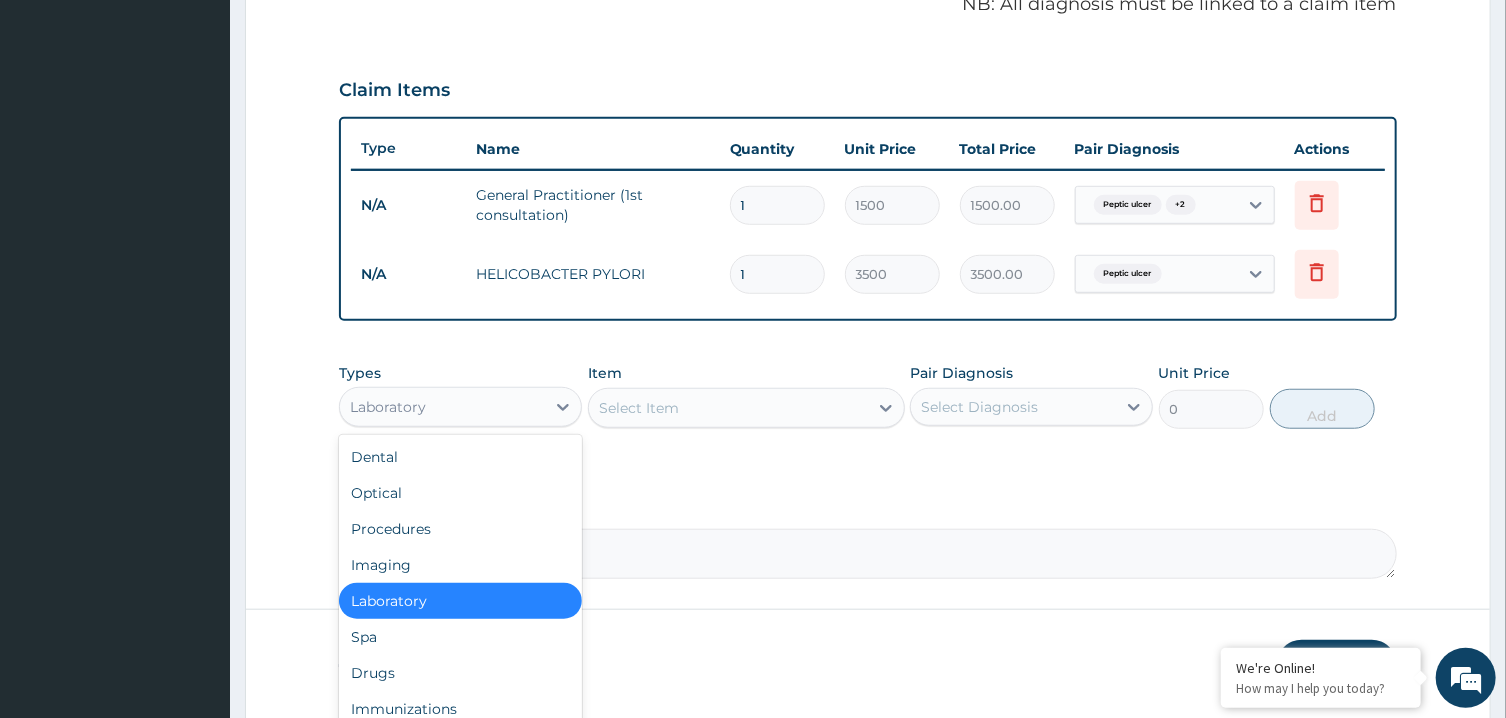click on "Laboratory" at bounding box center [442, 407] 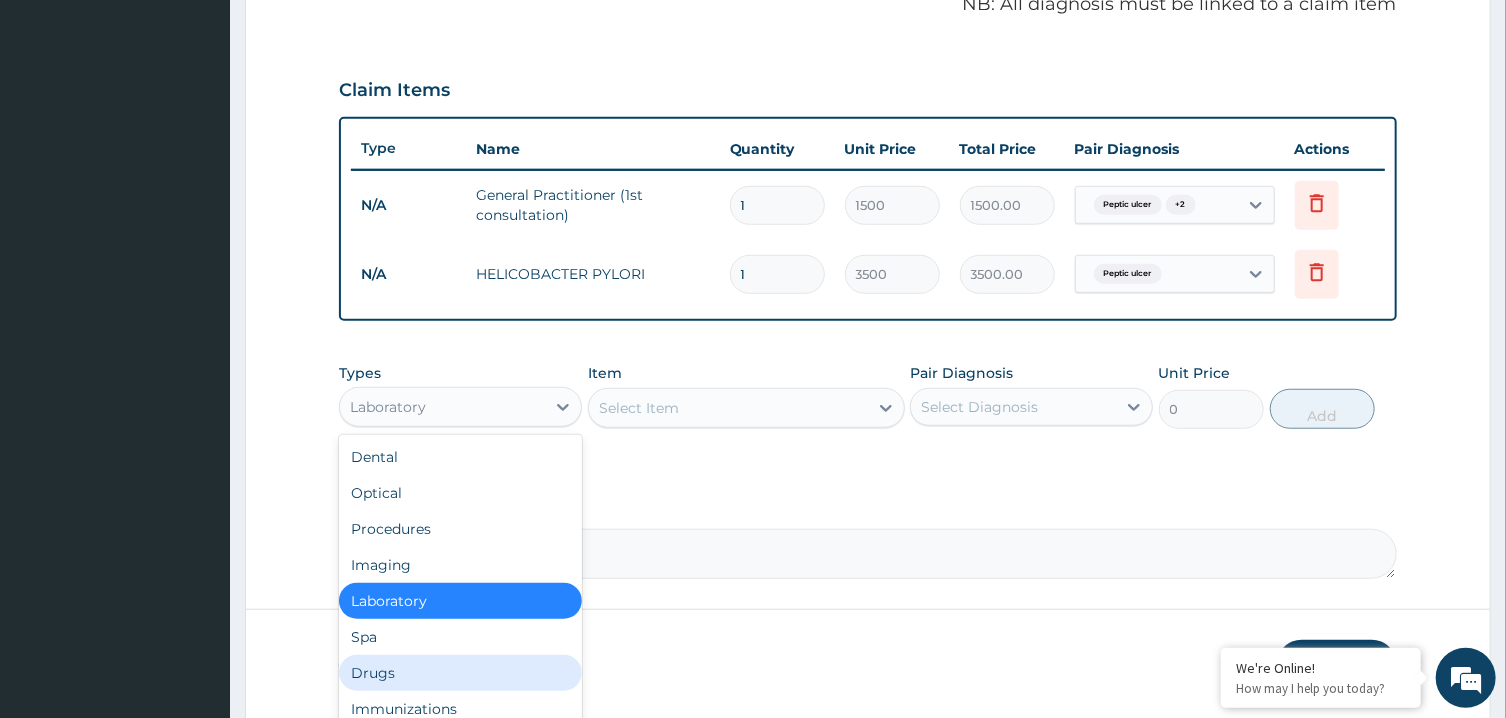 click on "Drugs" at bounding box center (460, 673) 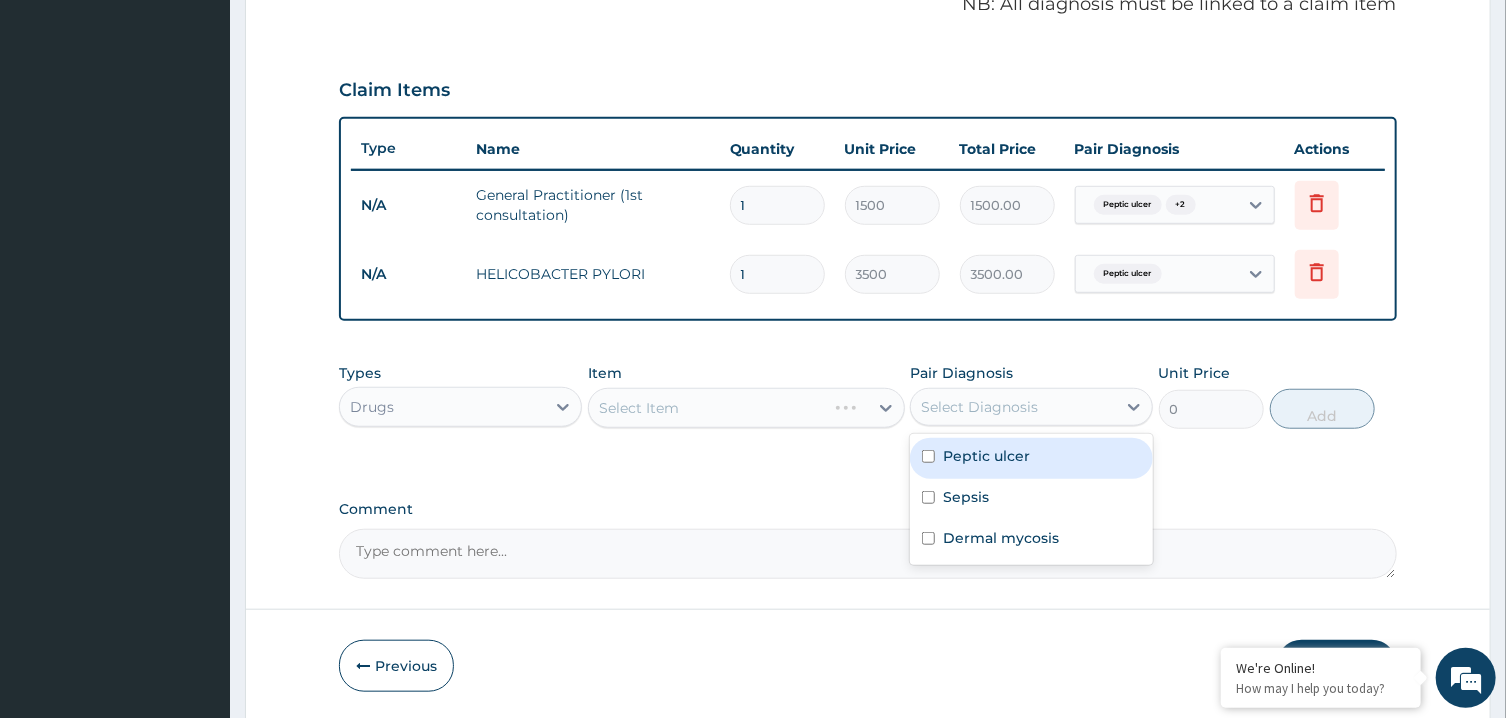 click on "Select Diagnosis" at bounding box center [1031, 407] 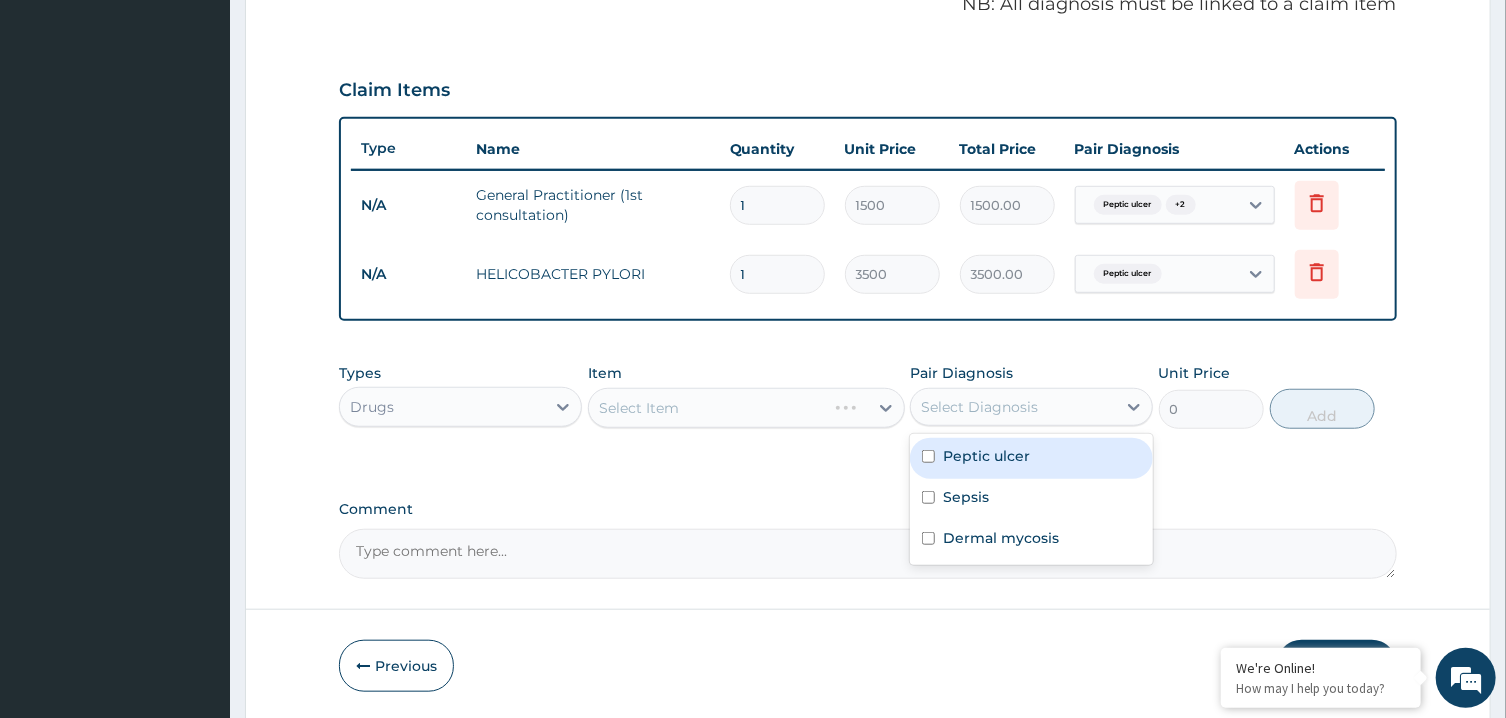 click on "Peptic ulcer" at bounding box center [986, 456] 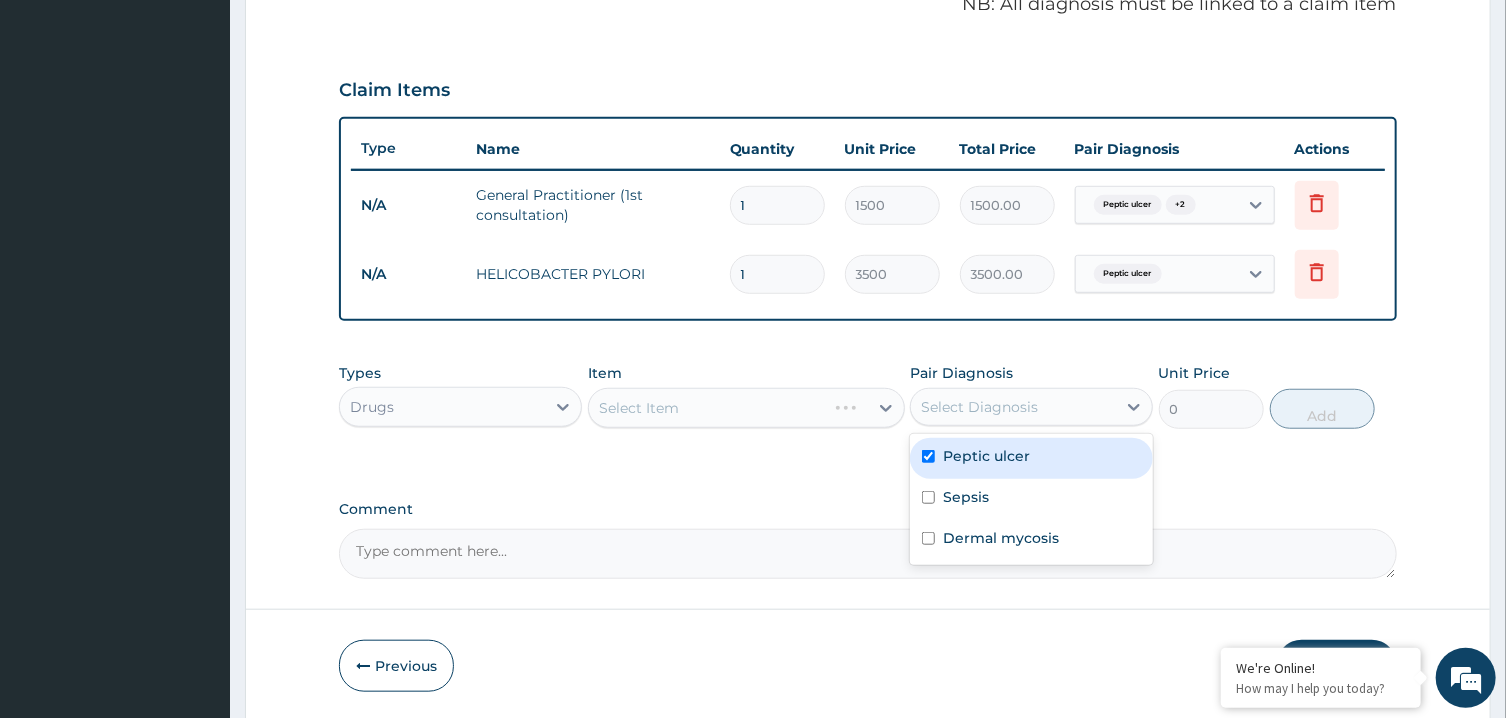 checkbox on "true" 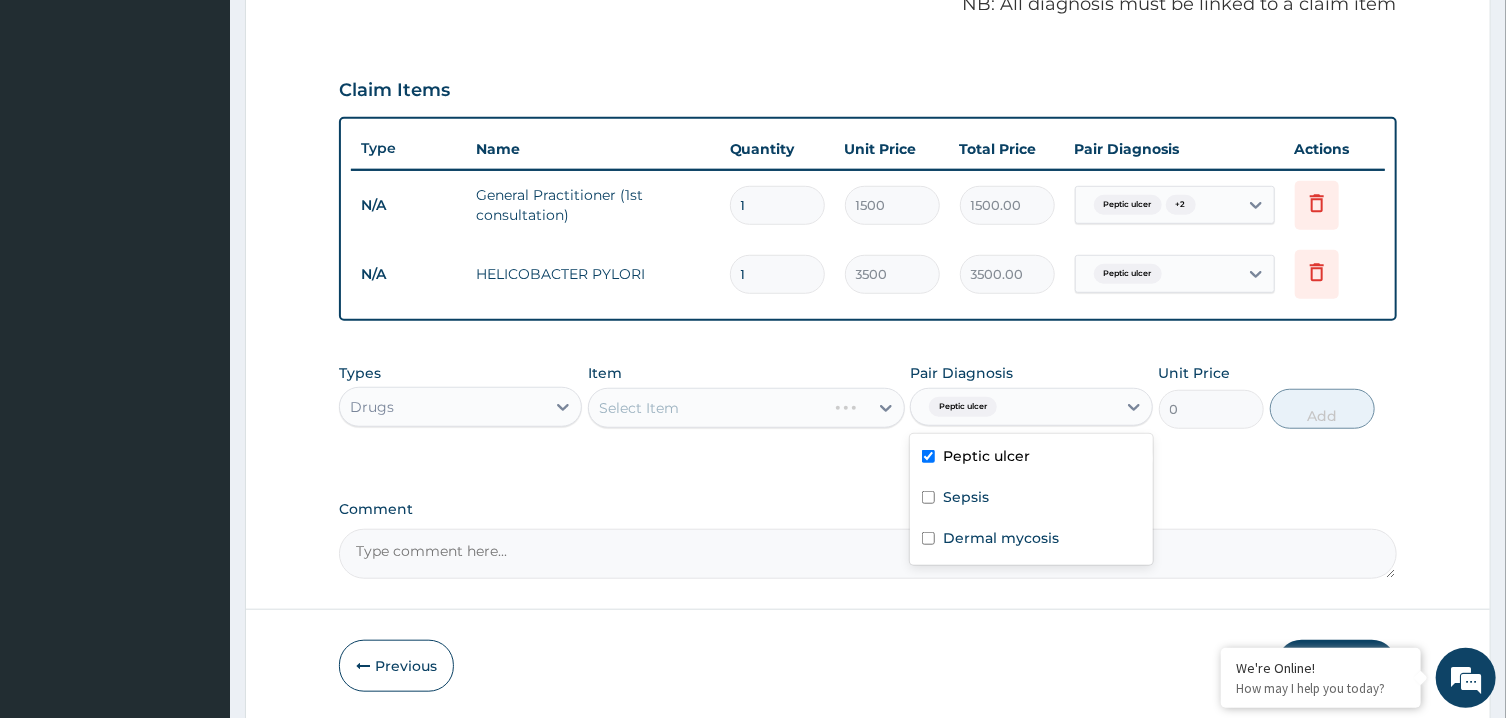 click on "Select Item" at bounding box center [746, 408] 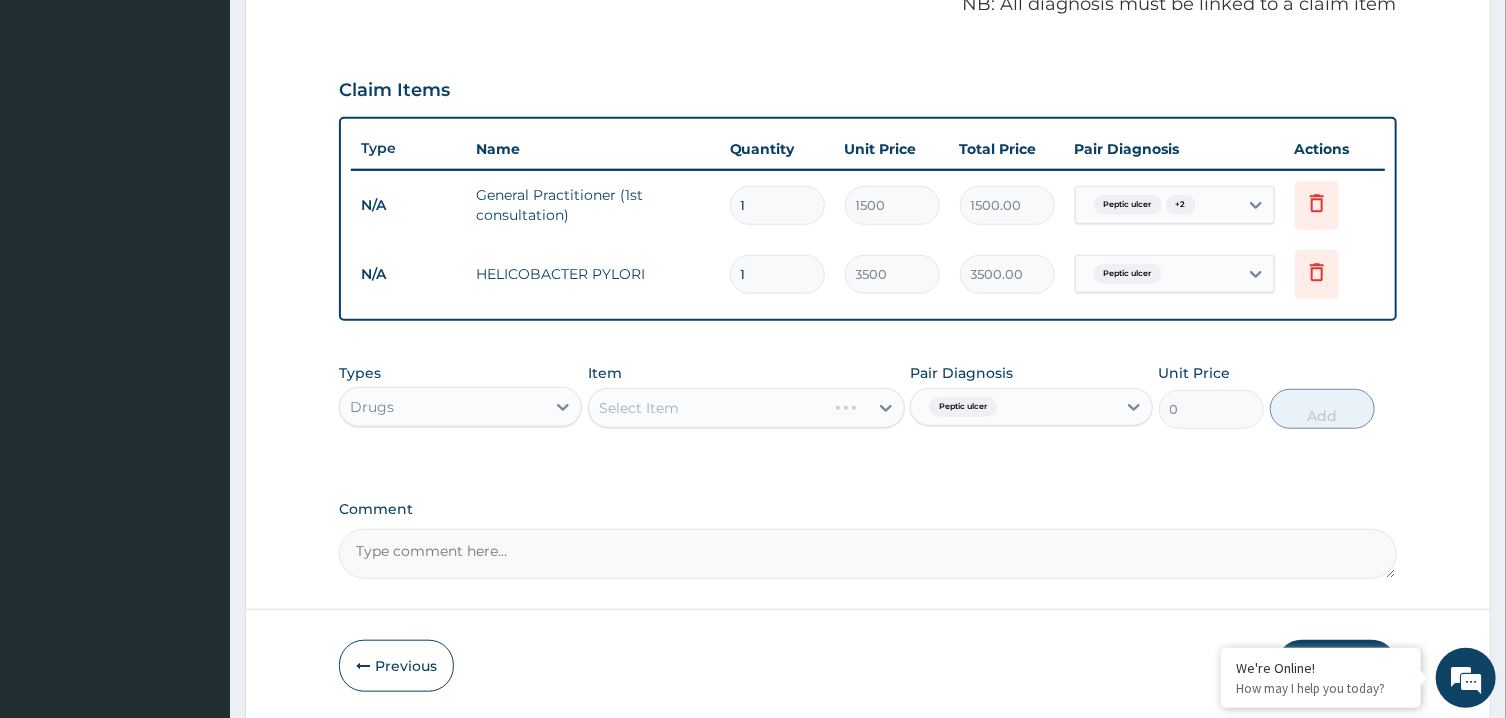 click on "Select Item" at bounding box center (746, 408) 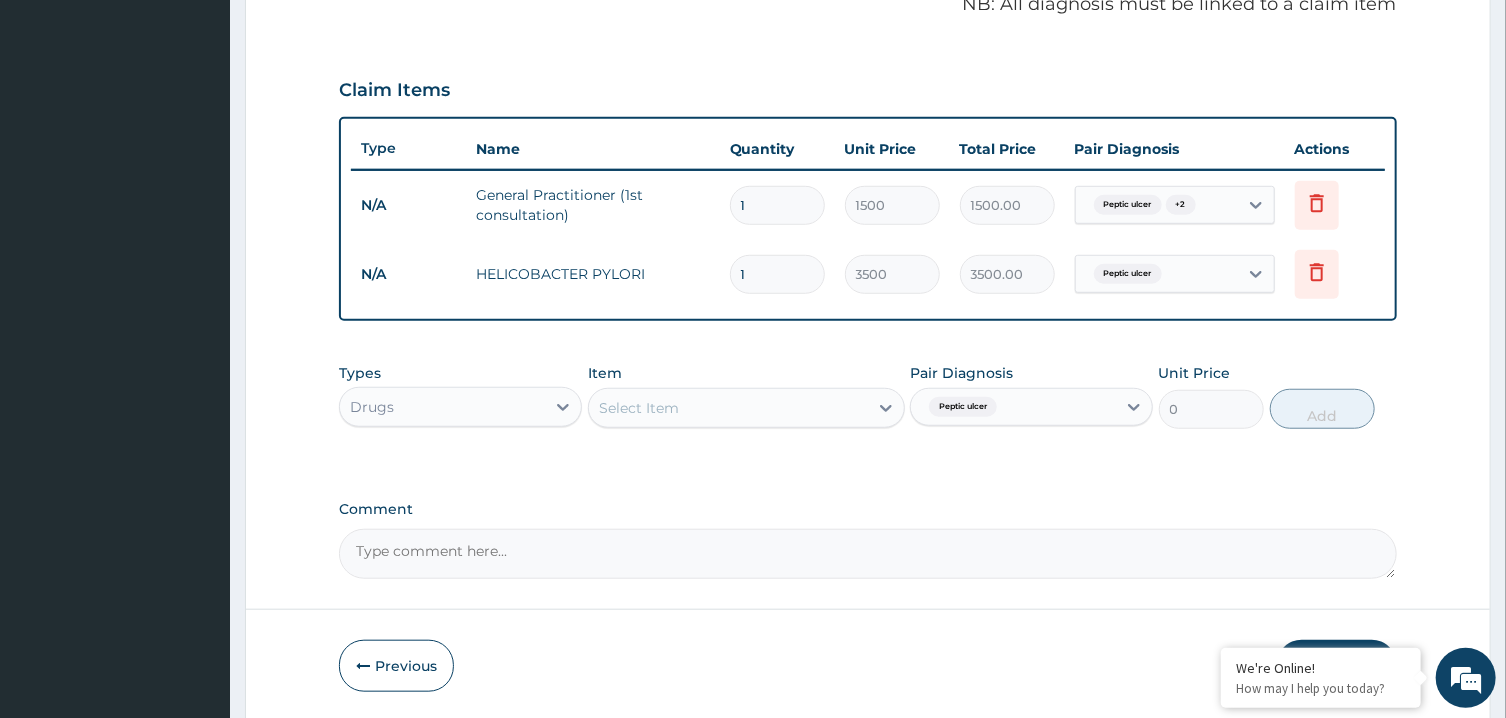click on "Select Item" at bounding box center (728, 408) 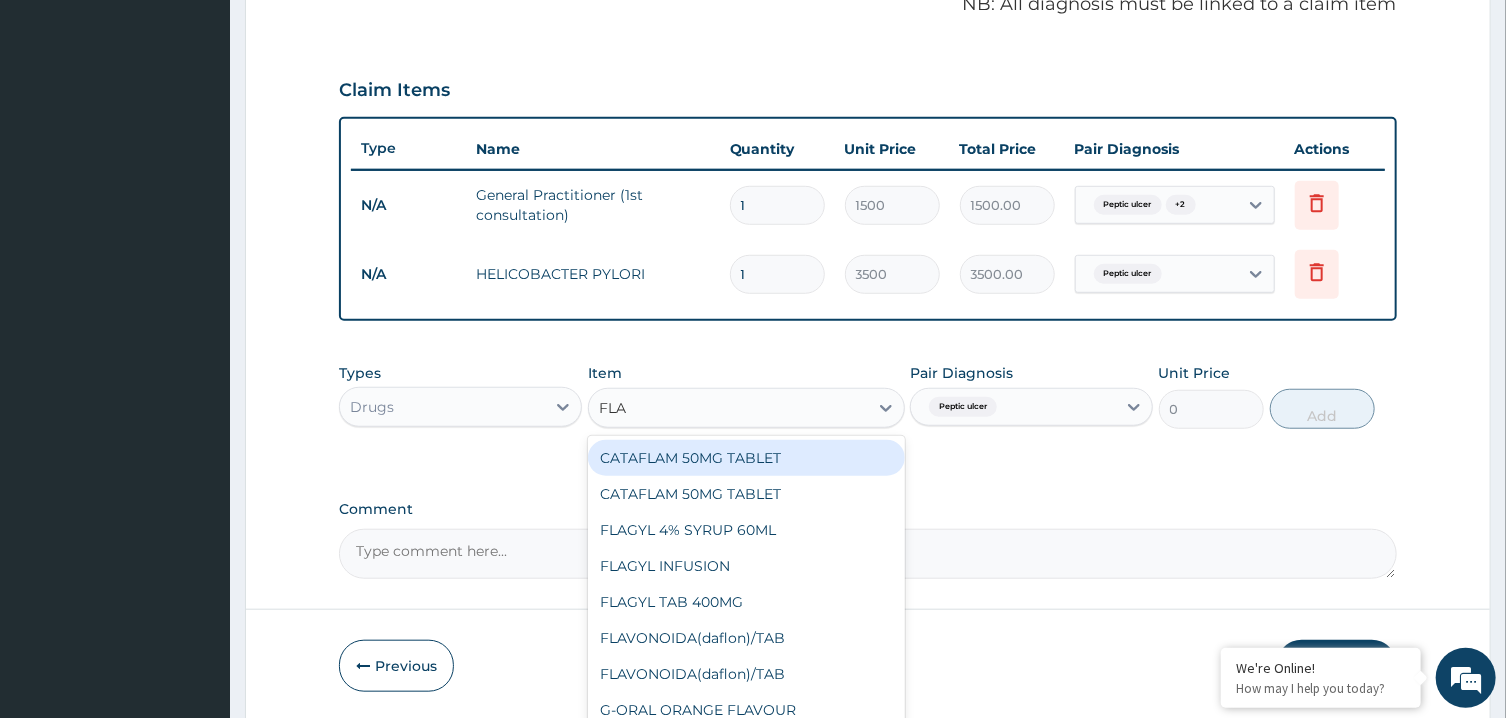 type on "FLAG" 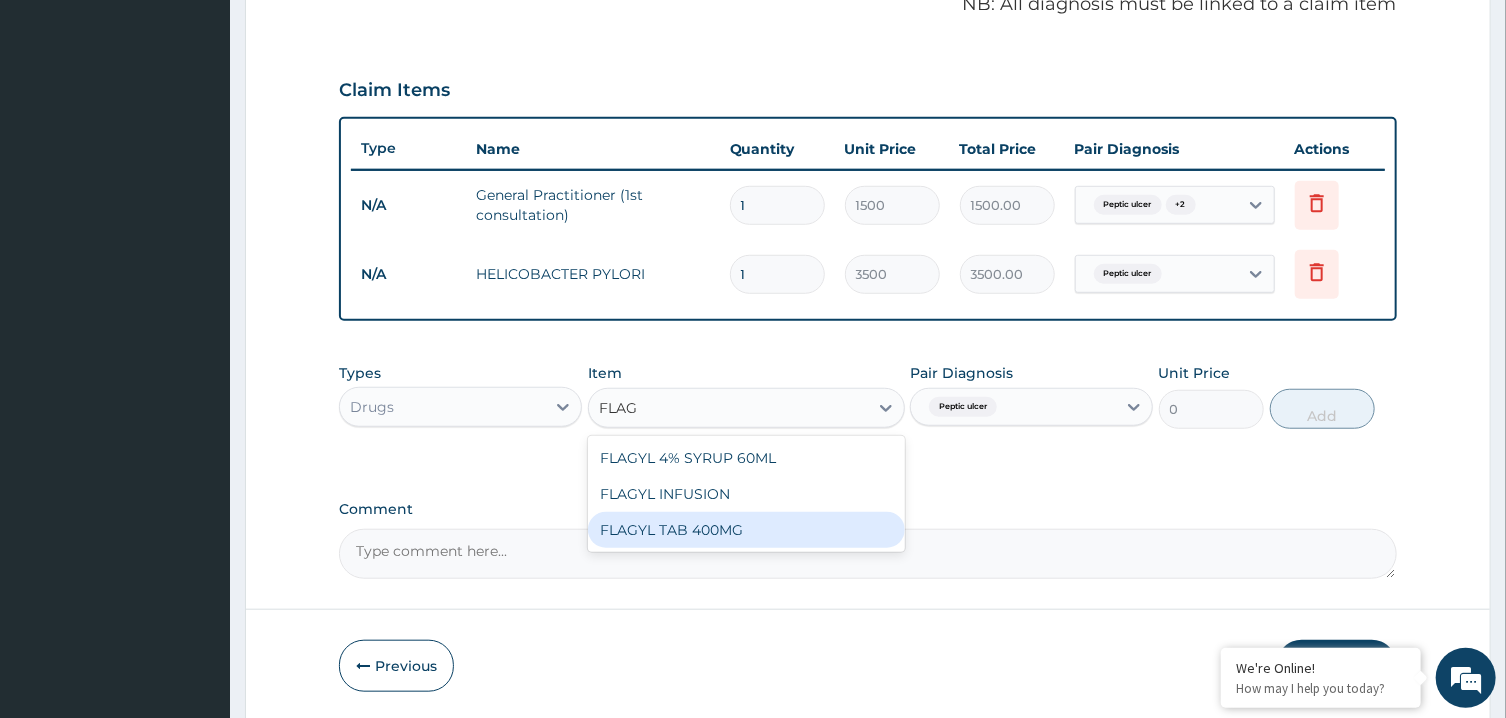 click on "FLAGYL TAB 400MG" at bounding box center (746, 530) 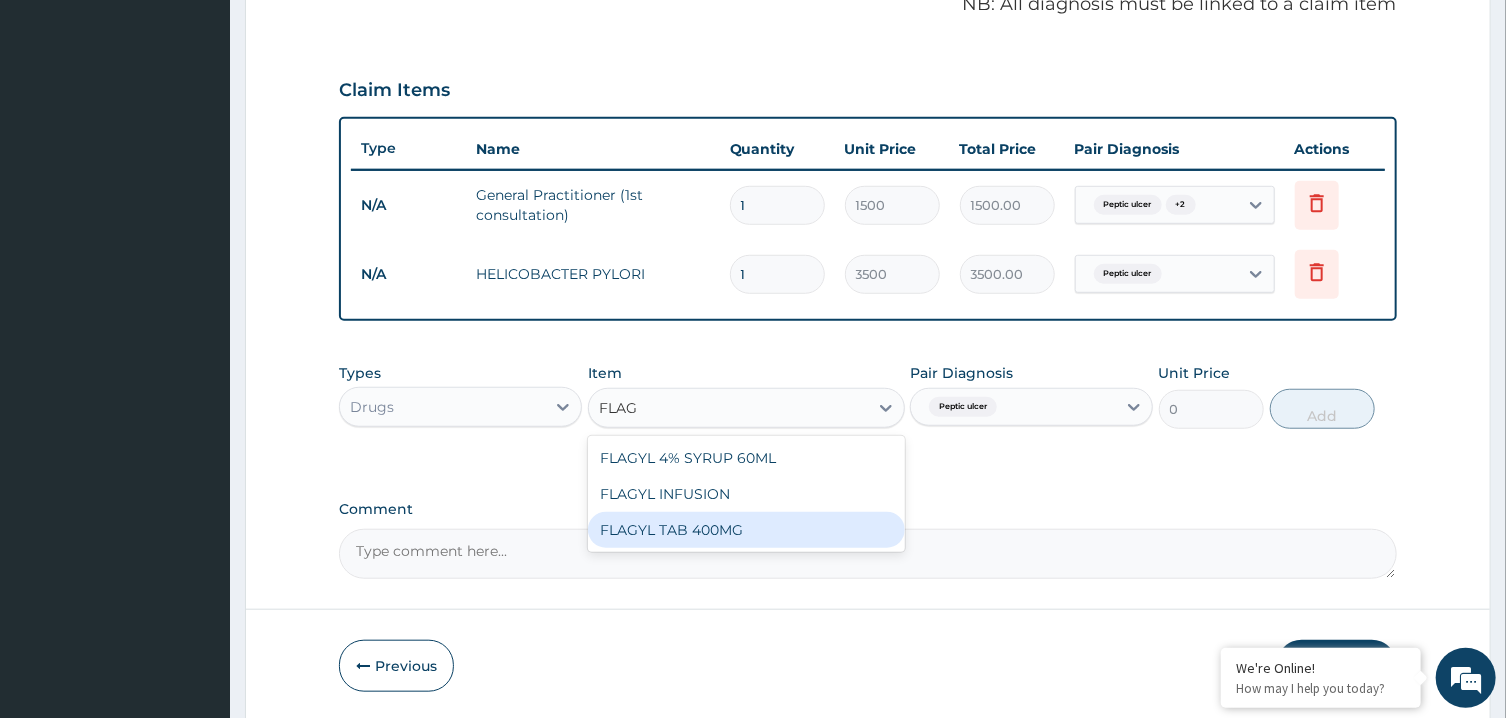 type 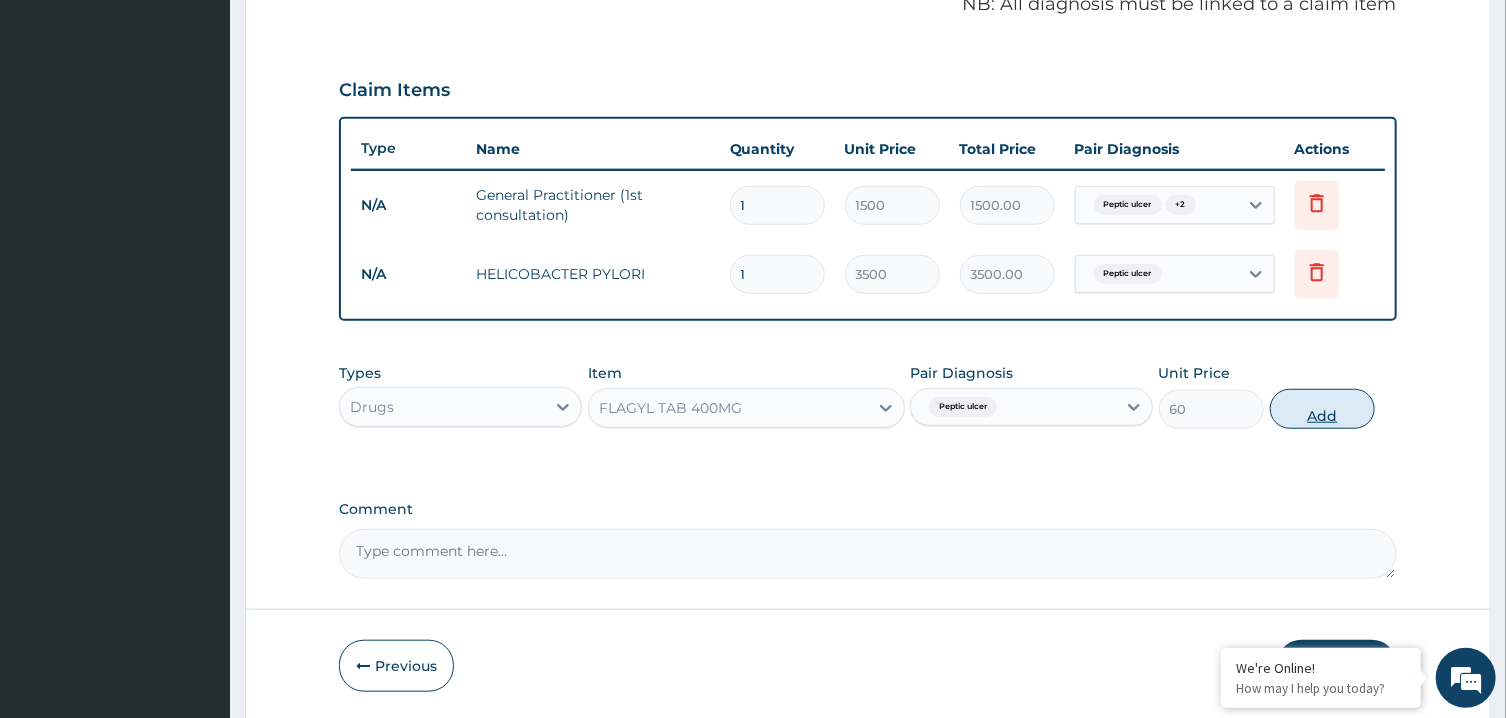 click on "Add" at bounding box center (1323, 409) 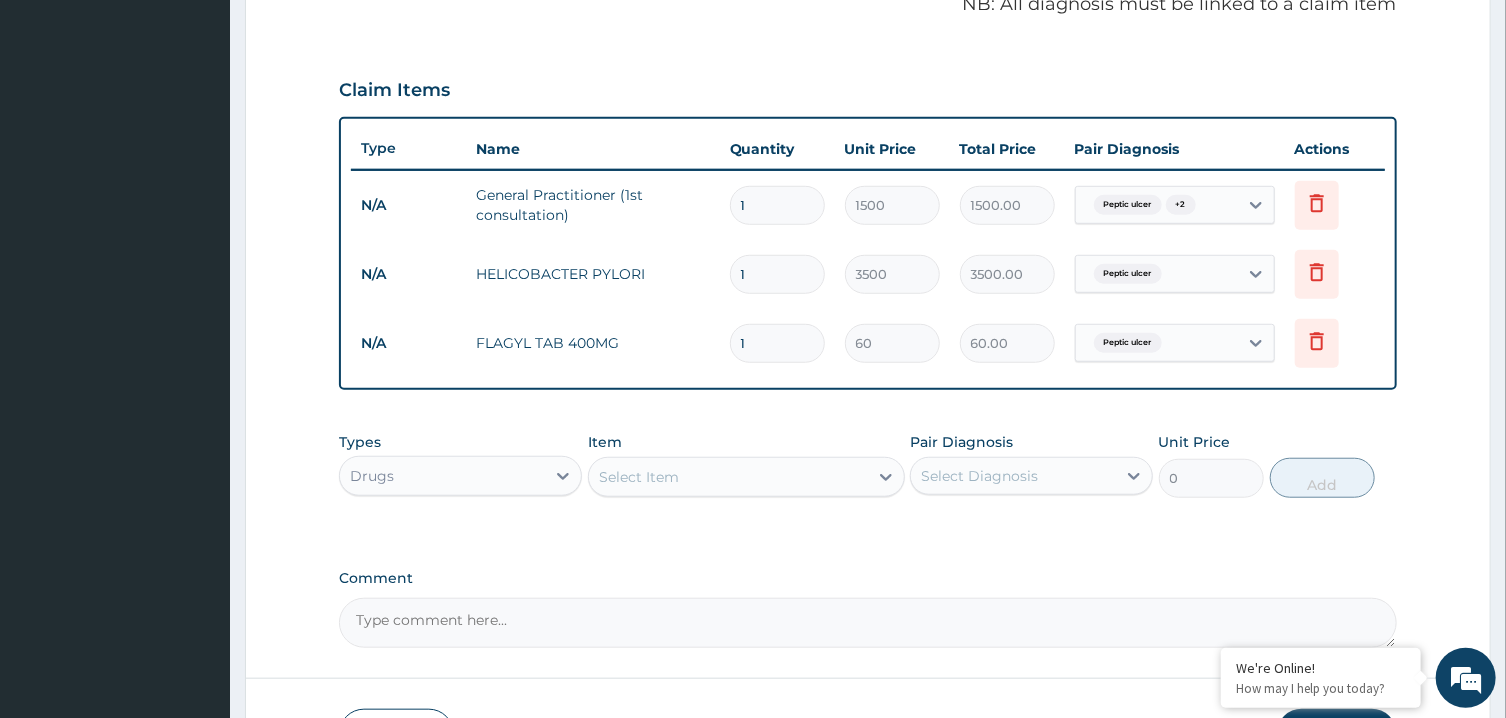 click on "Select Item" at bounding box center [728, 477] 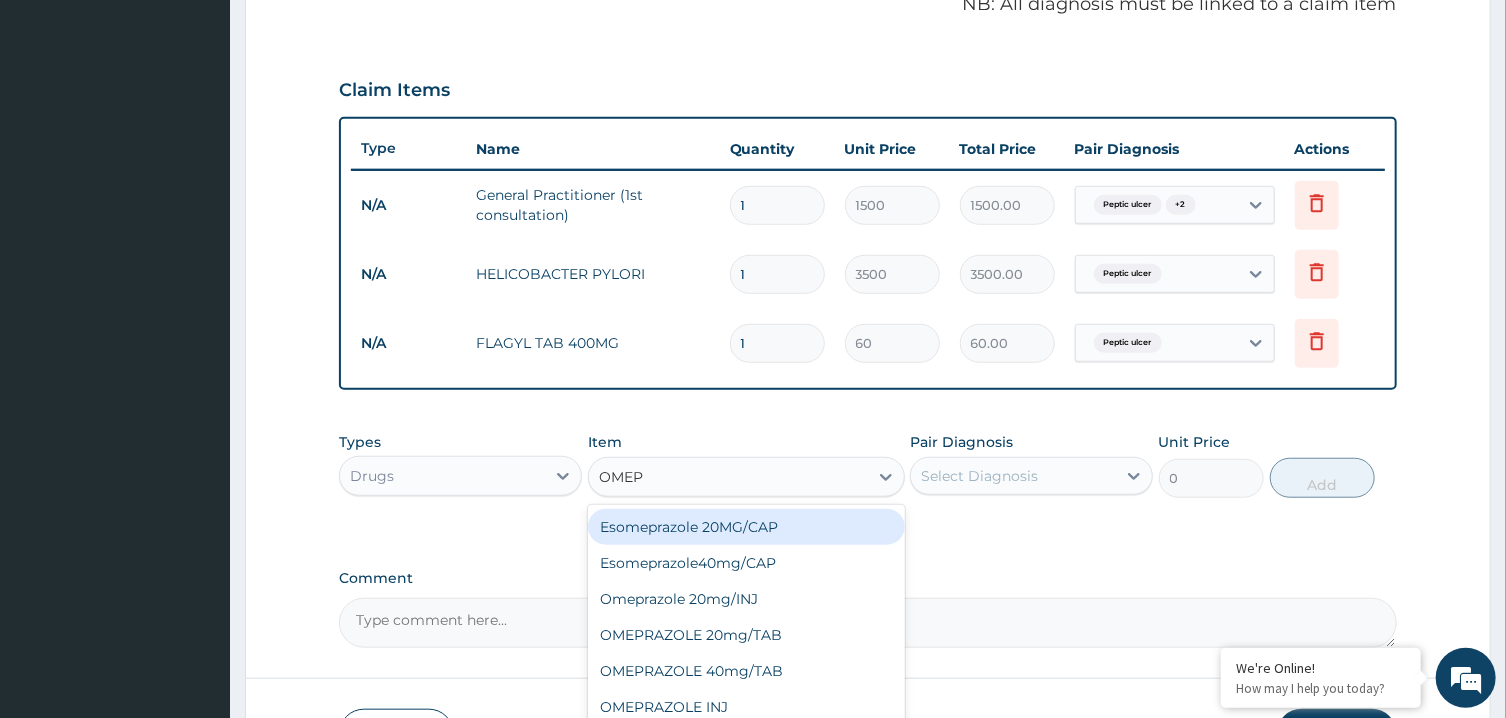 type on "OMEPR" 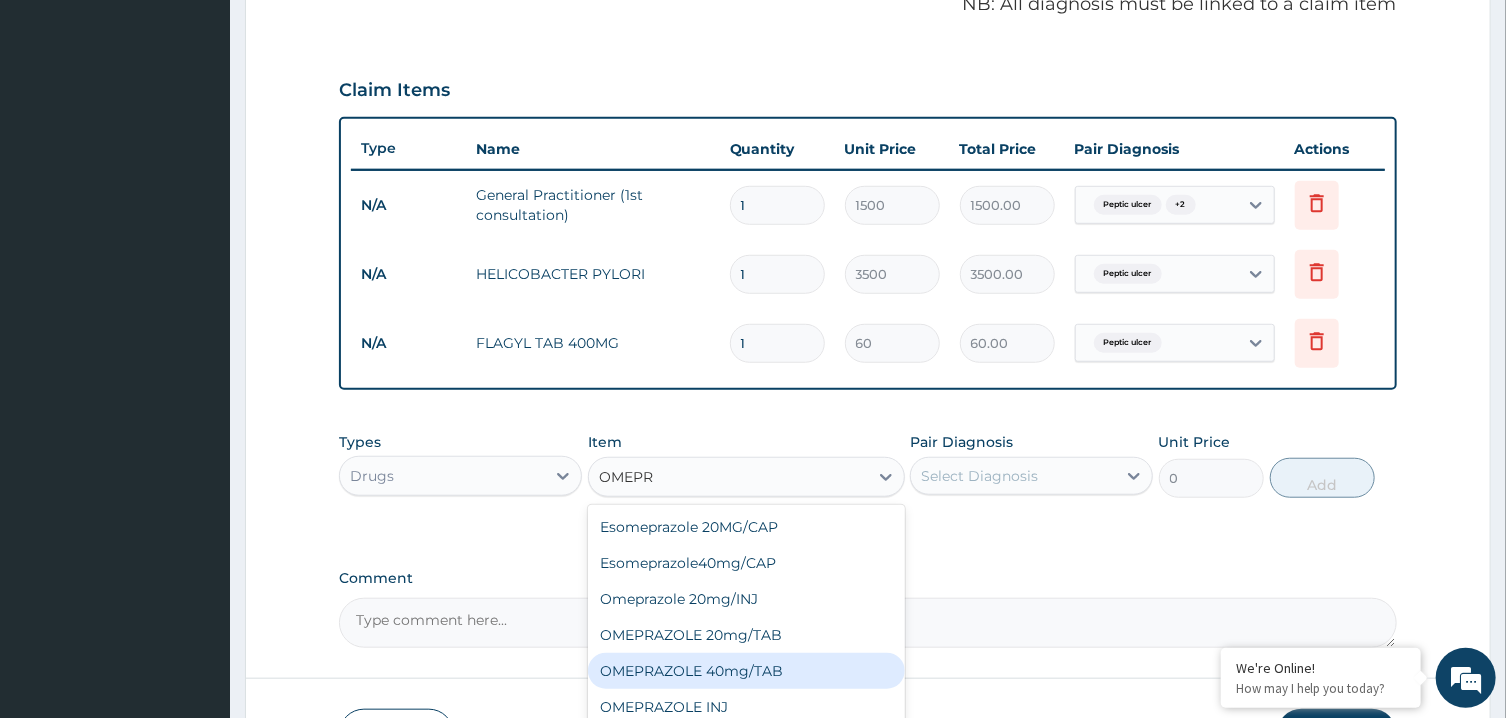 click on "OMEPRAZOLE 40mg/TAB" at bounding box center [746, 671] 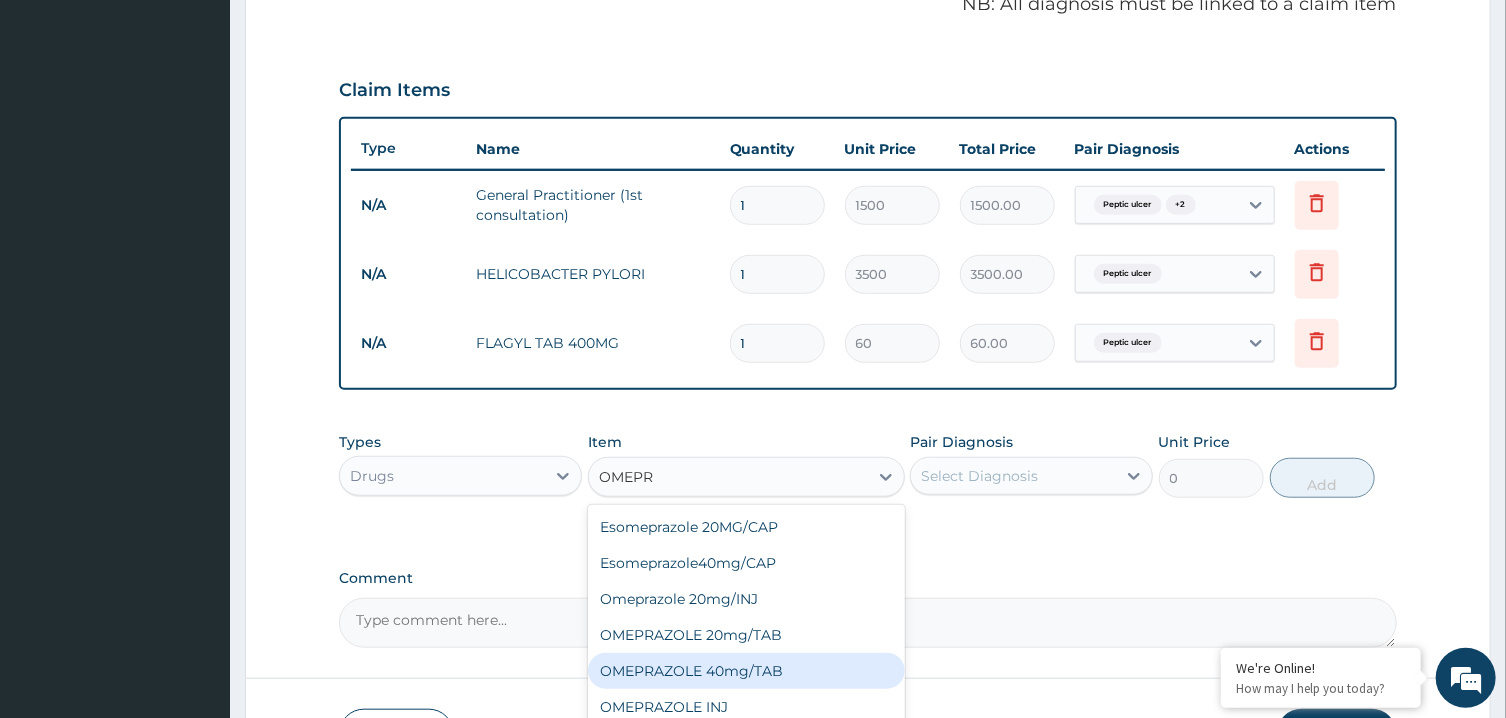 type 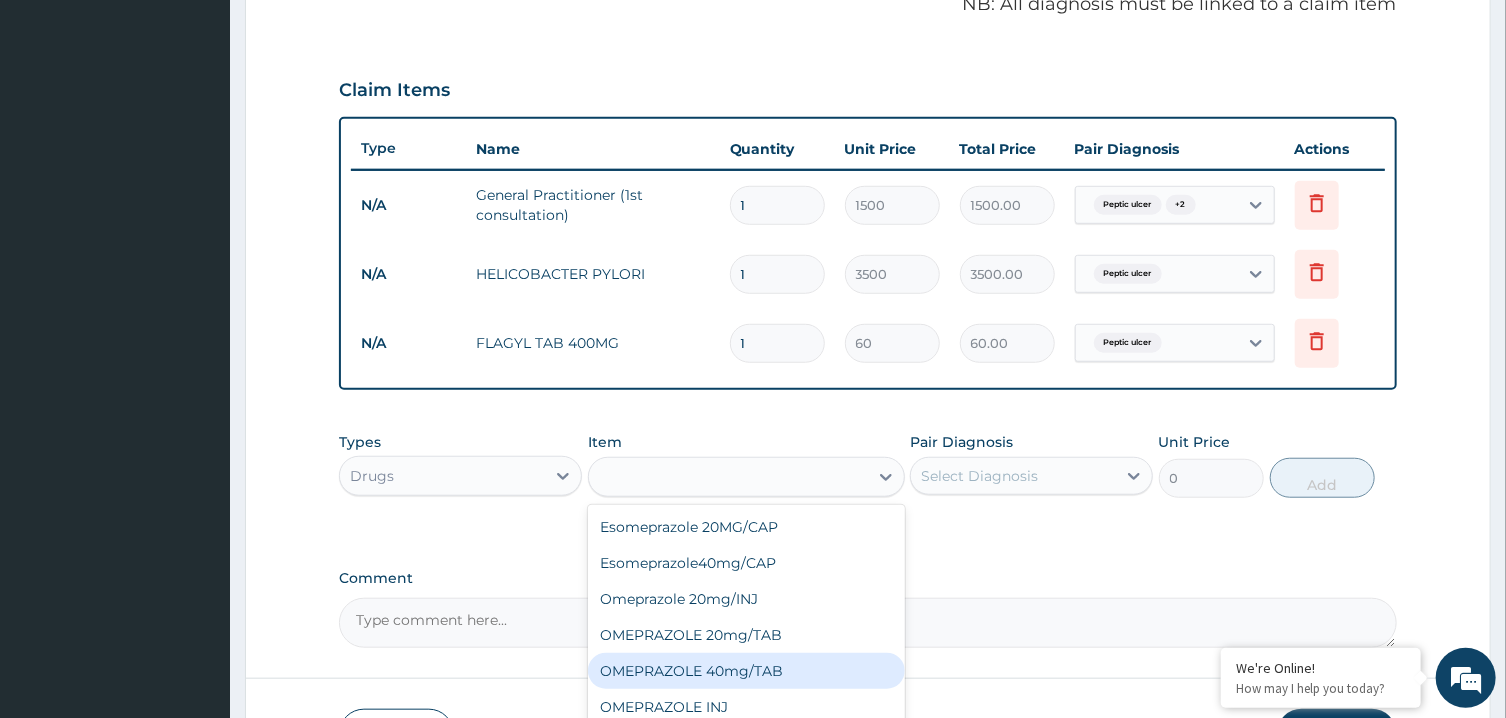 type on "150" 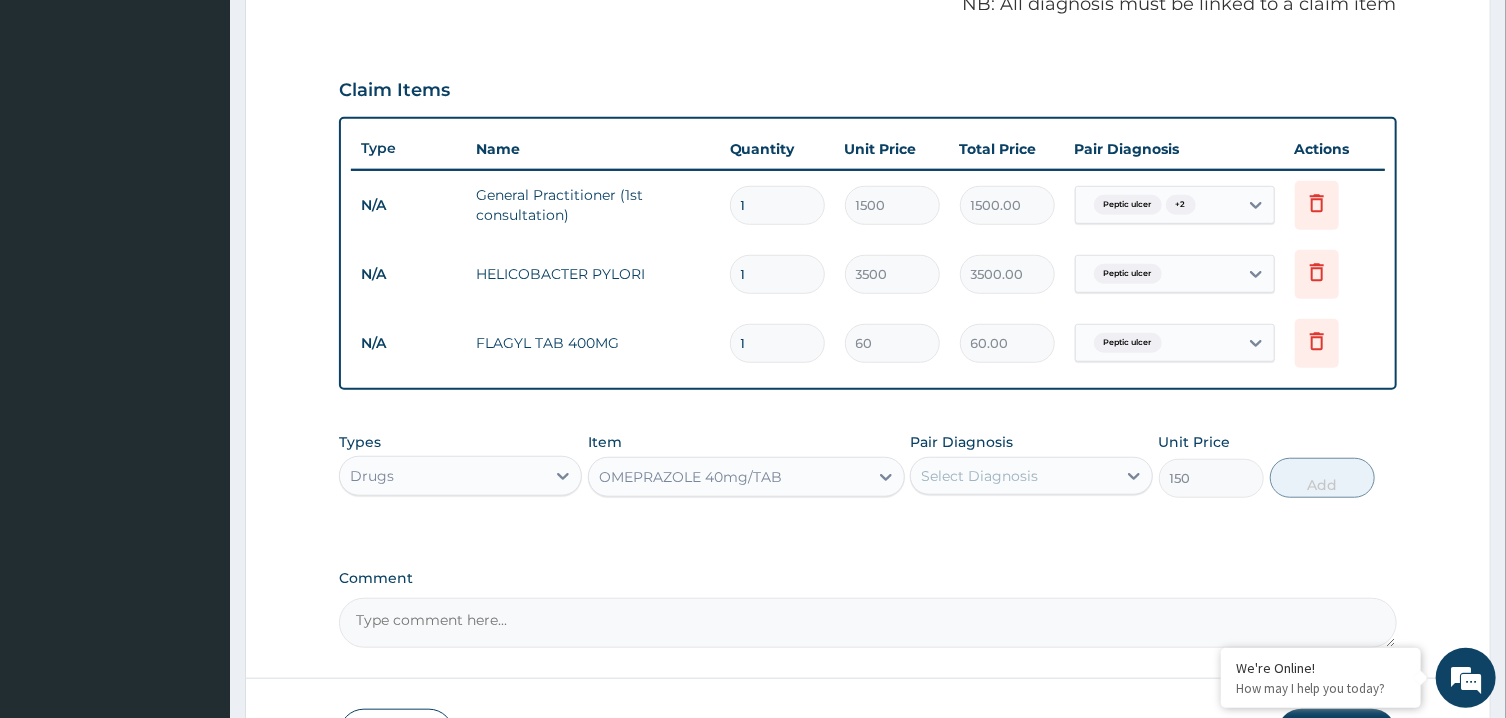 click on "Select Diagnosis" at bounding box center (1013, 476) 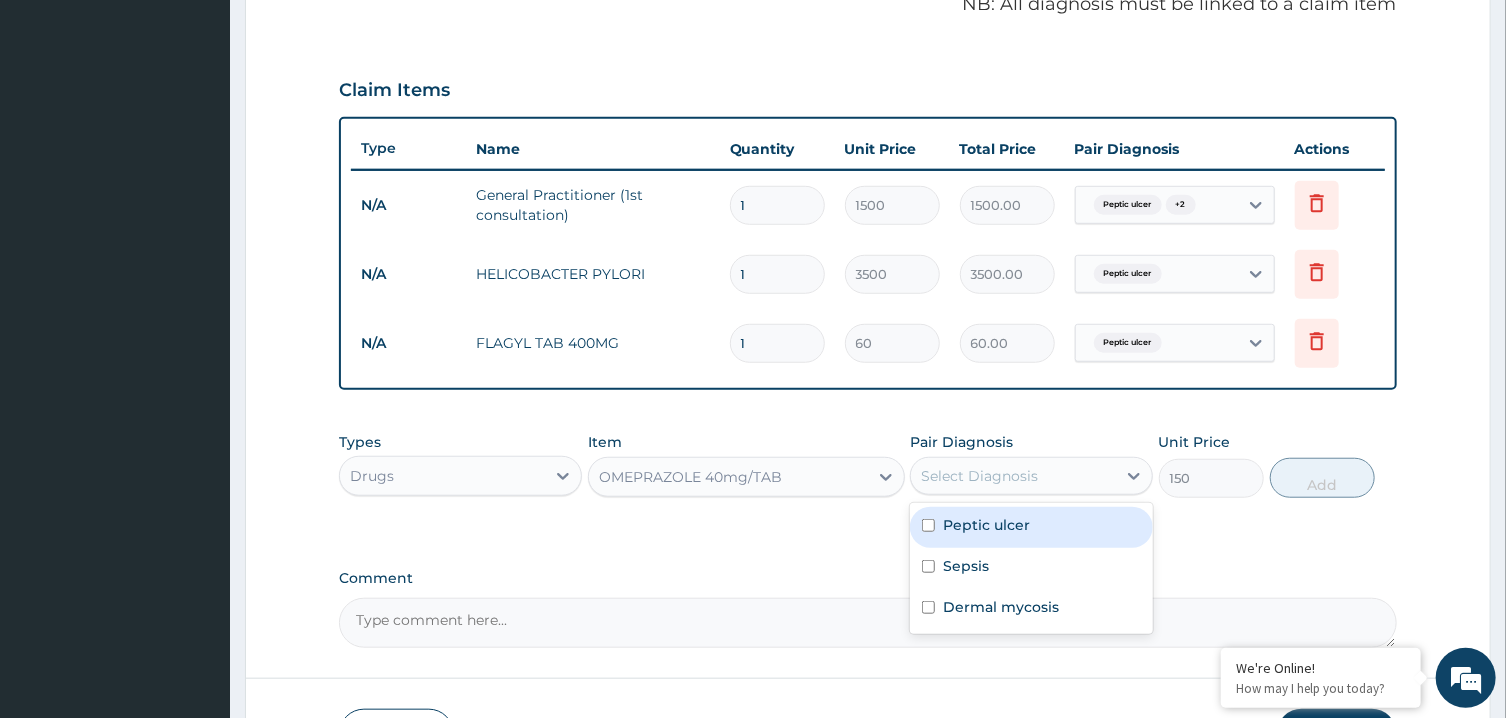 click on "Peptic ulcer" at bounding box center [986, 525] 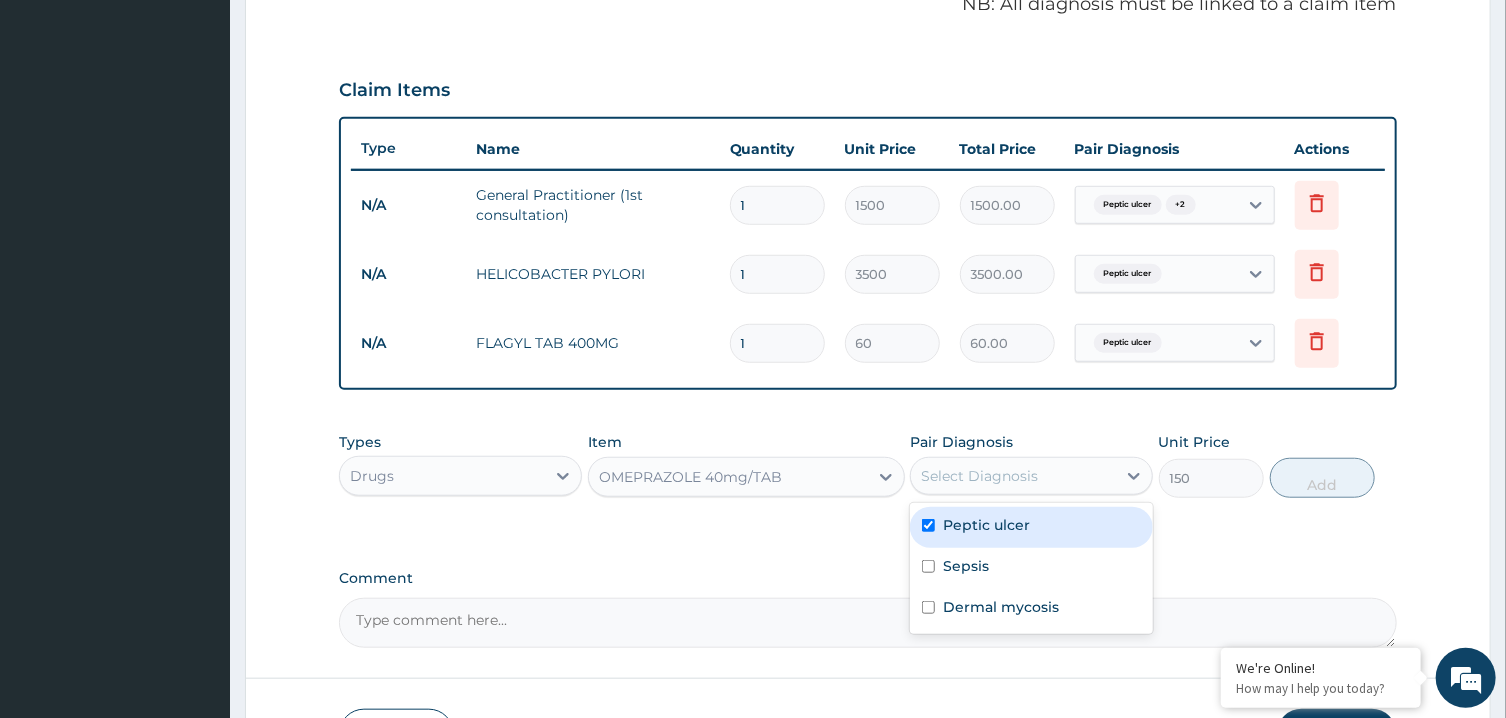 checkbox on "true" 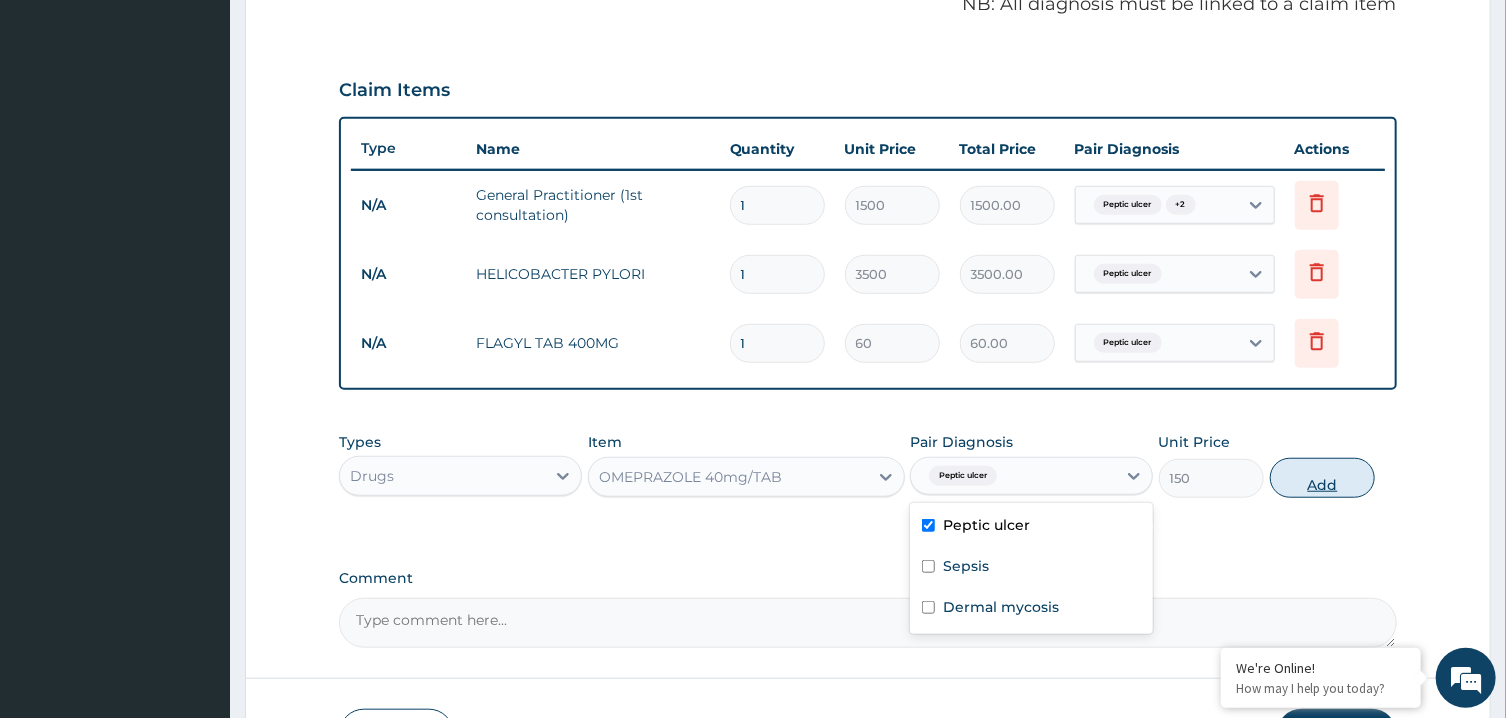 click on "Add" at bounding box center (1323, 478) 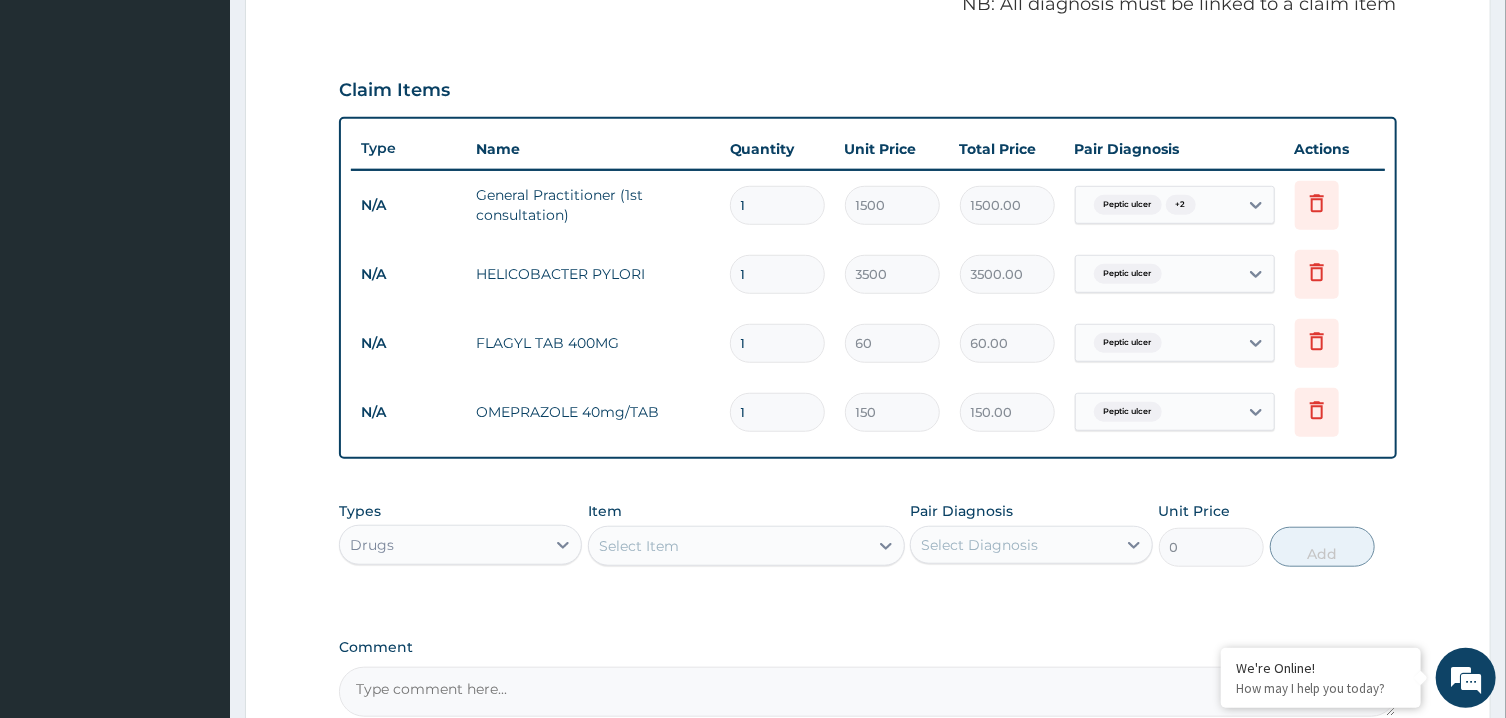 click on "Select Item" at bounding box center (728, 546) 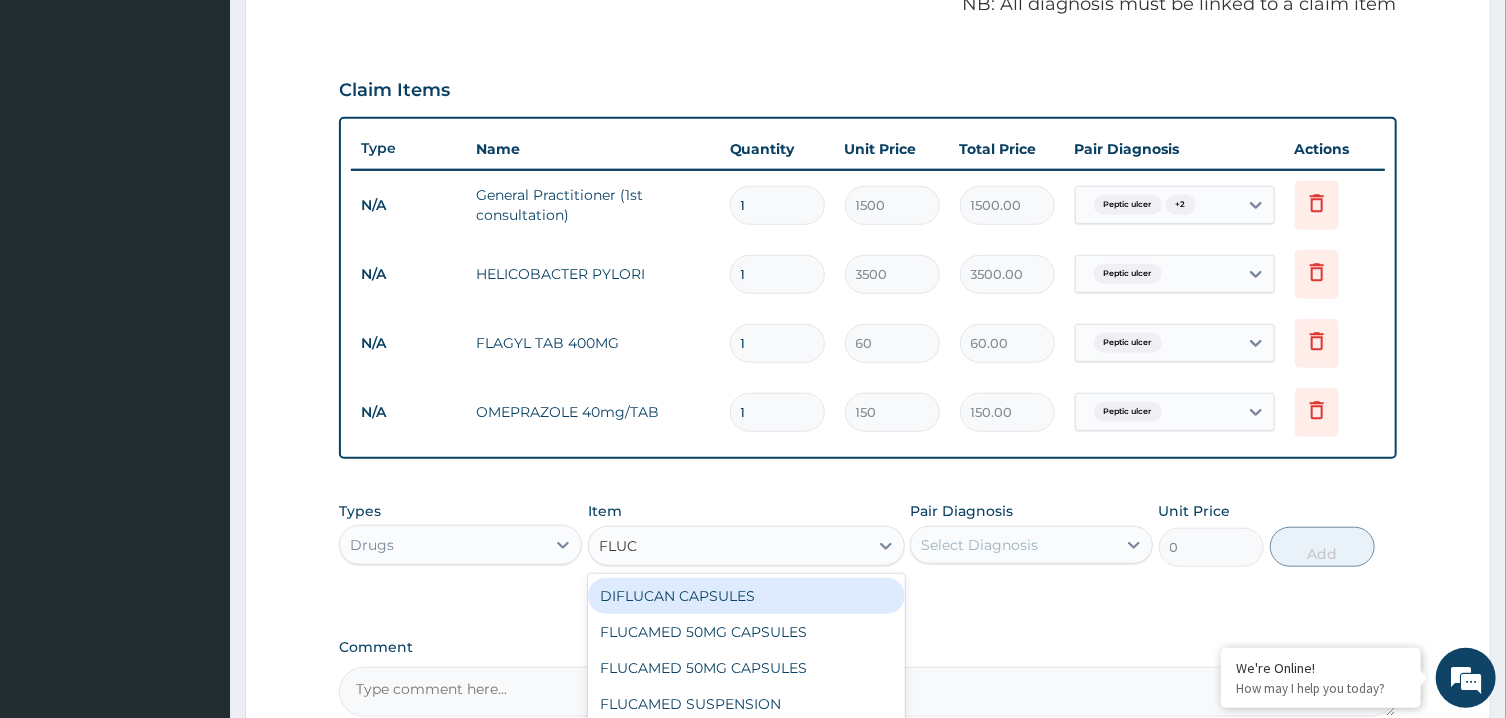 type on "FLUCO" 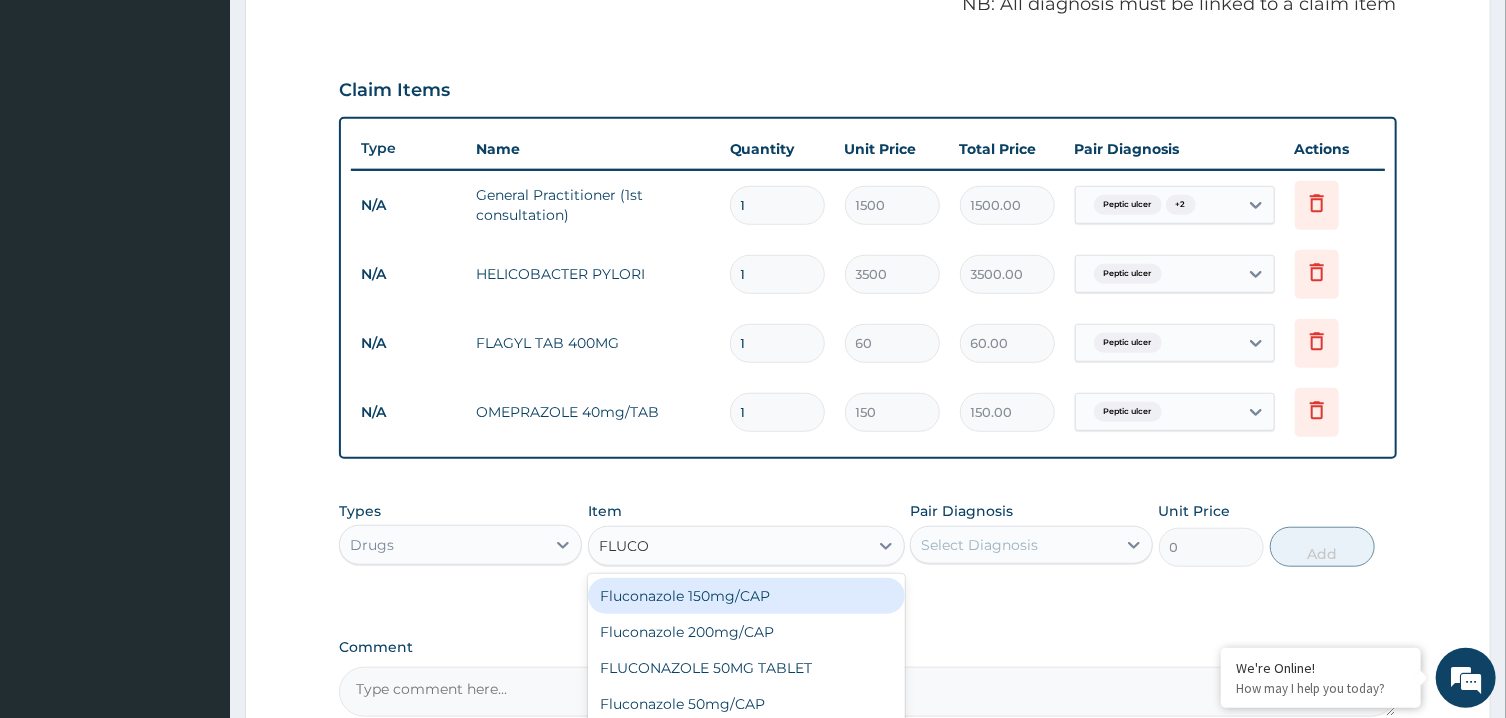 click on "Fluconazole 150mg/CAP" at bounding box center (746, 596) 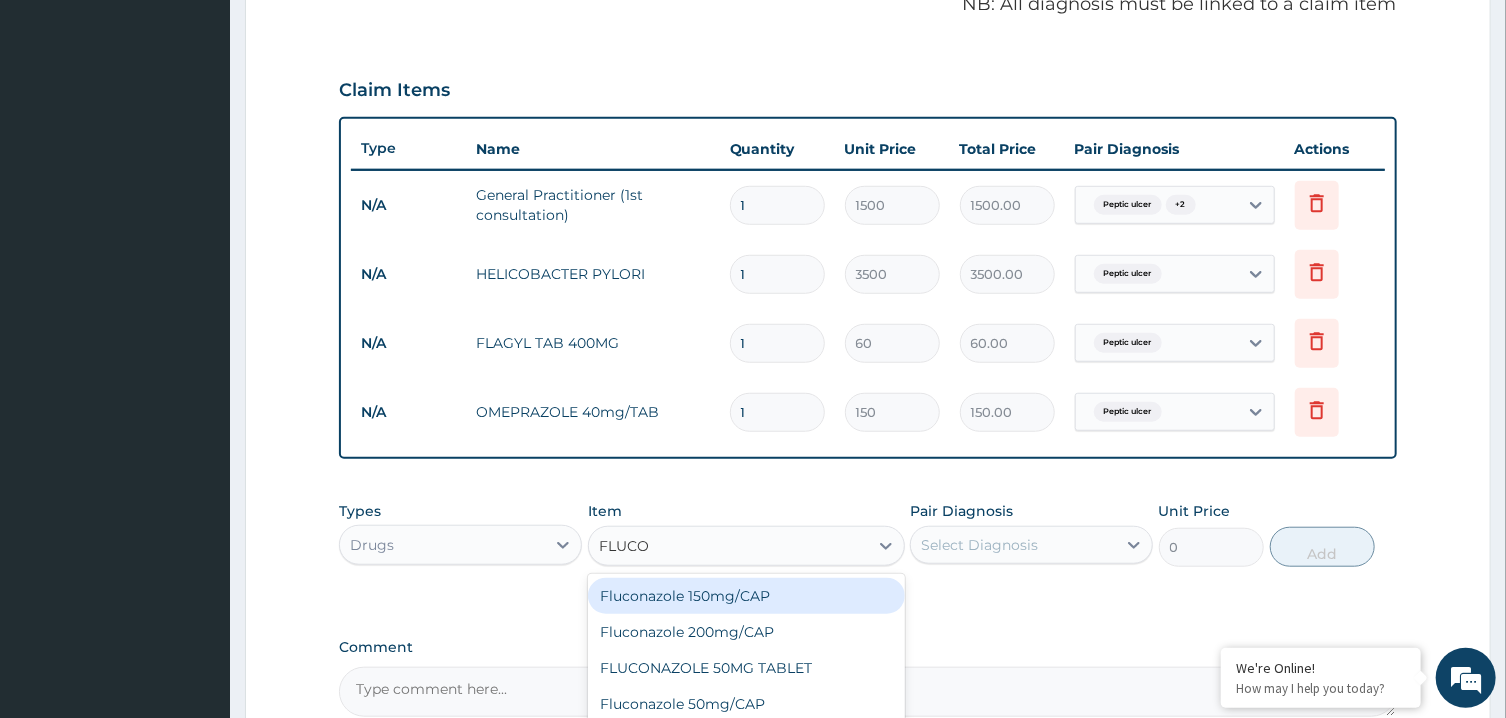 type 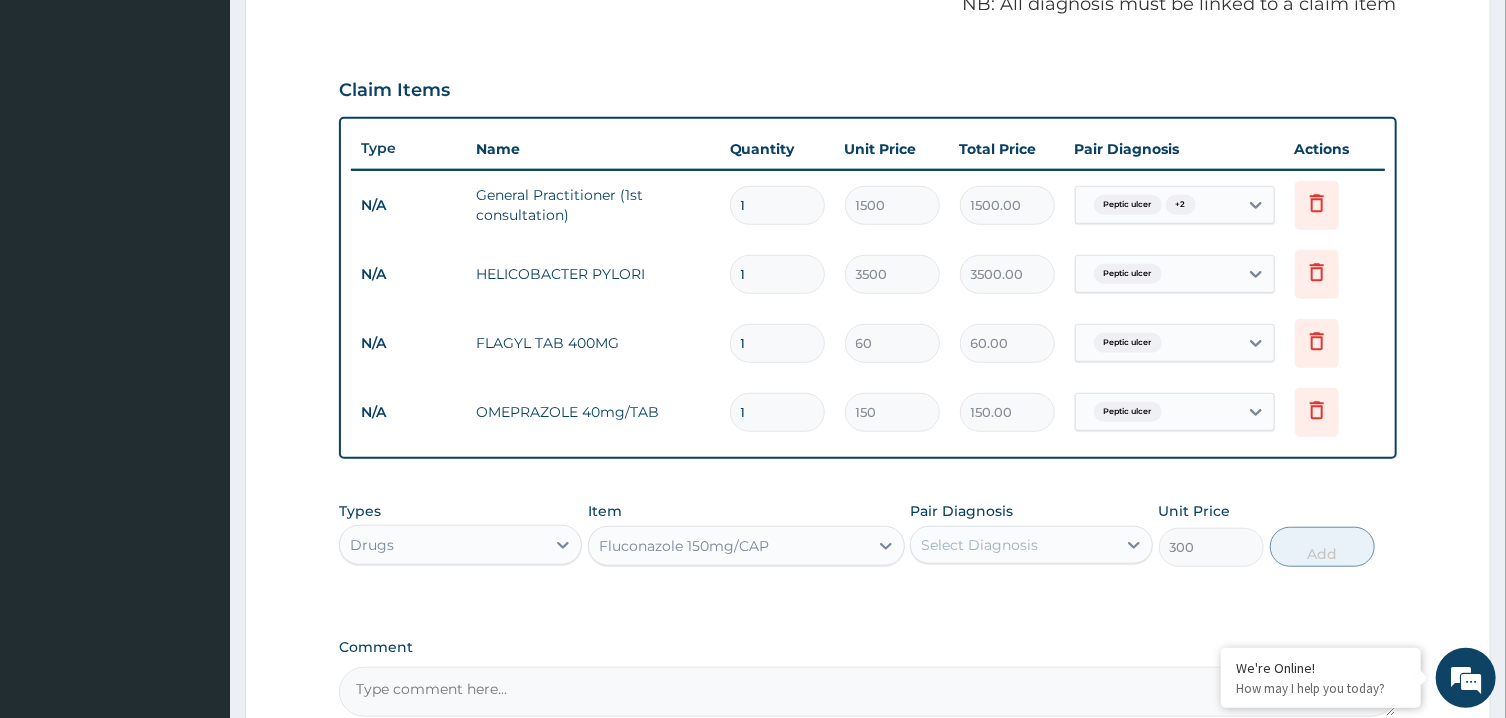 click on "Select Diagnosis" at bounding box center [979, 545] 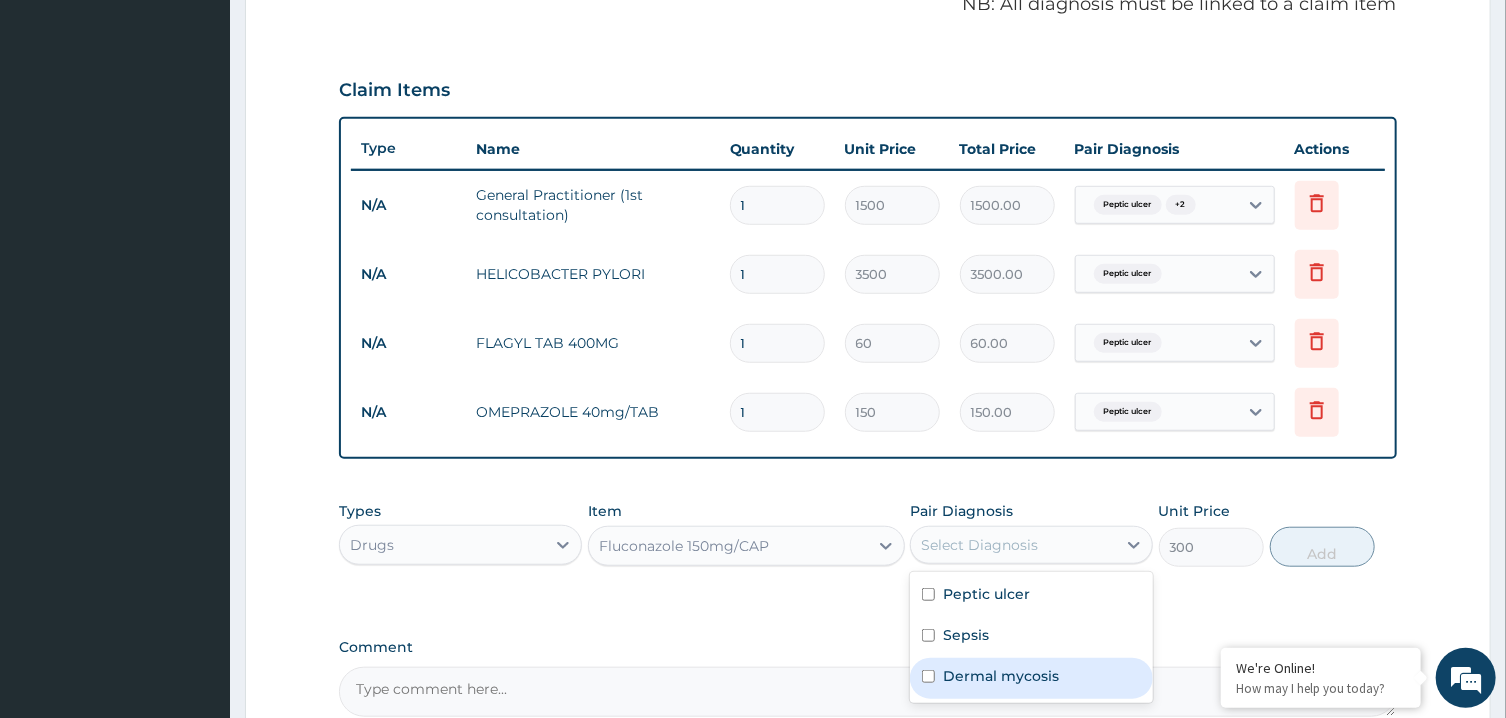 click on "Dermal mycosis" at bounding box center (1031, 678) 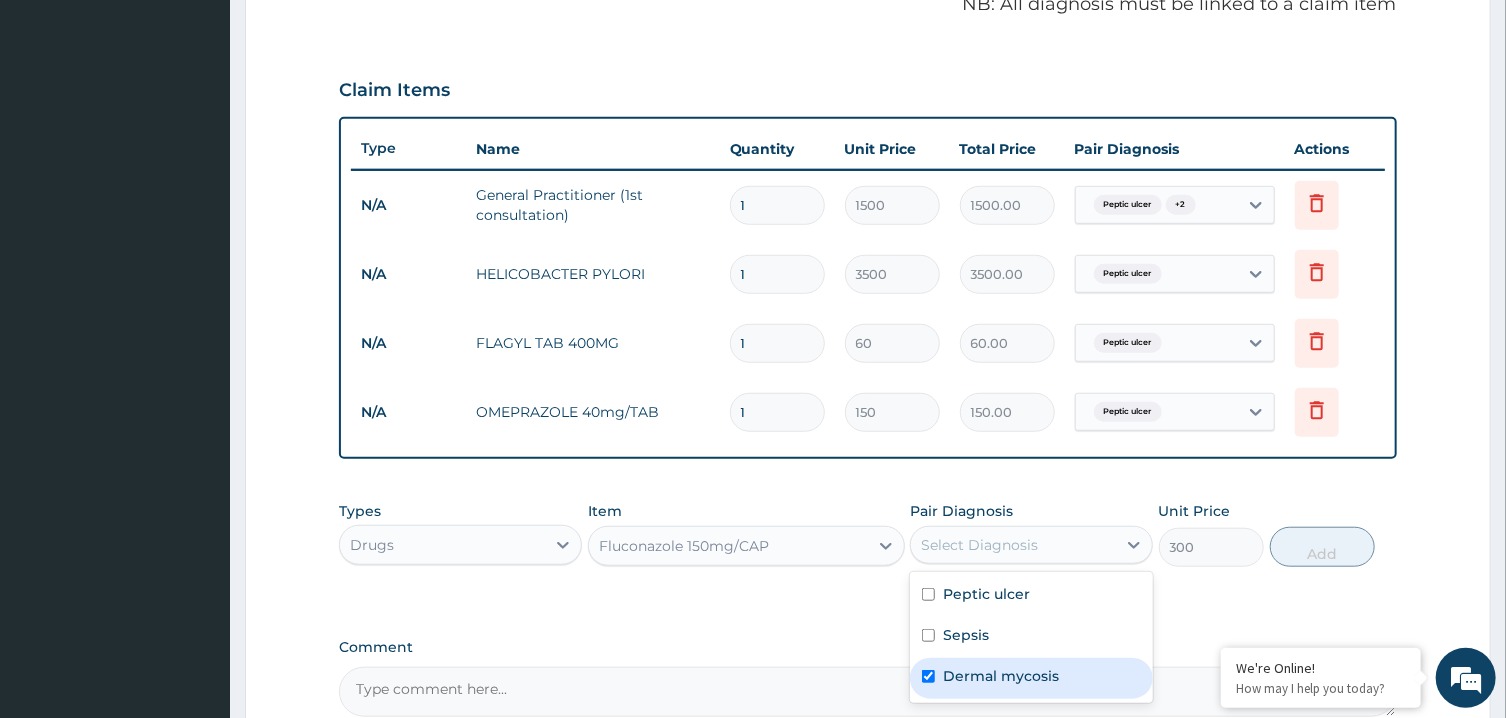 checkbox on "true" 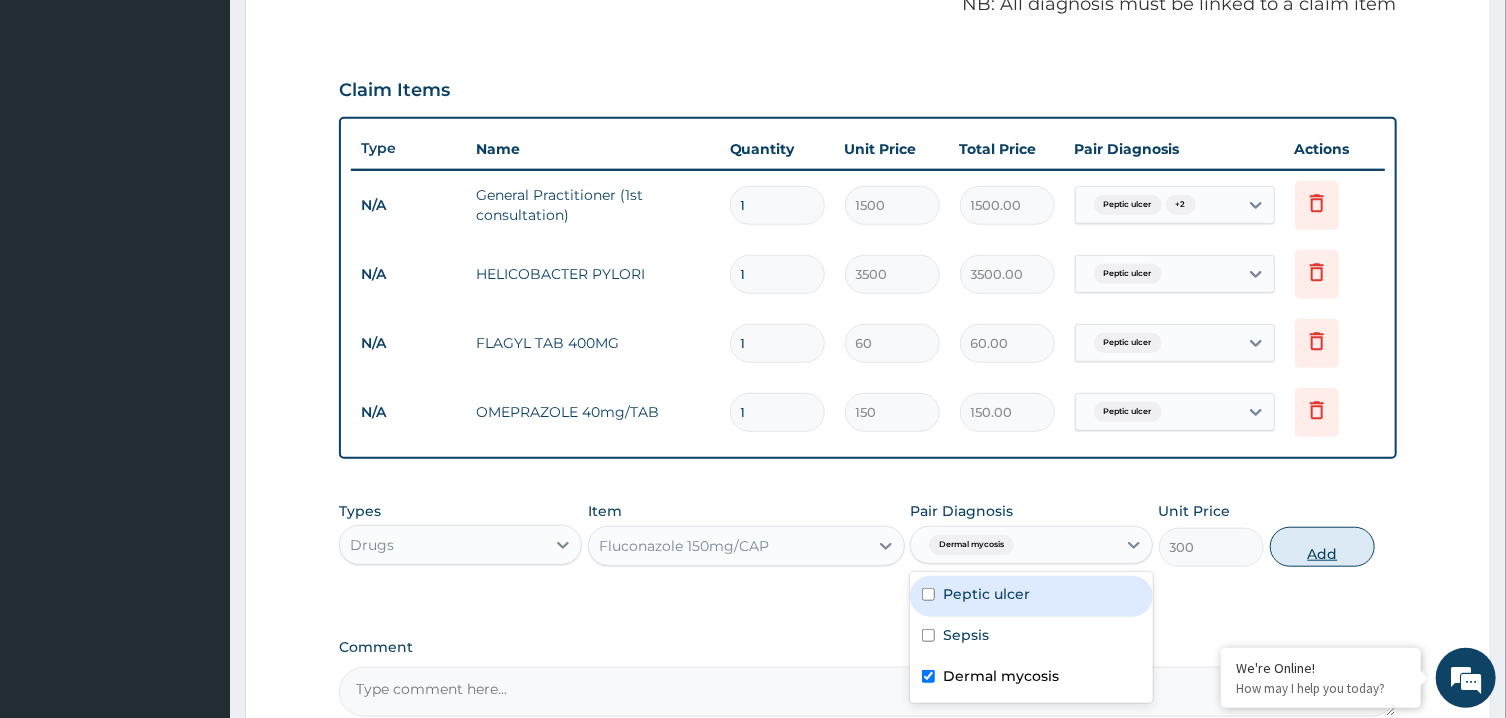 click on "Add" at bounding box center [1323, 547] 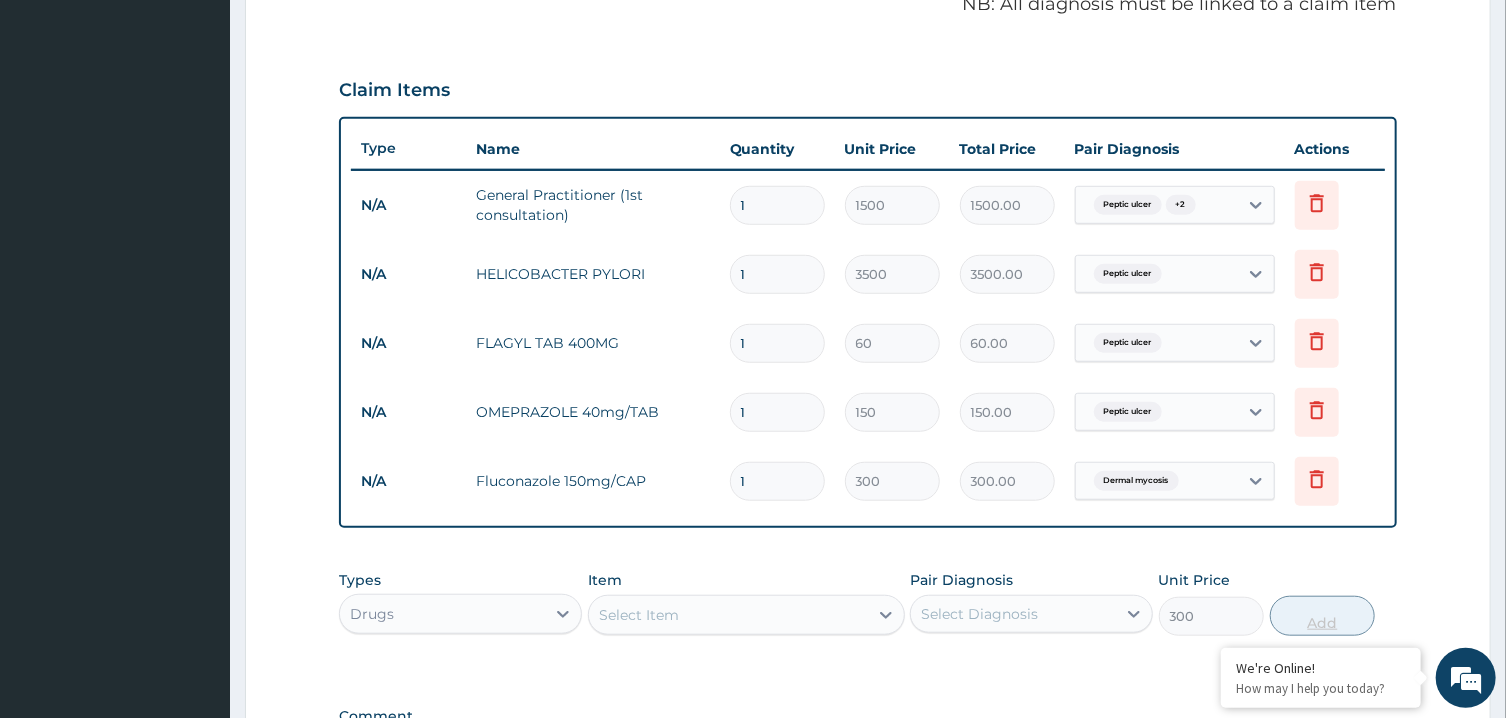 type on "0" 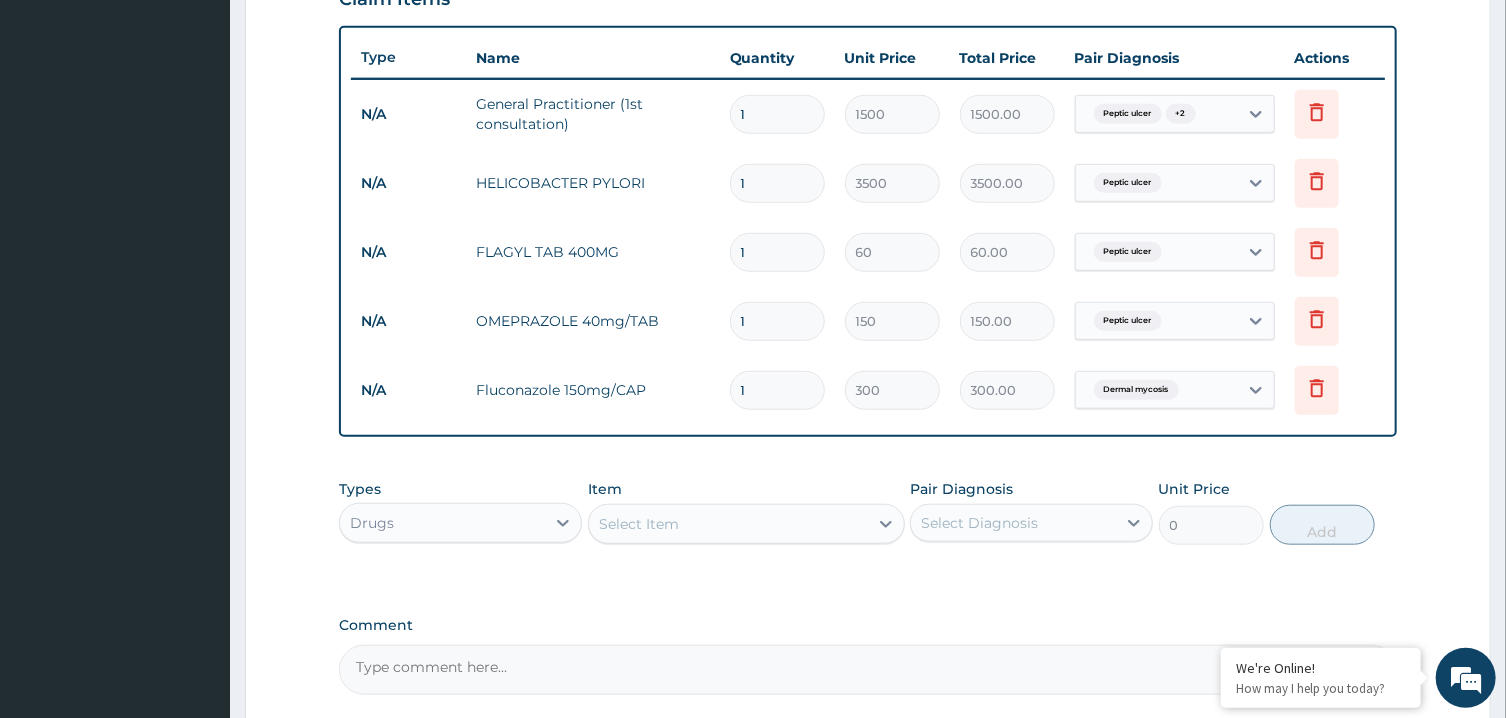 scroll, scrollTop: 731, scrollLeft: 0, axis: vertical 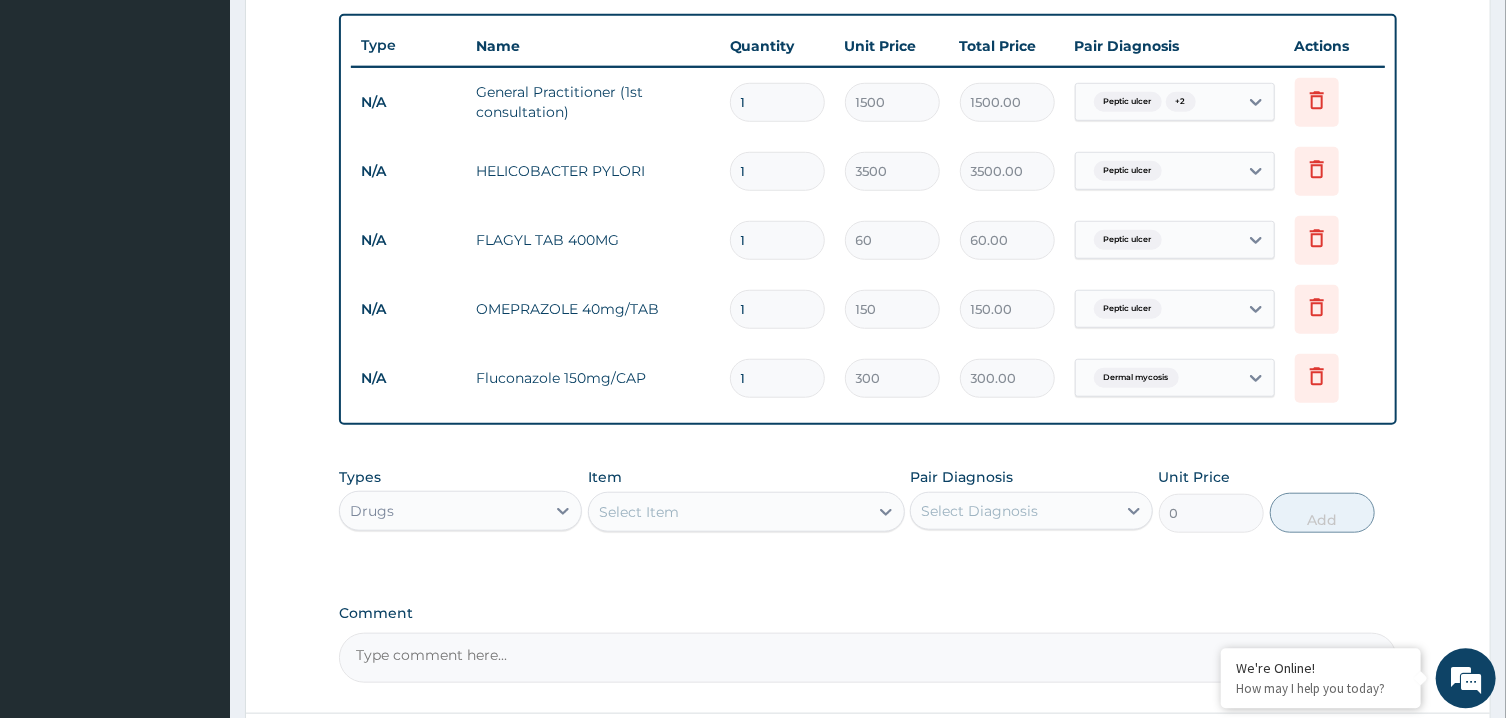 click on "Select Item" at bounding box center [728, 511] 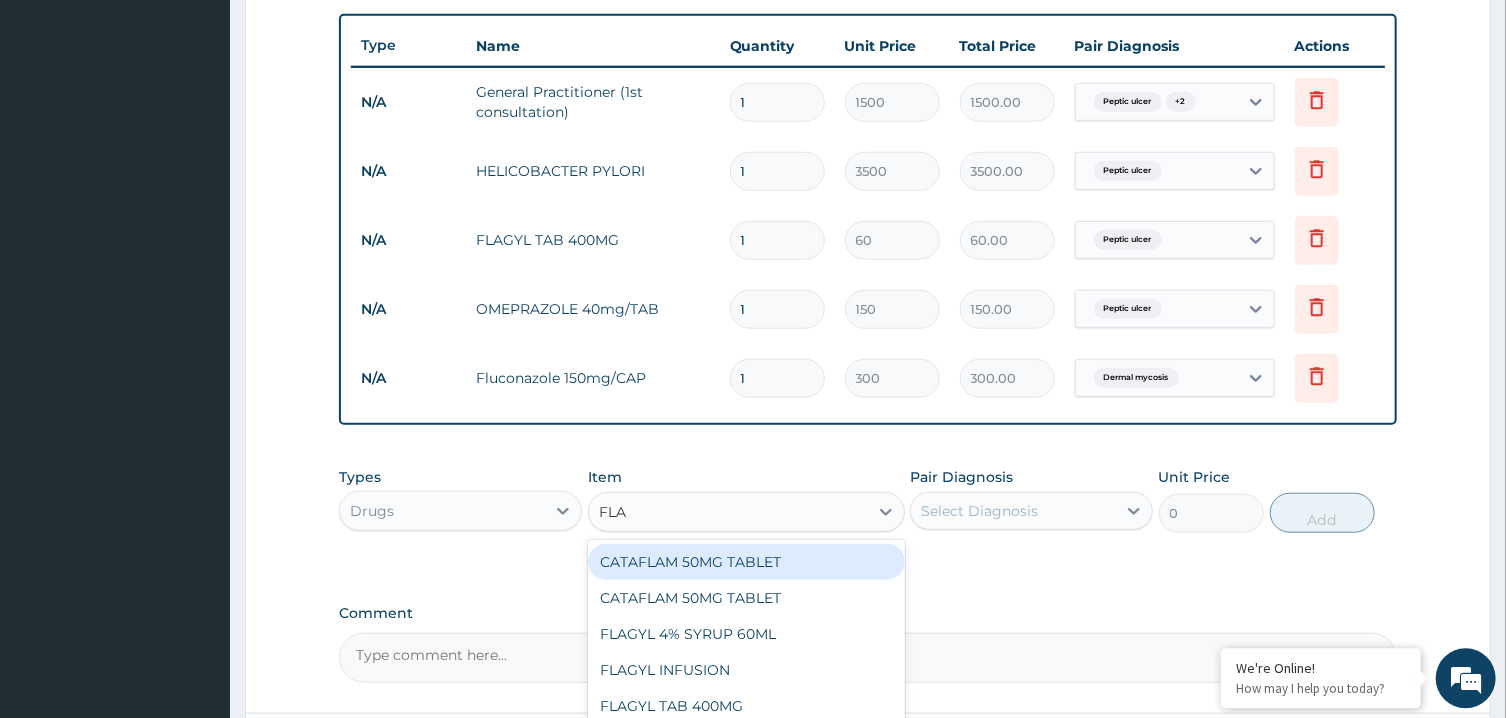 type on "FLAG" 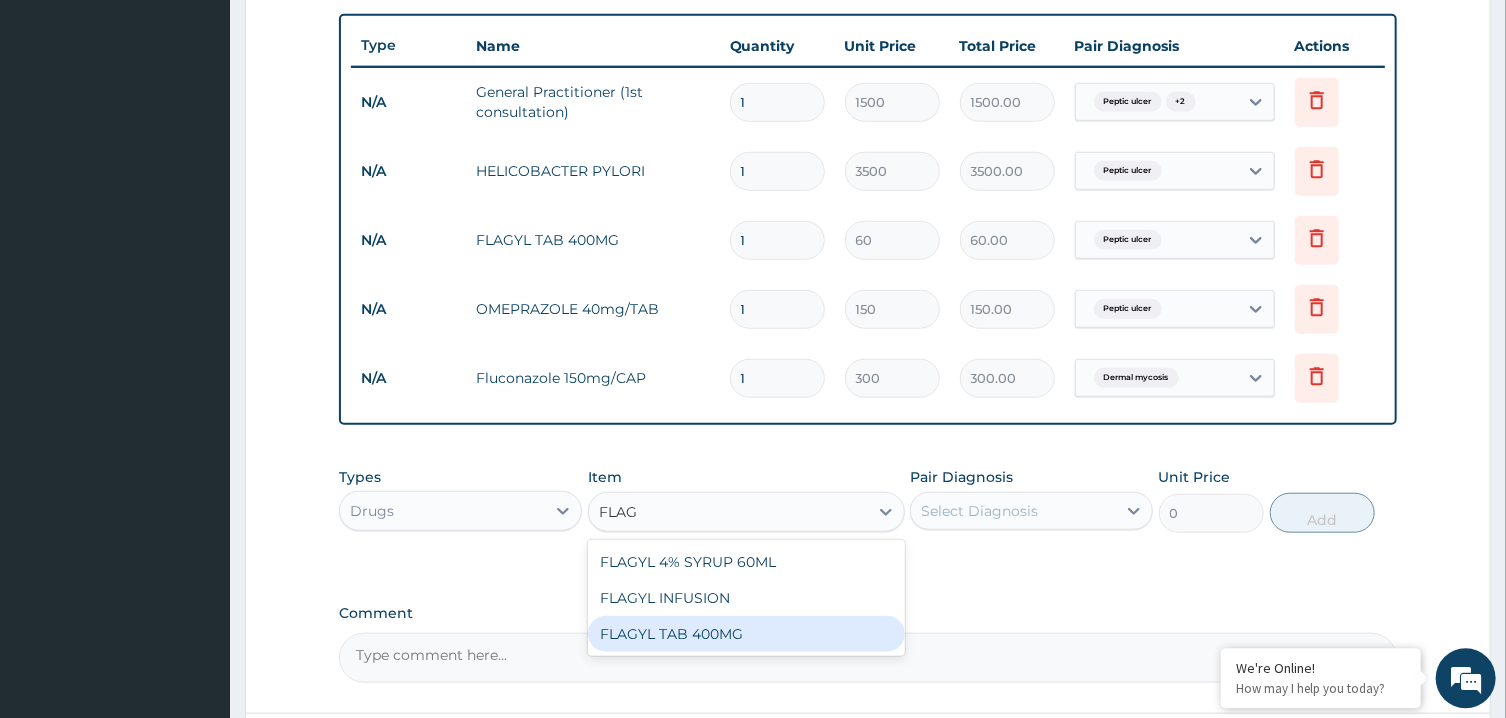 click on "FLAGYL TAB 400MG" at bounding box center (746, 633) 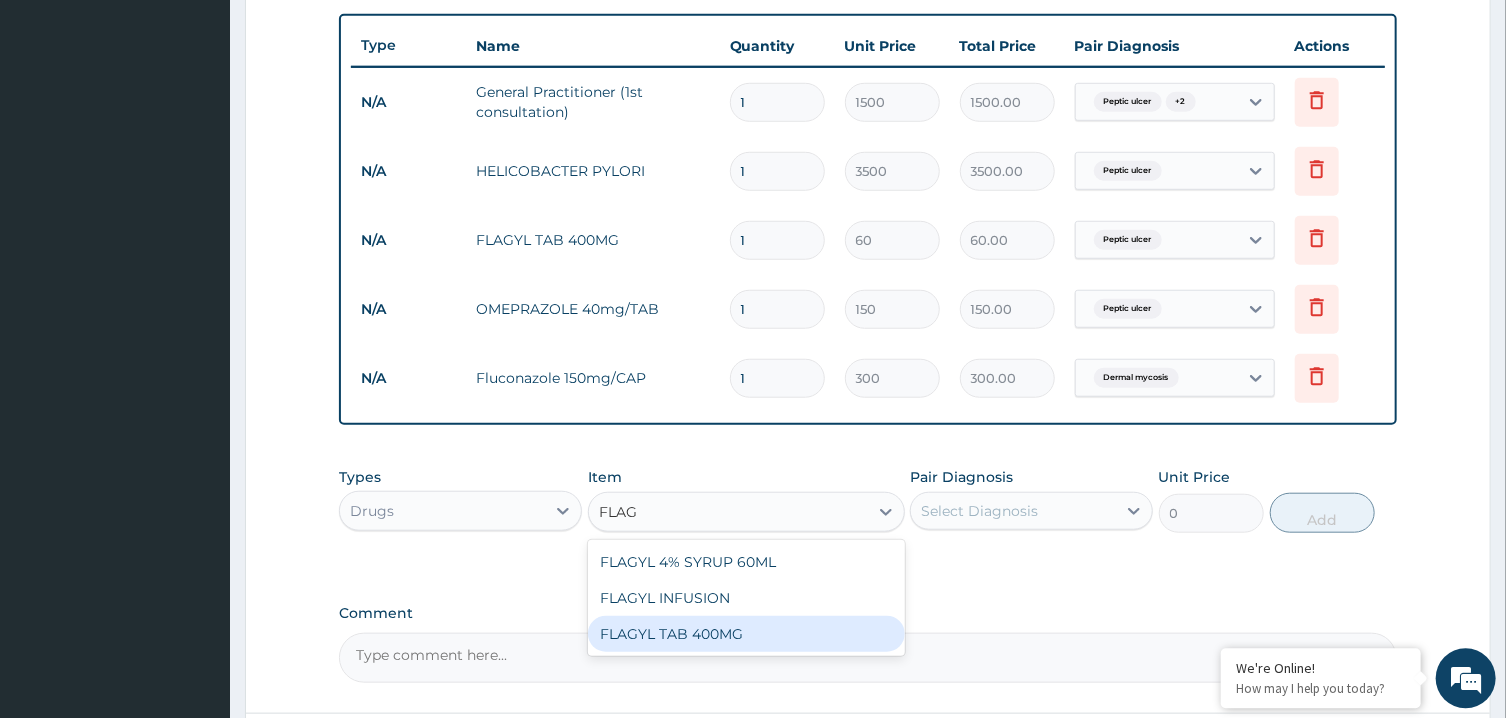 type 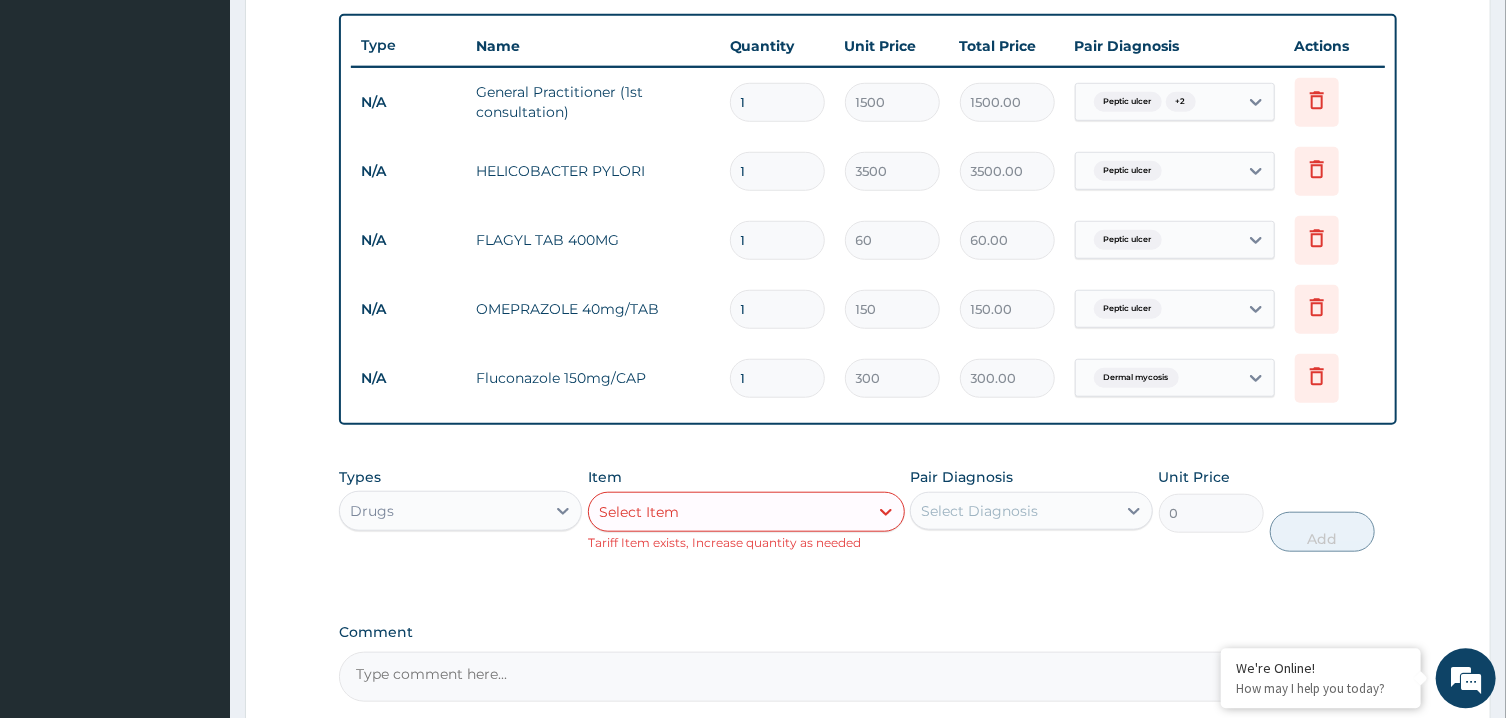 click on "Select Item" at bounding box center (728, 511) 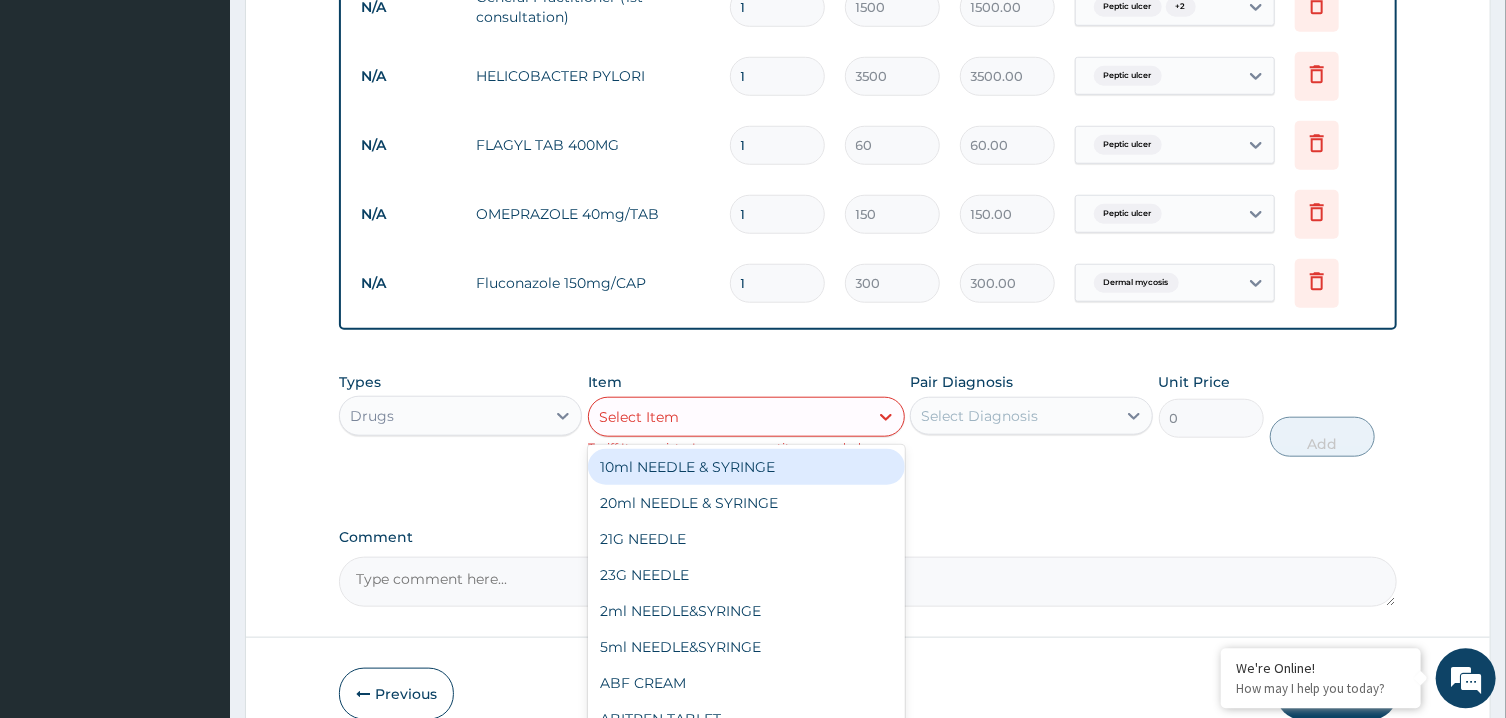 scroll, scrollTop: 830, scrollLeft: 0, axis: vertical 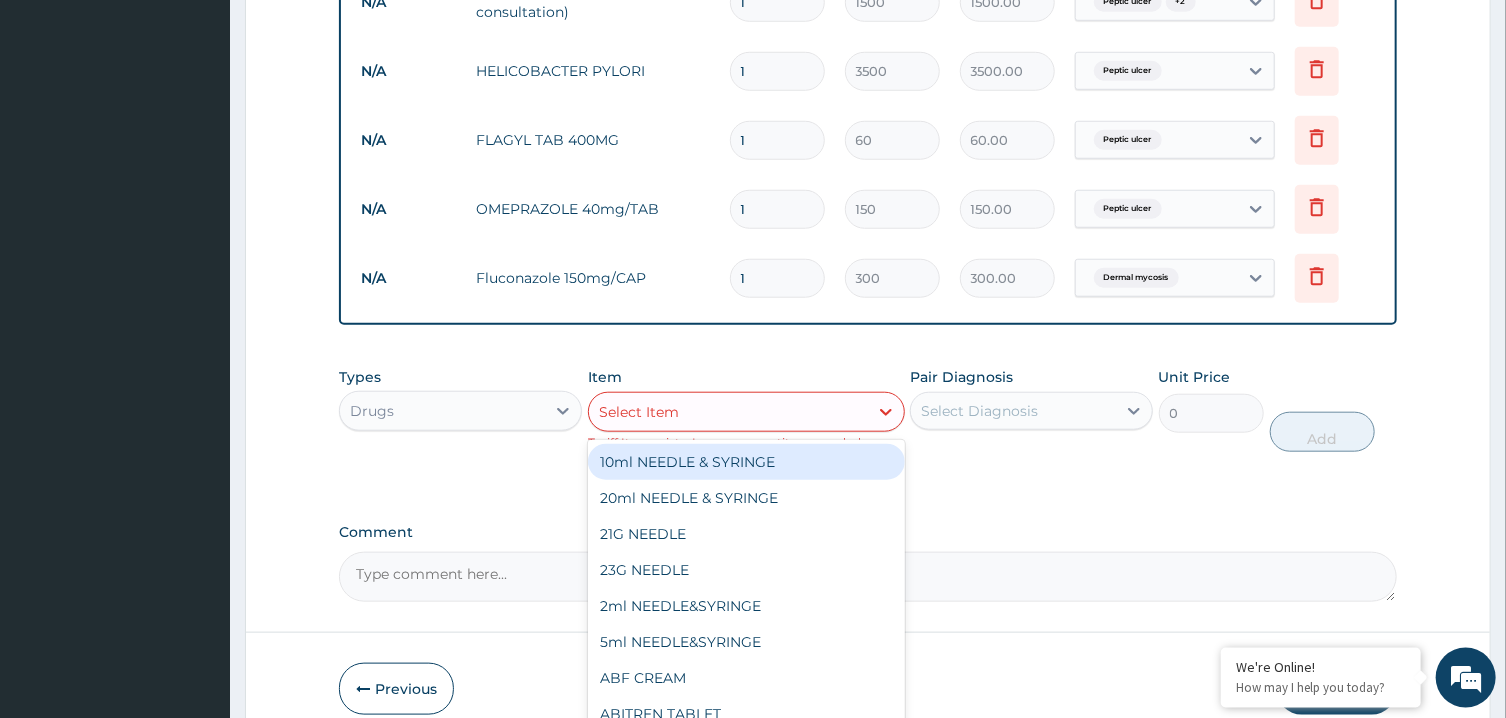 click on "Peptic ulcer" at bounding box center [1157, 209] 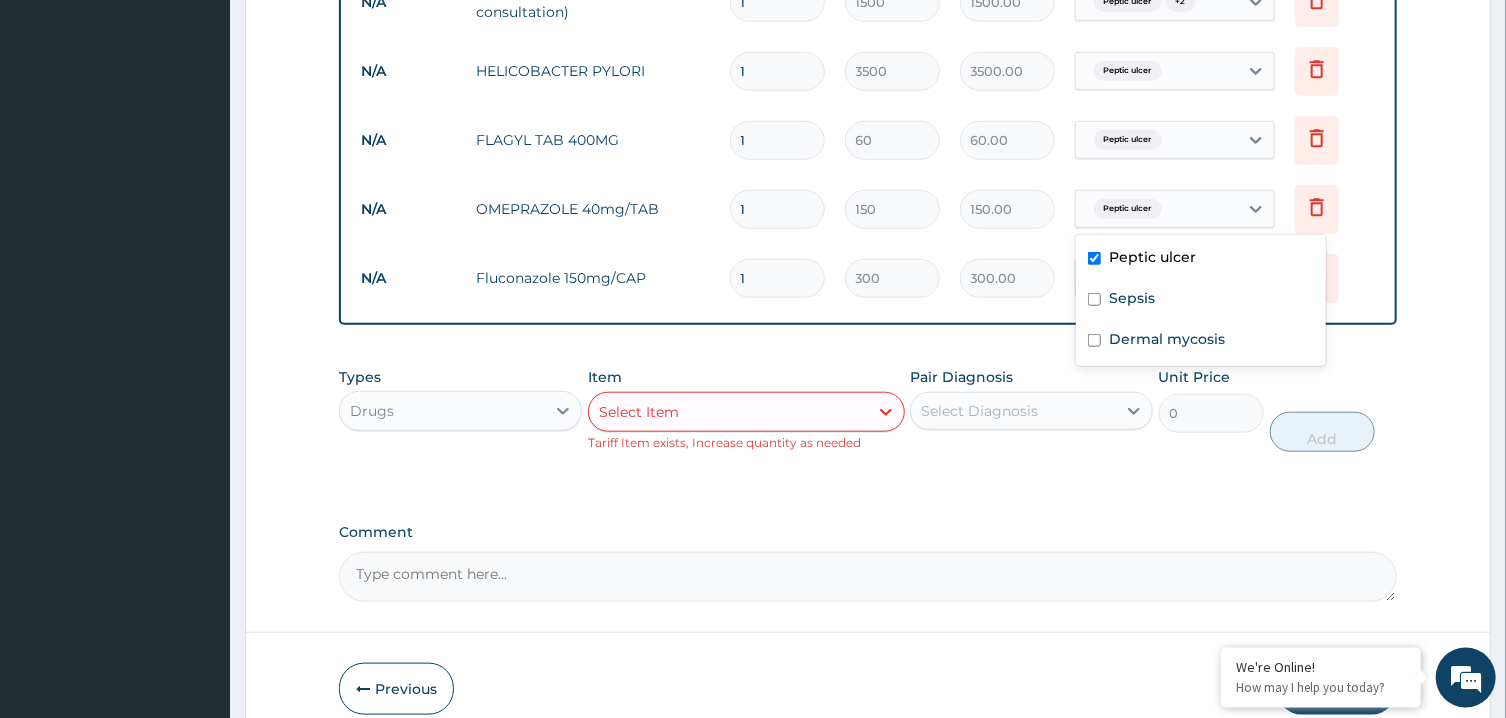 click on "Peptic ulcer" at bounding box center [1157, 140] 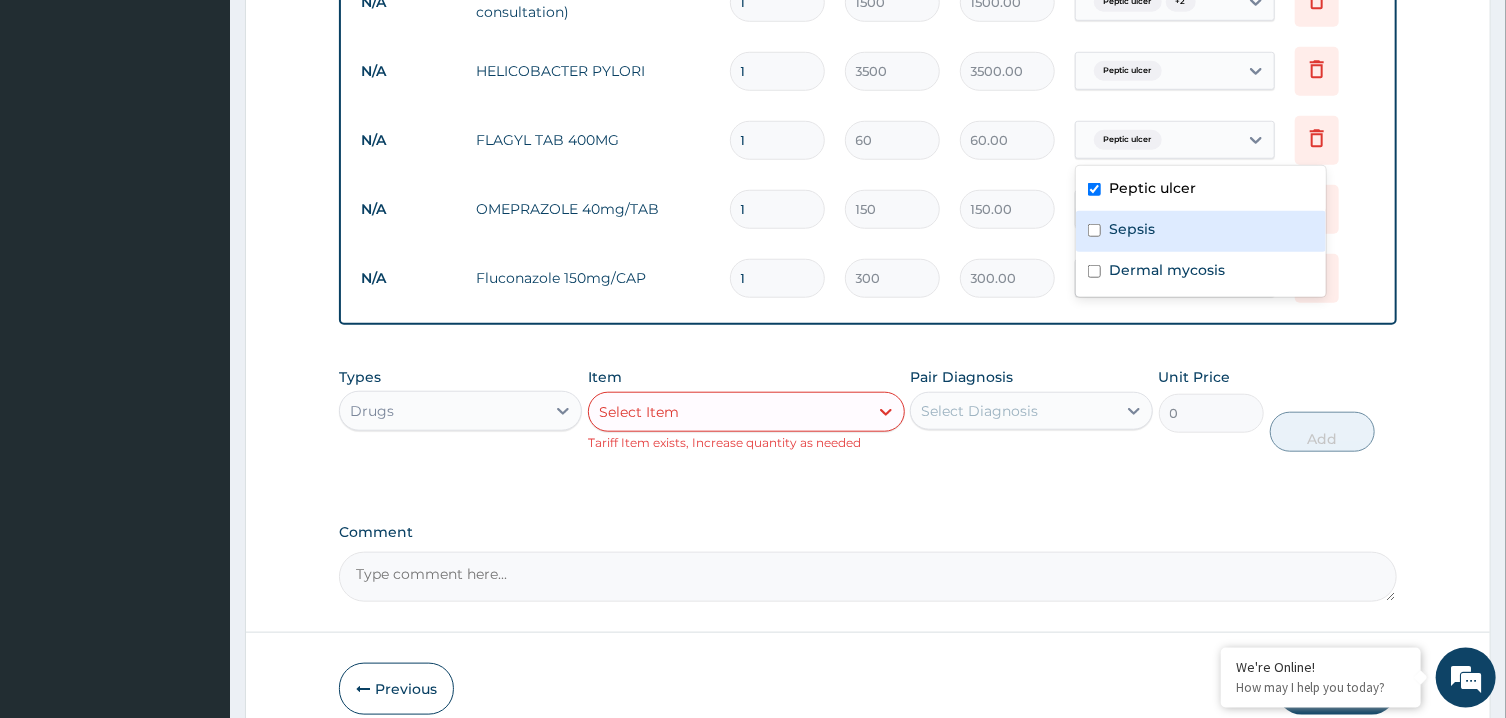 click on "Sepsis" at bounding box center (1201, 231) 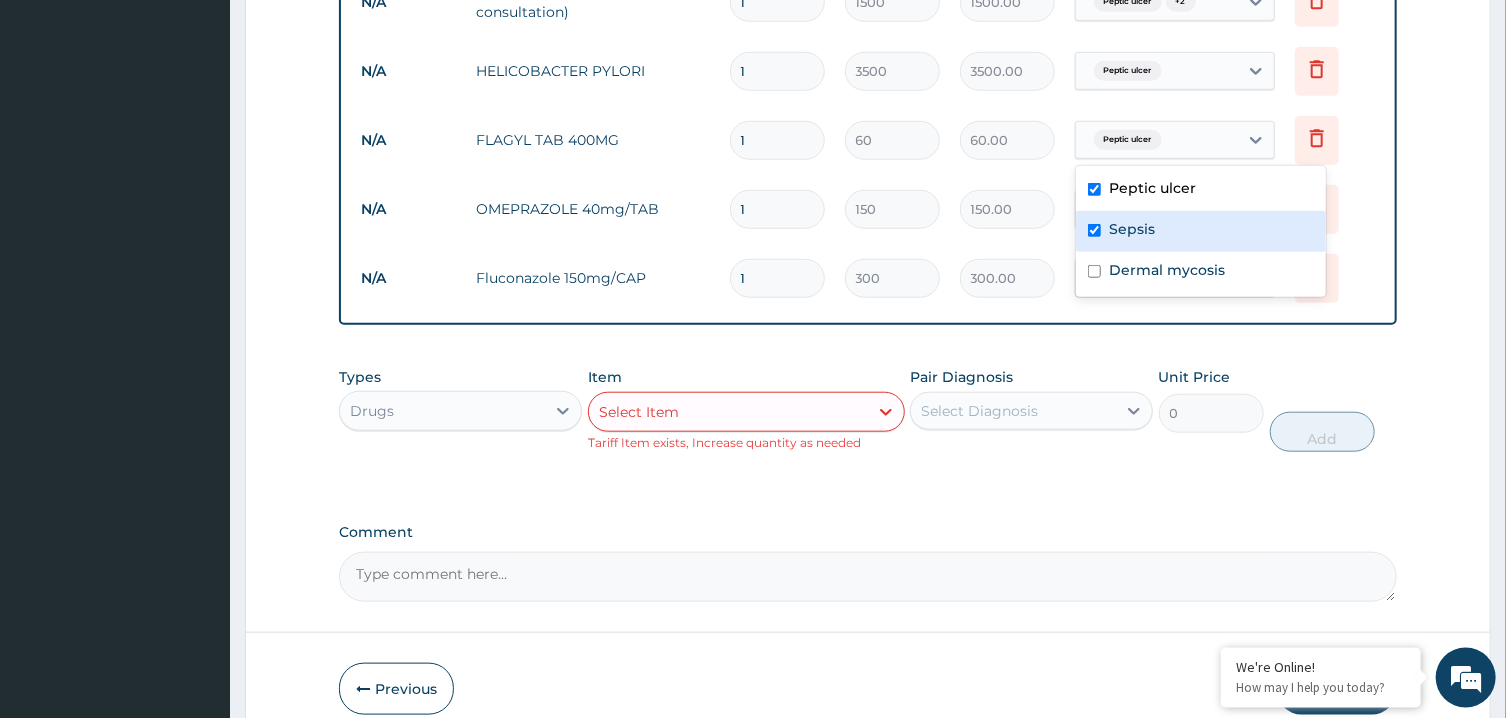 checkbox on "true" 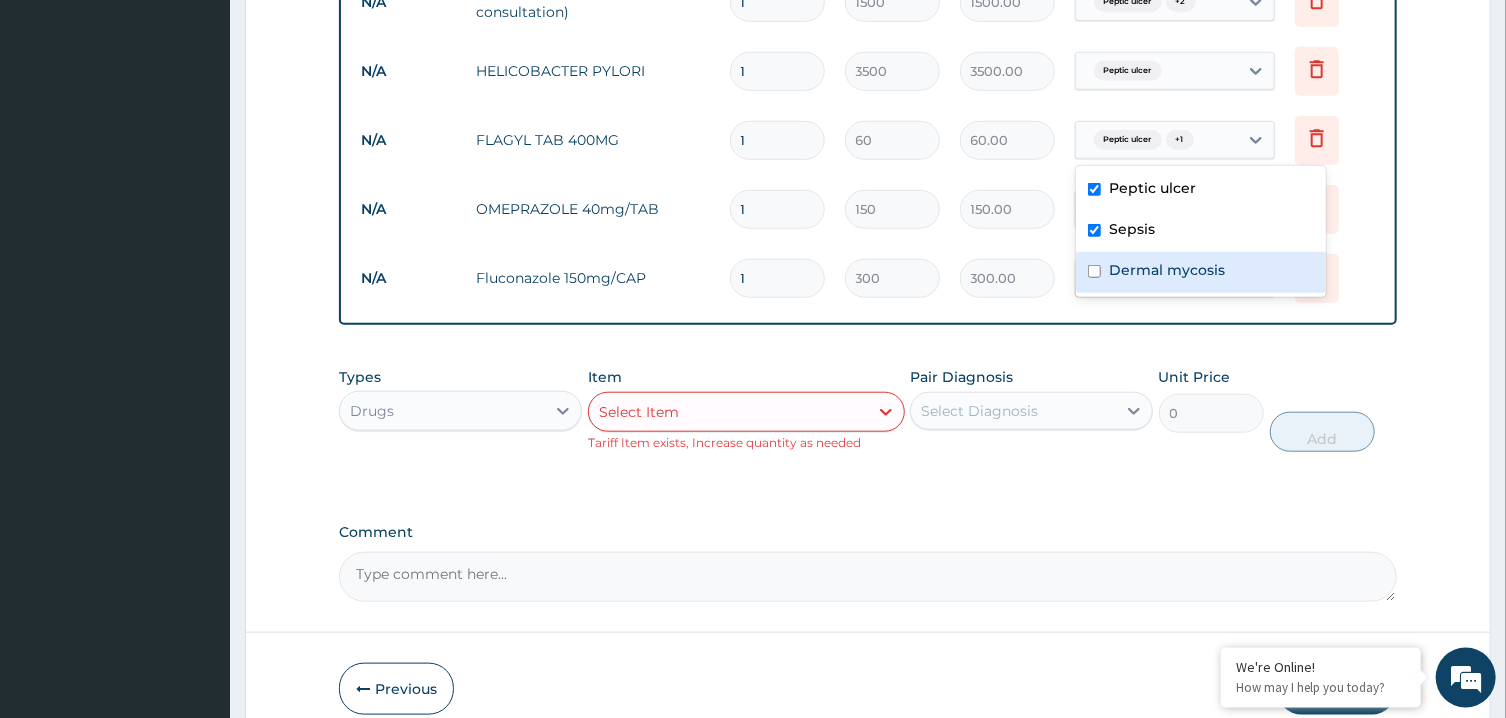 click on "1" at bounding box center (777, 140) 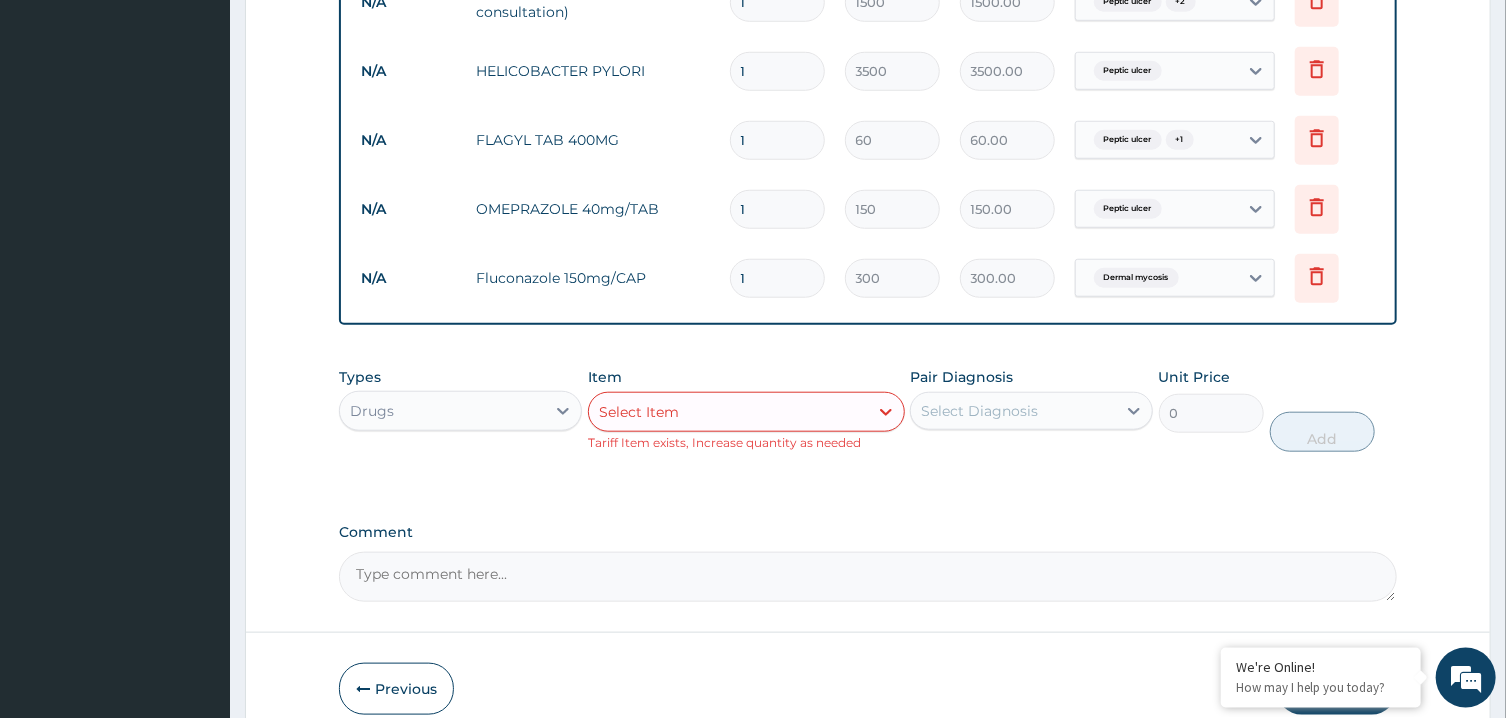 click on "1" at bounding box center [777, 140] 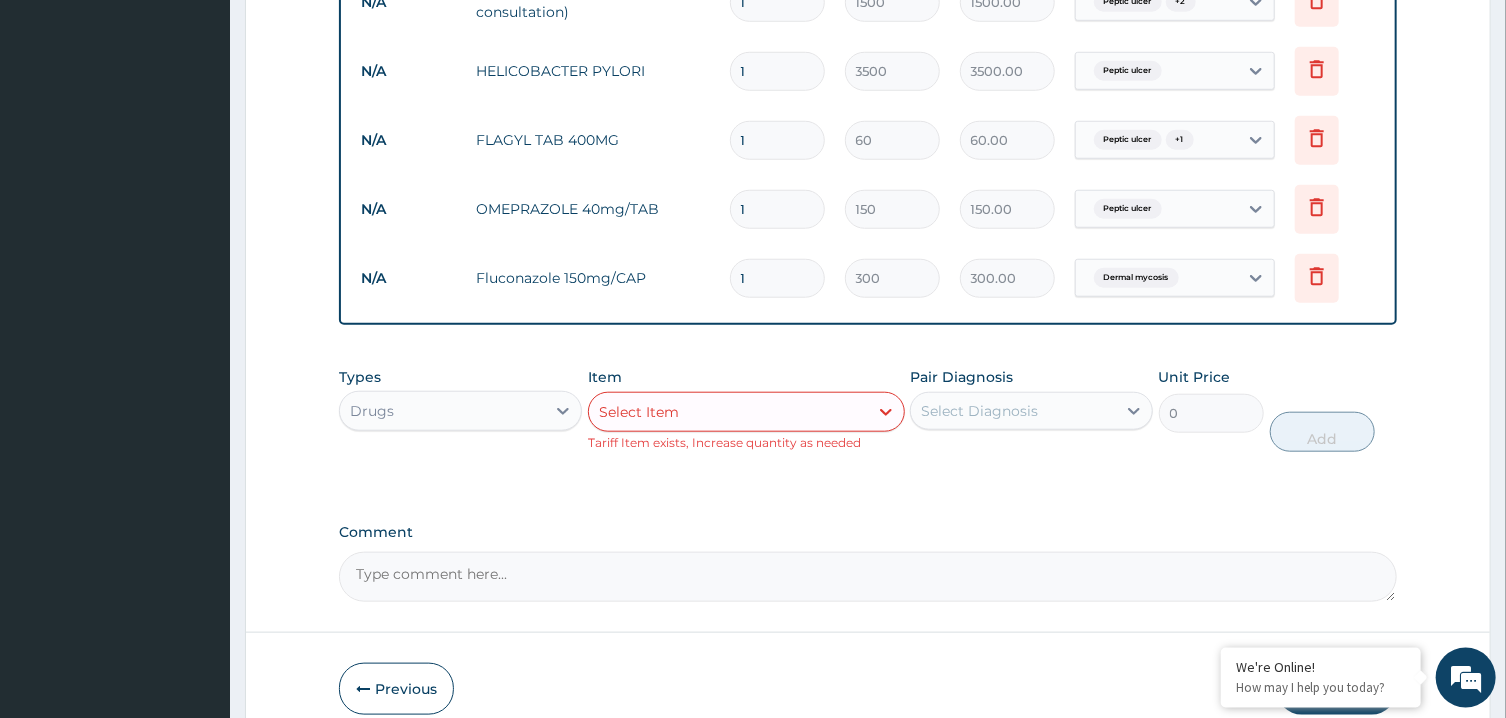 type on "2" 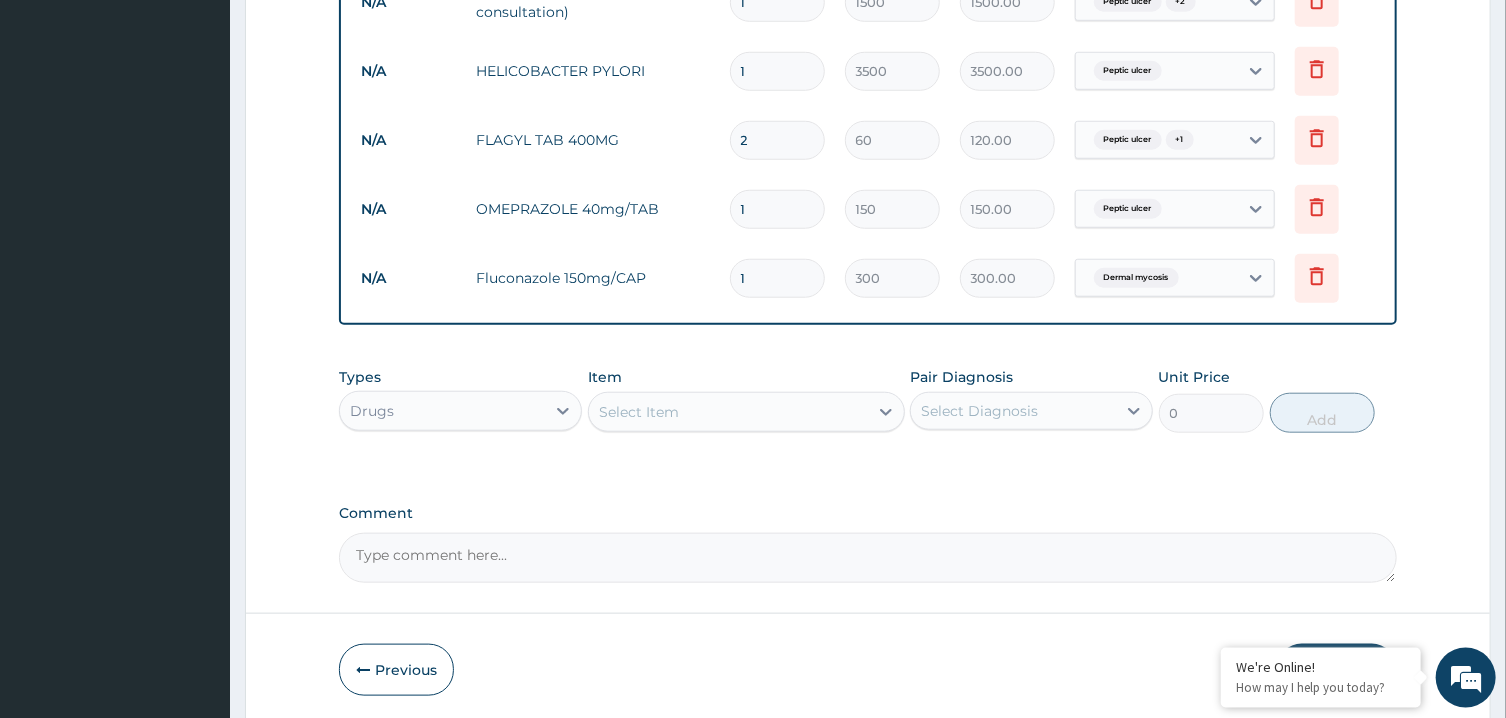 type on "21" 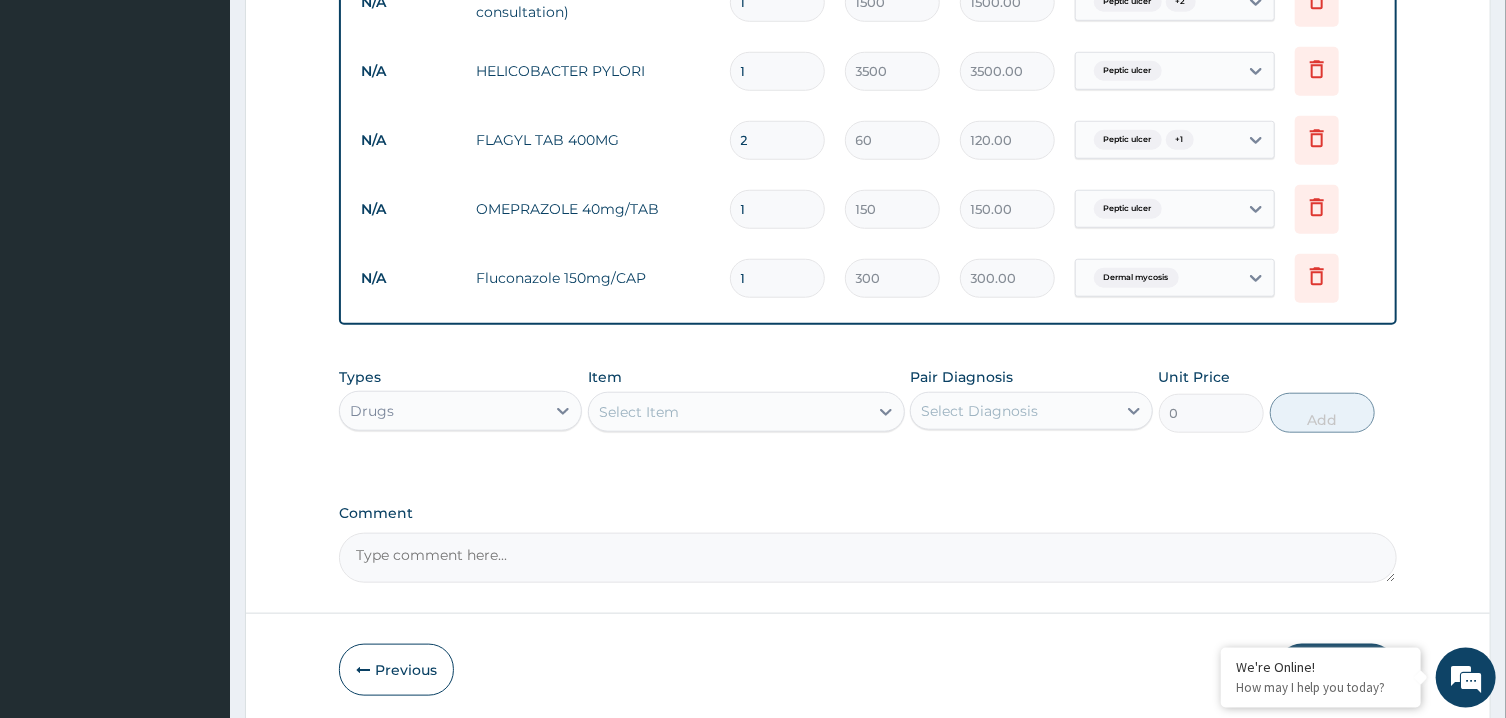 type on "1260.00" 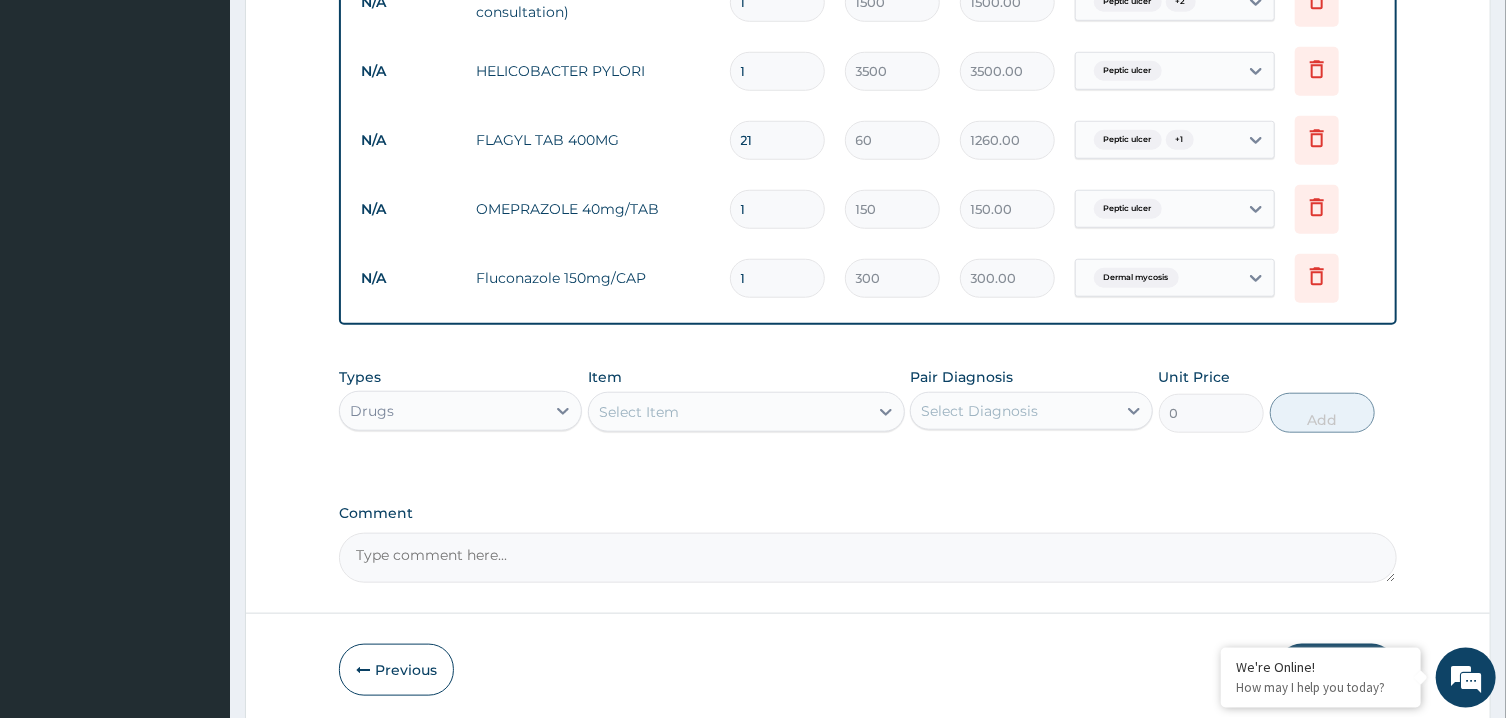 type on "21" 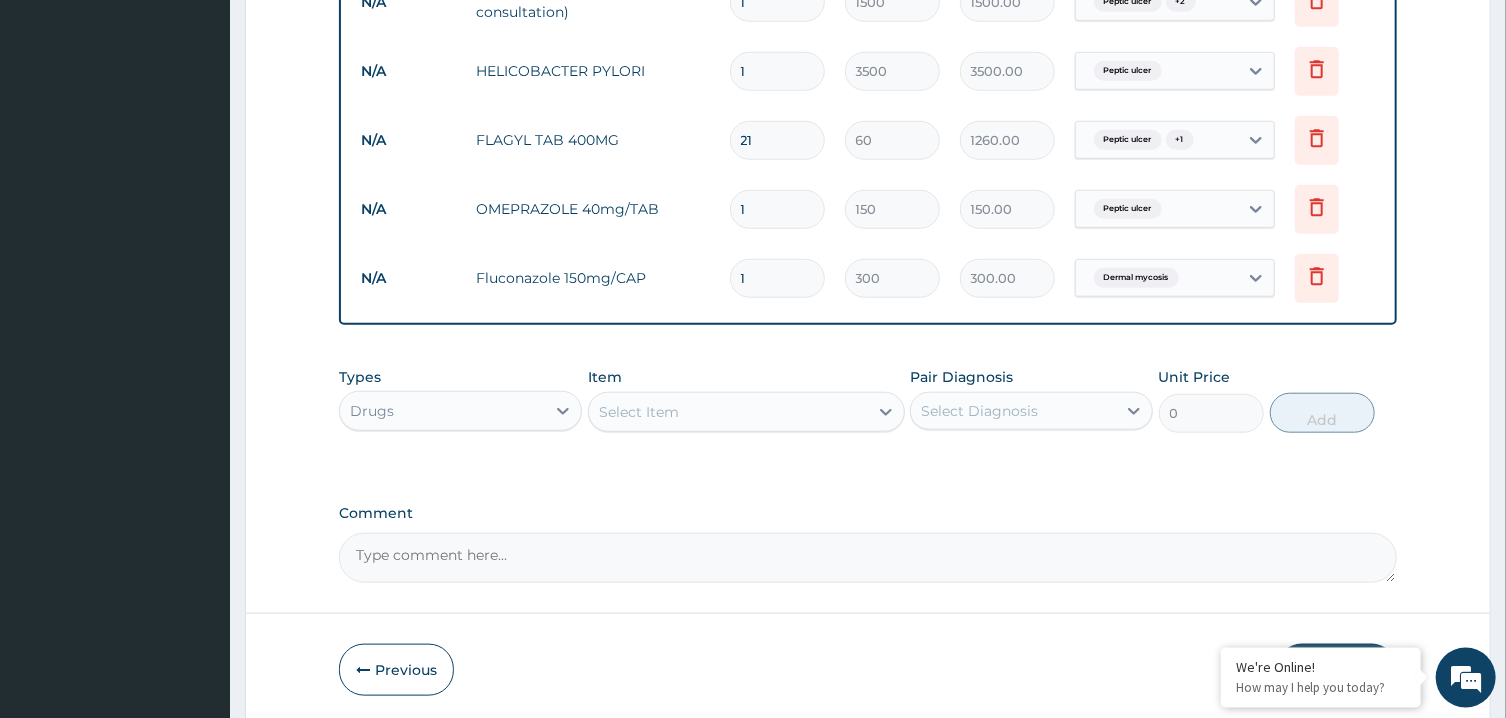click on "1" at bounding box center (777, 209) 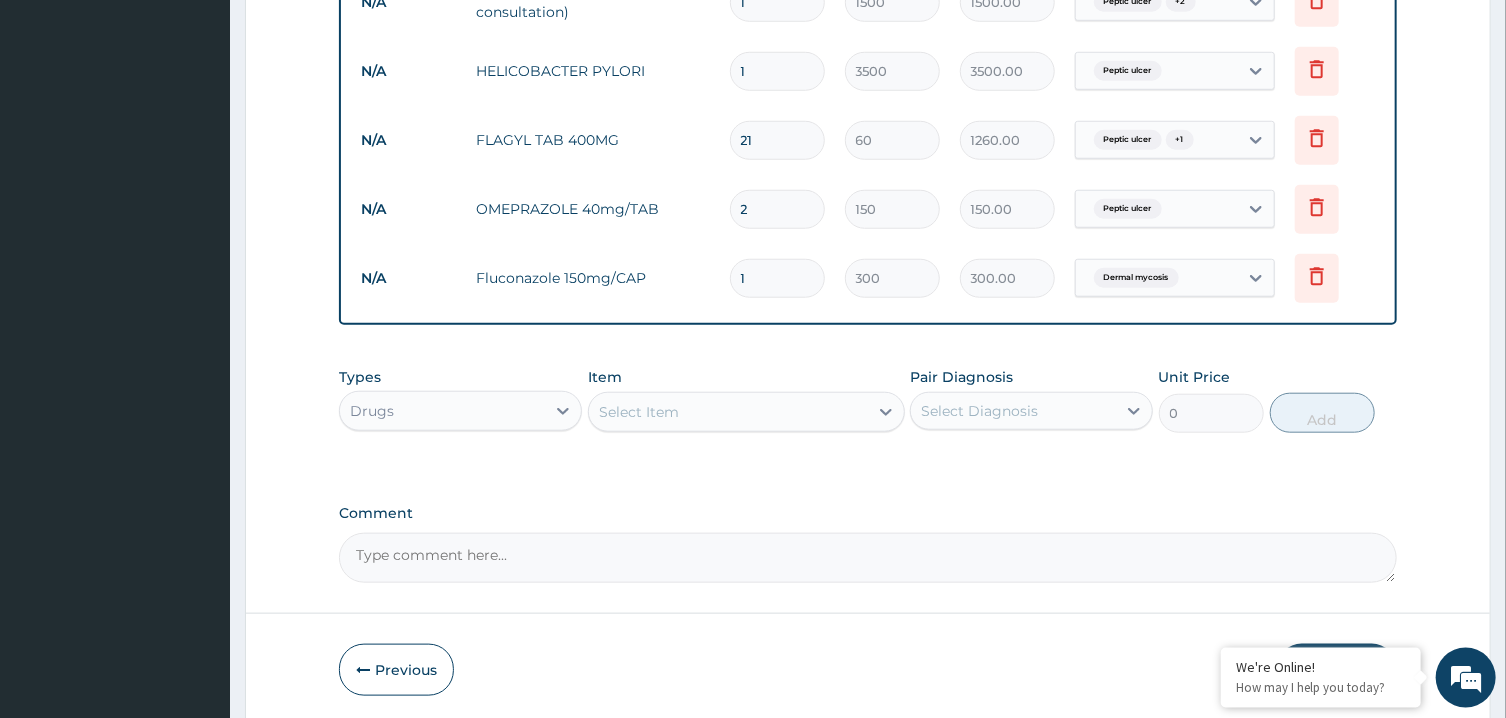 type on "300.00" 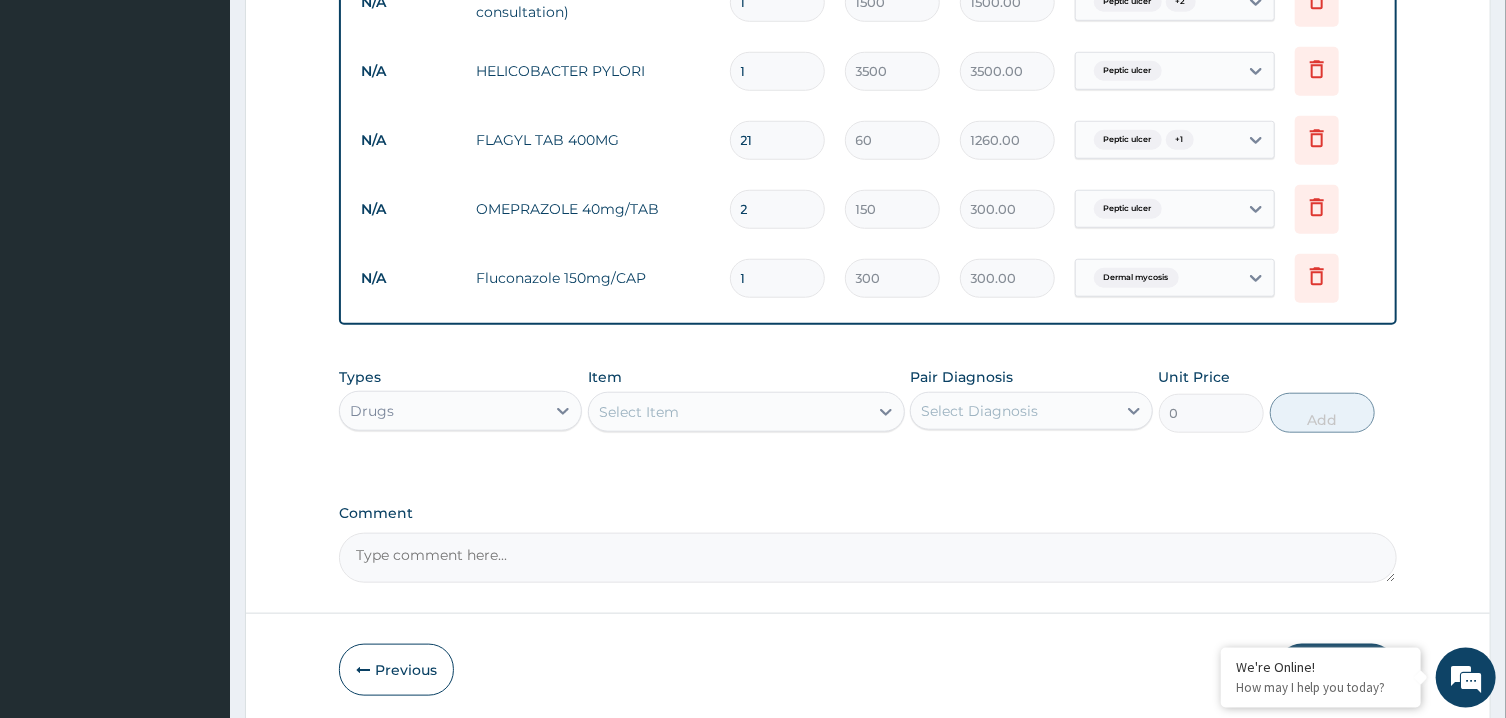 type on "28" 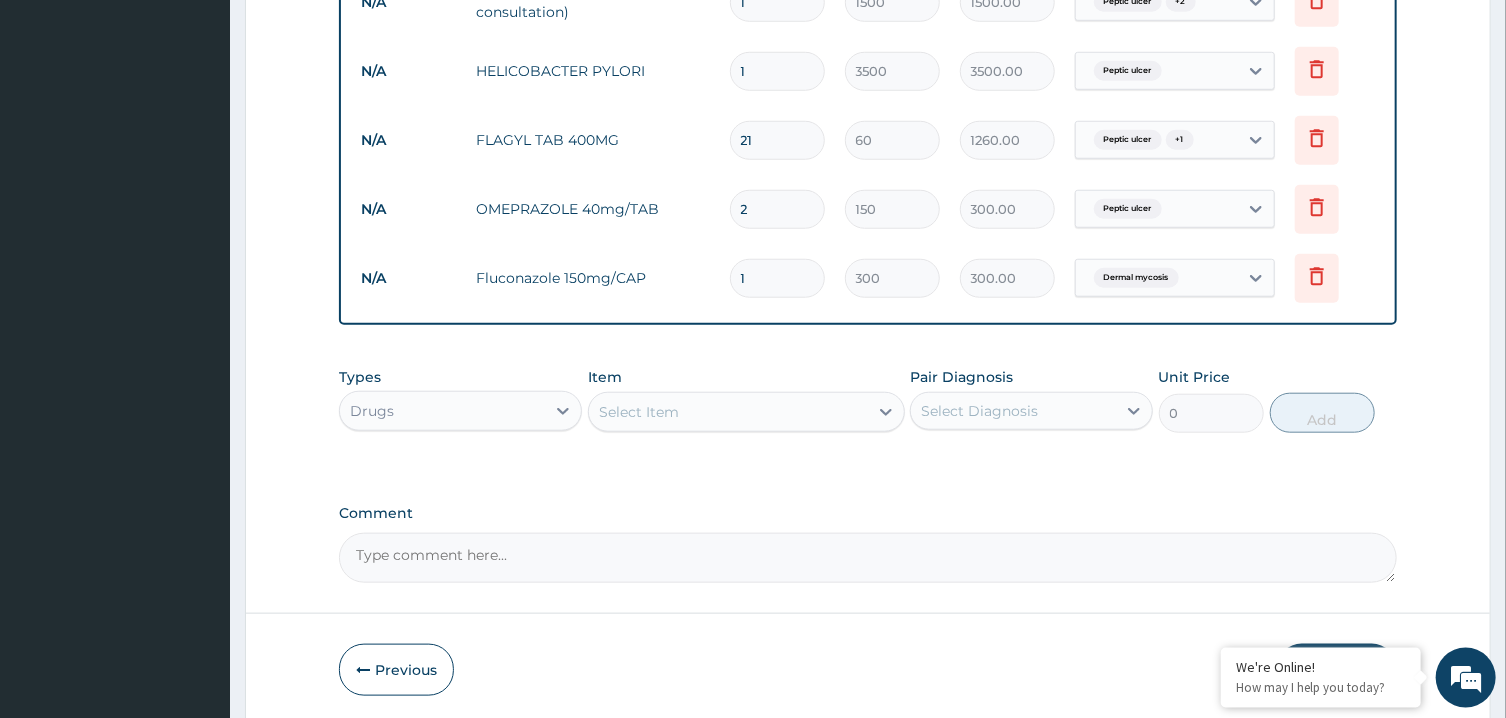 type on "4200.00" 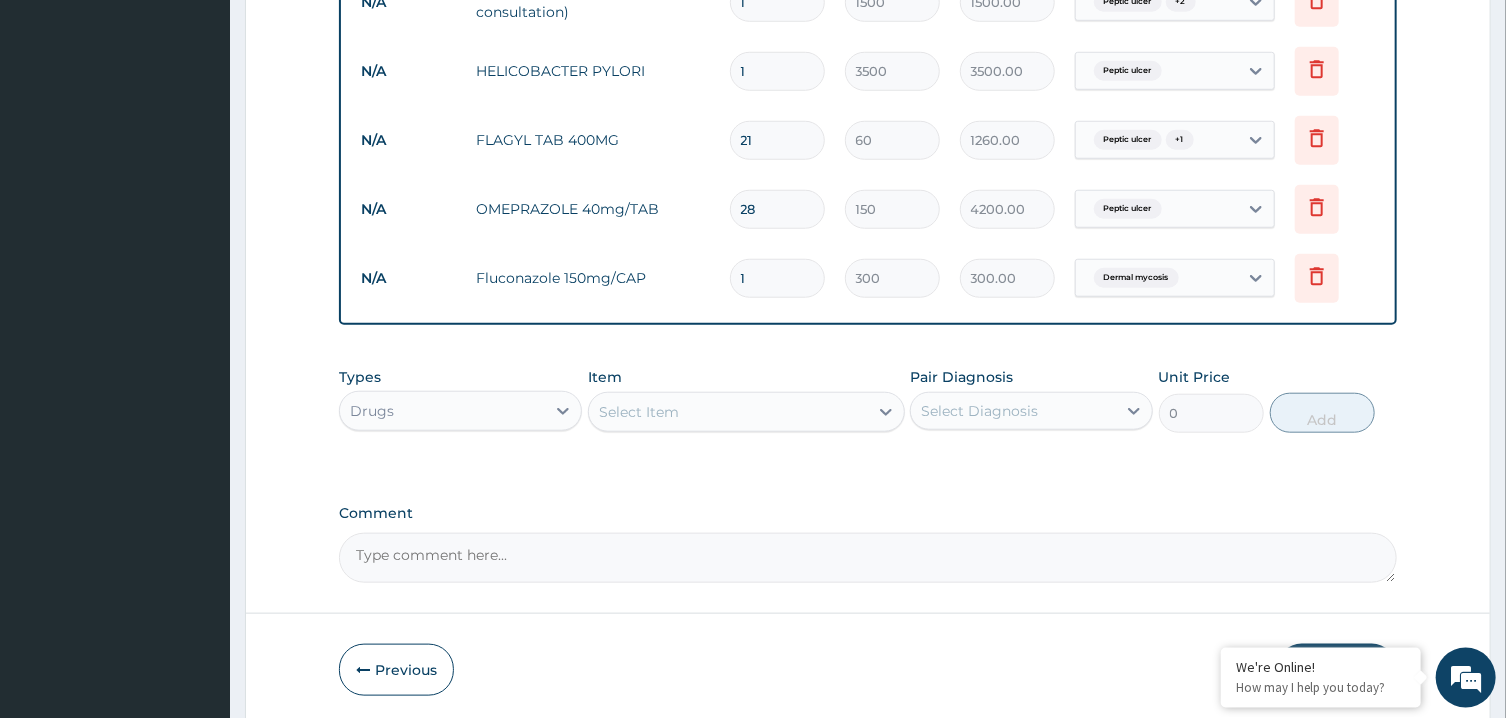 type on "28" 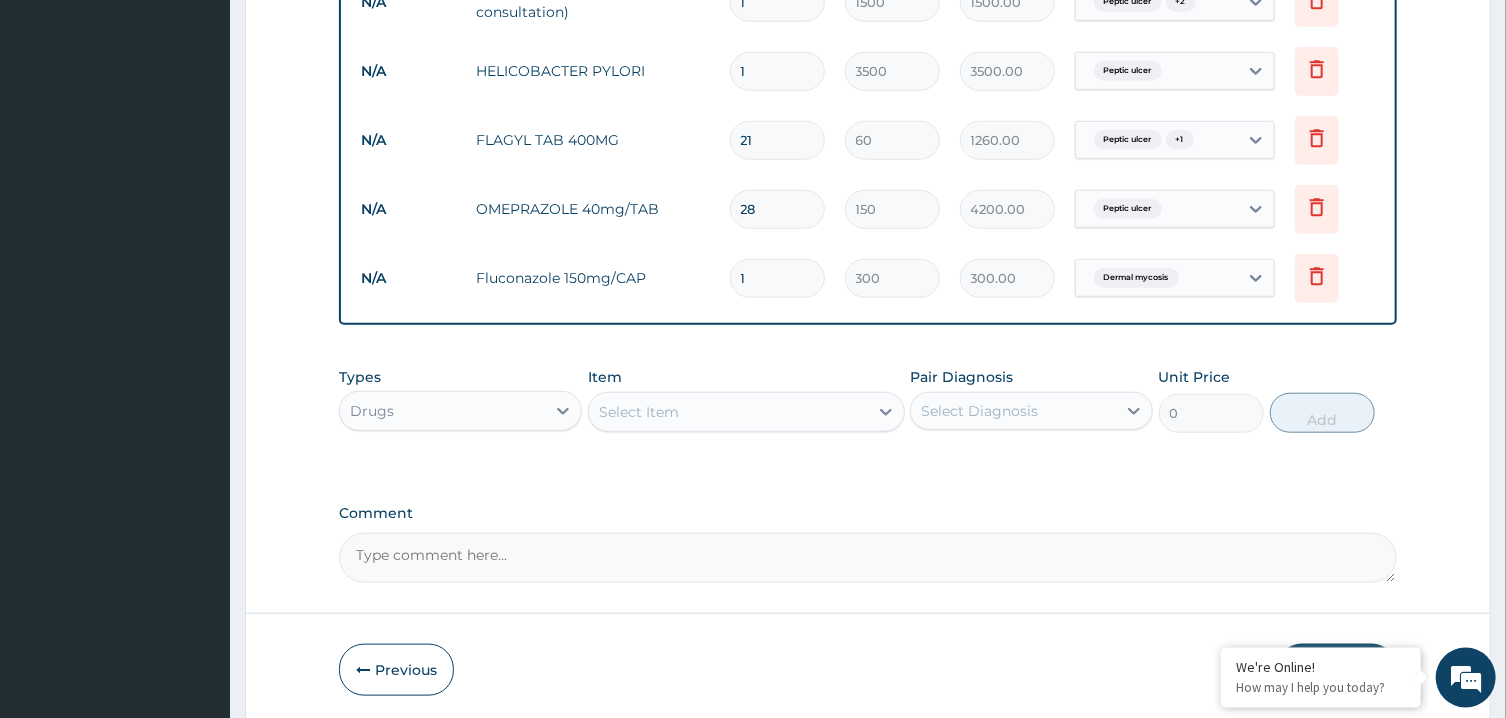 click on "1" at bounding box center [777, 278] 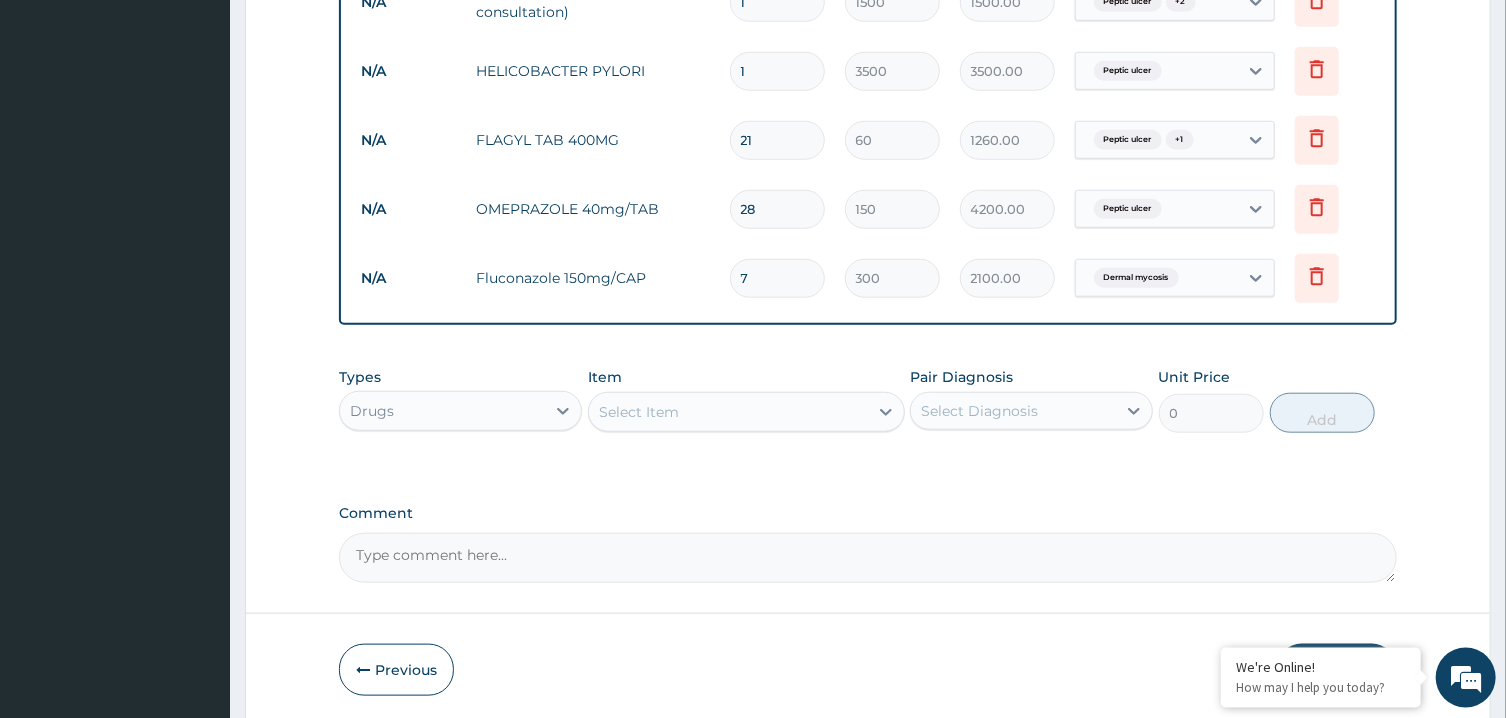 type on "7" 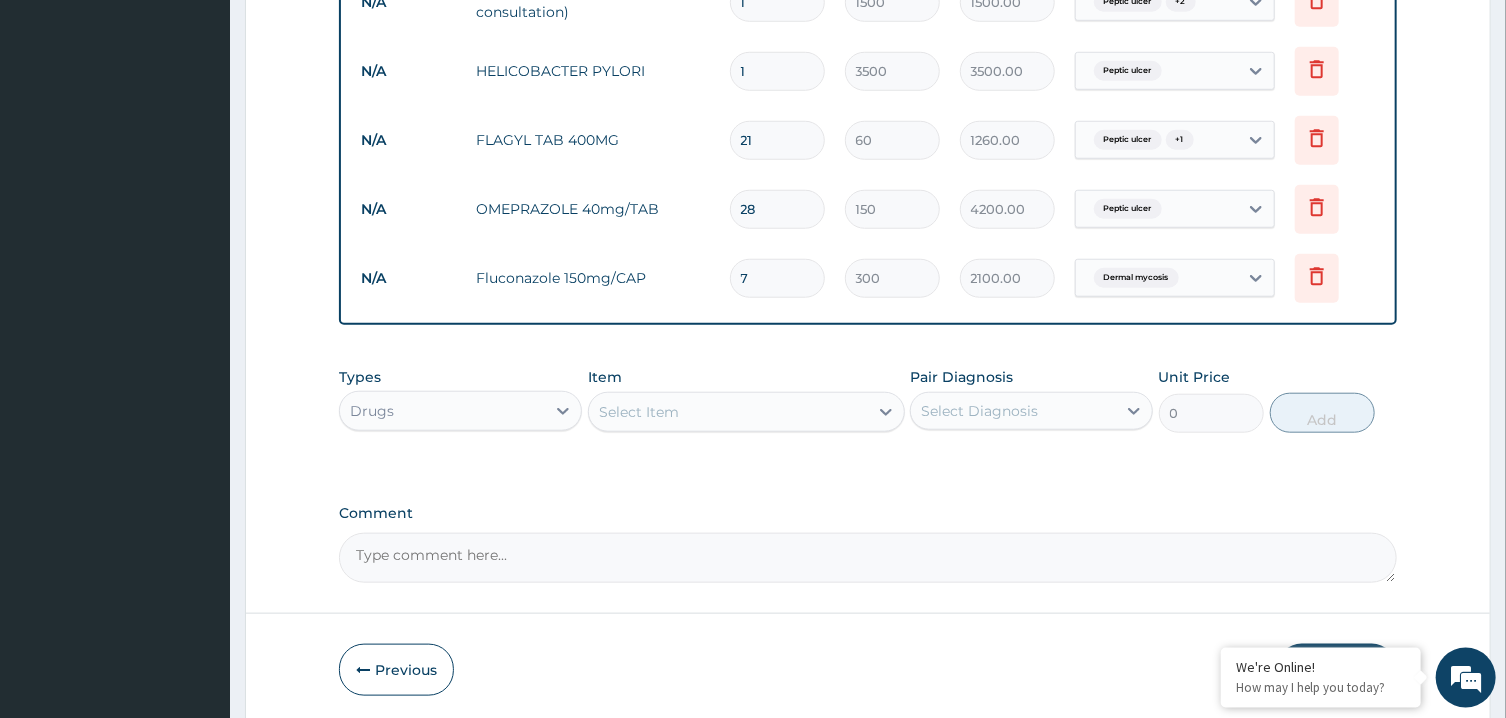 click on "Comment" at bounding box center [867, 558] 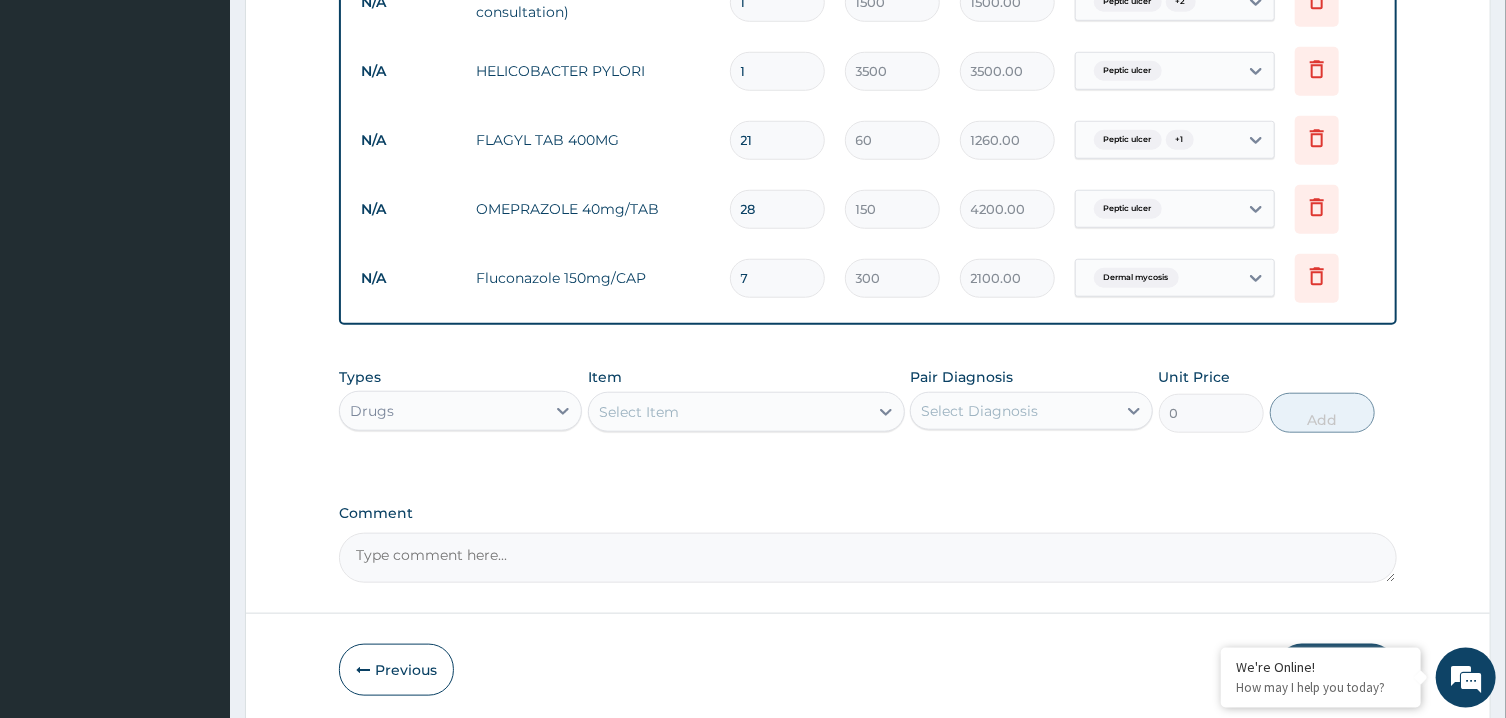 scroll, scrollTop: 903, scrollLeft: 0, axis: vertical 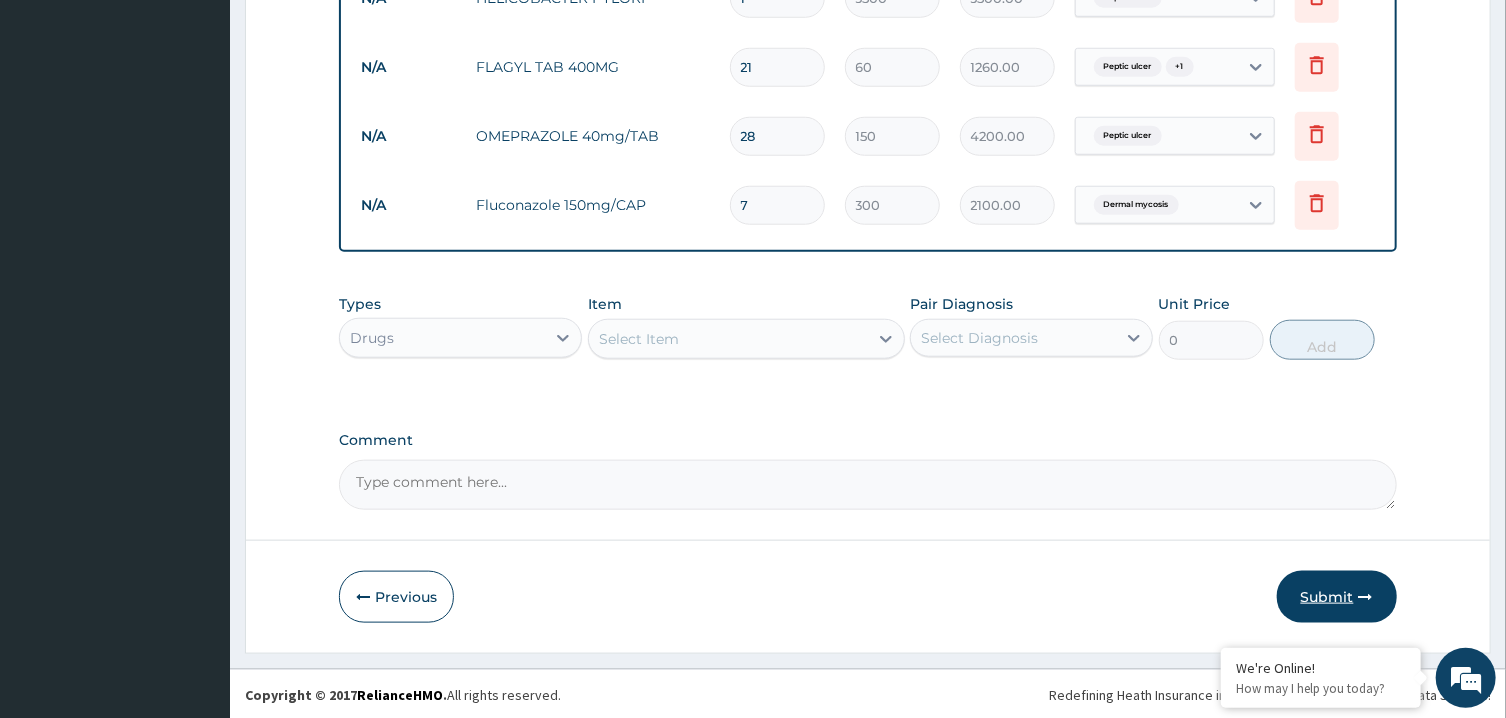 click on "Submit" at bounding box center (1337, 597) 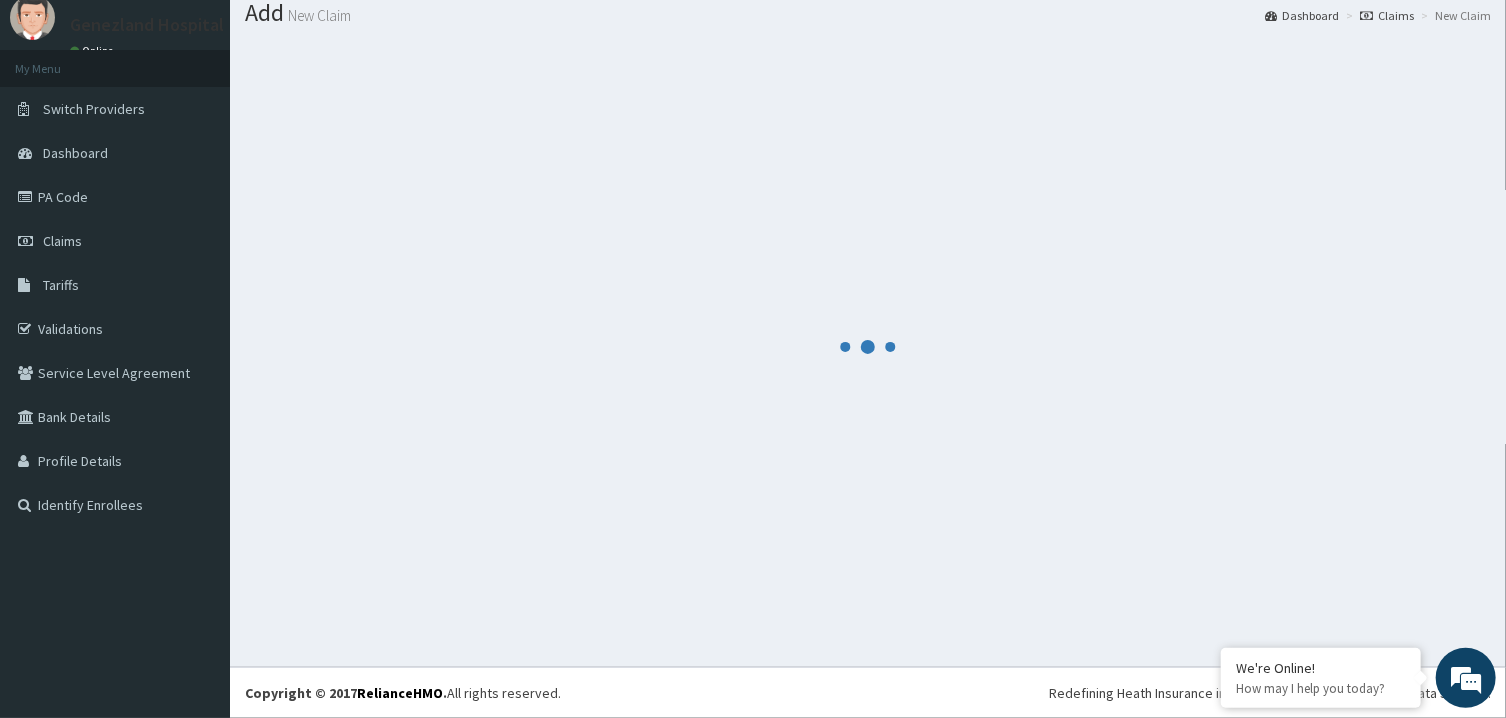 scroll, scrollTop: 64, scrollLeft: 0, axis: vertical 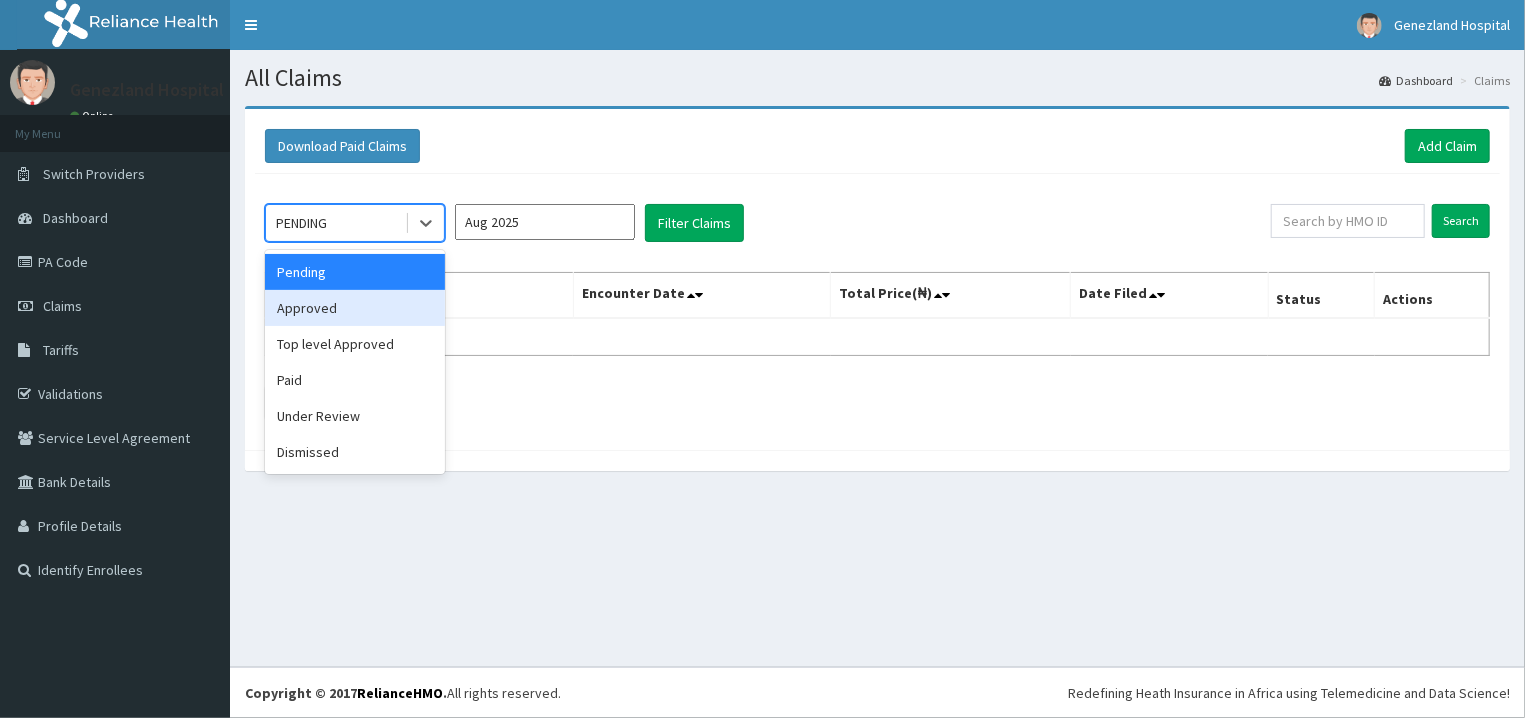 click on "Approved" at bounding box center [355, 308] 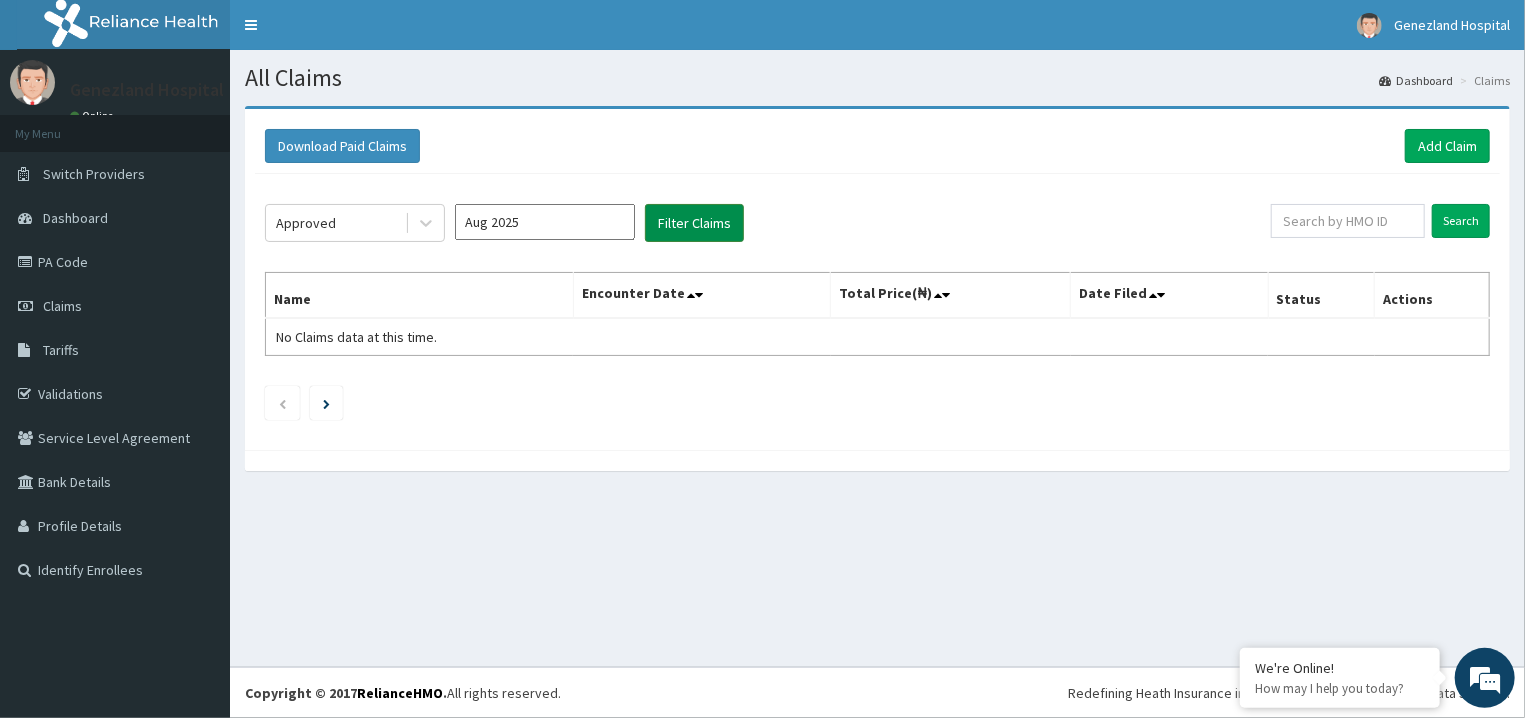 click on "Filter Claims" at bounding box center (694, 223) 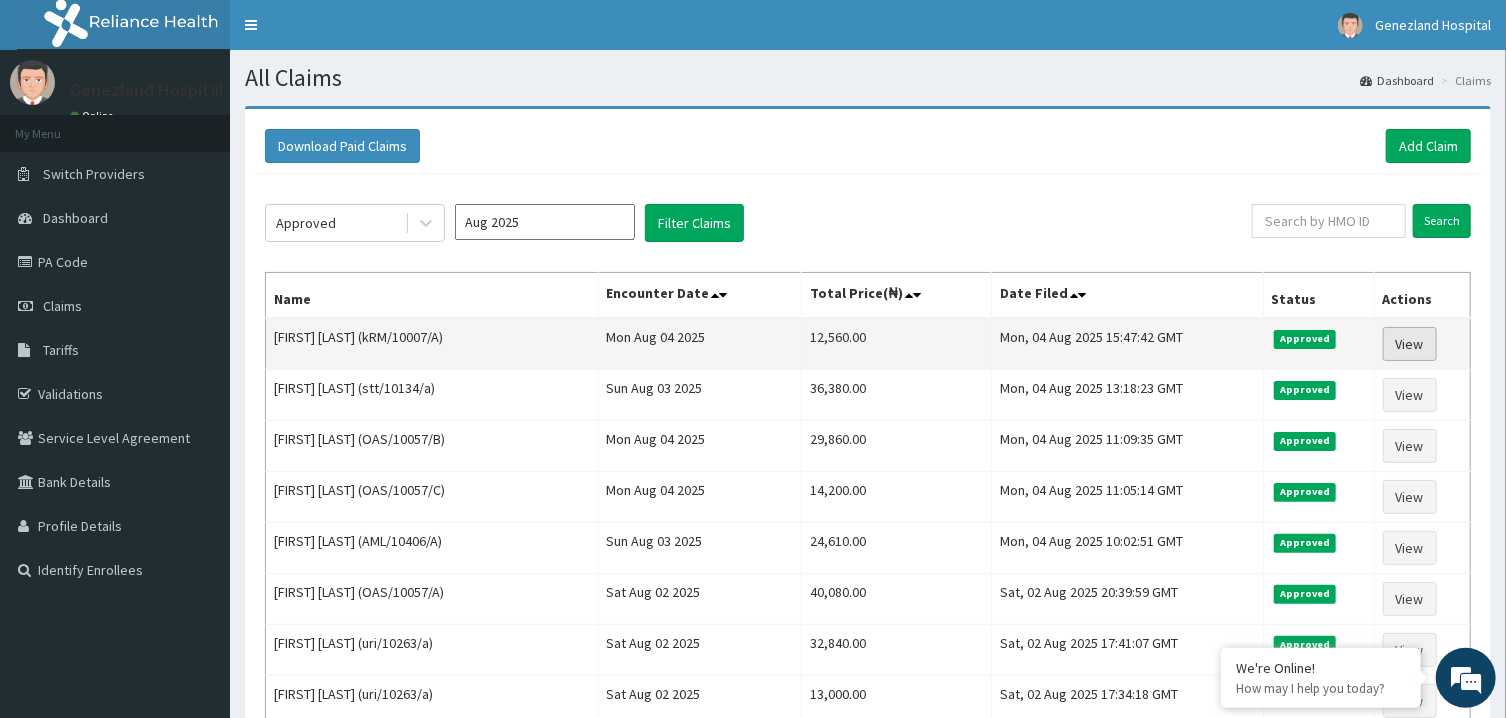 click on "View" at bounding box center (1410, 344) 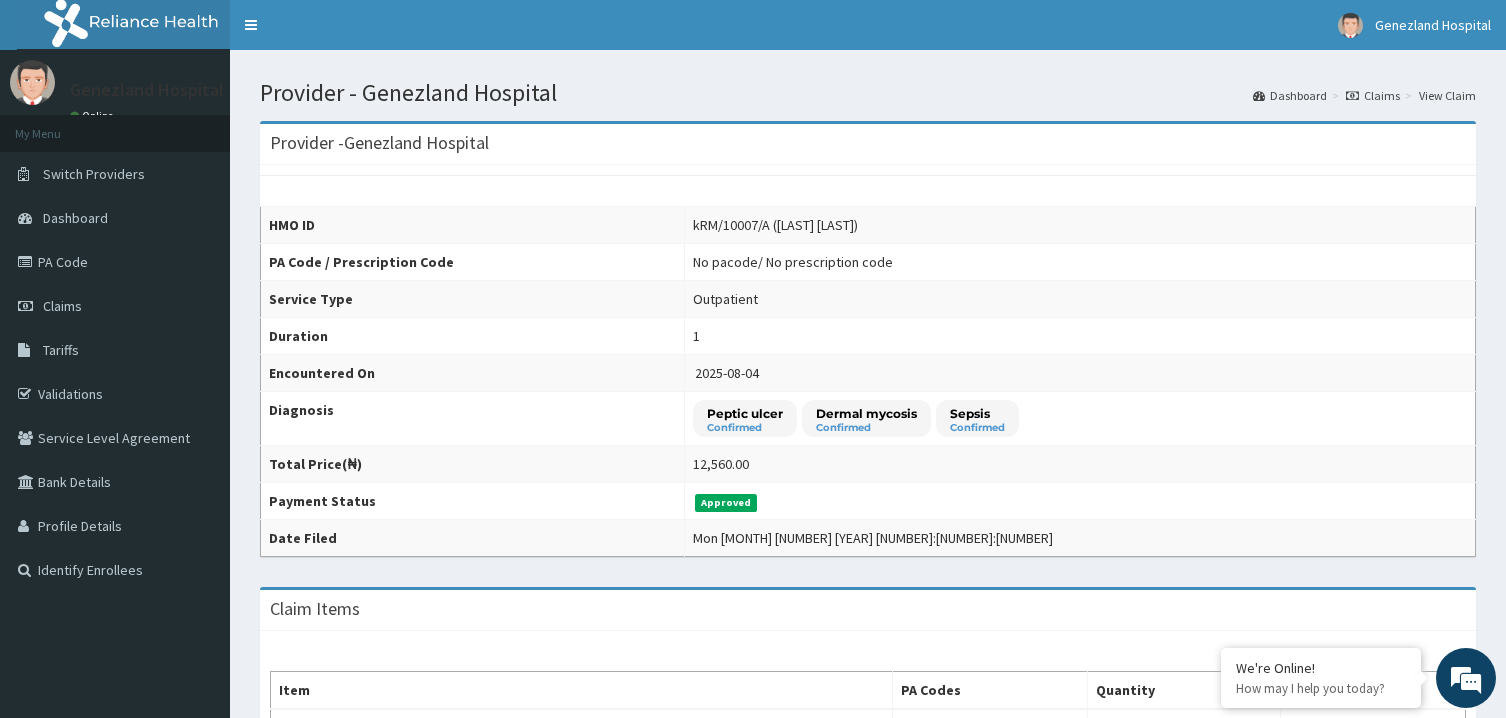 scroll, scrollTop: 0, scrollLeft: 0, axis: both 